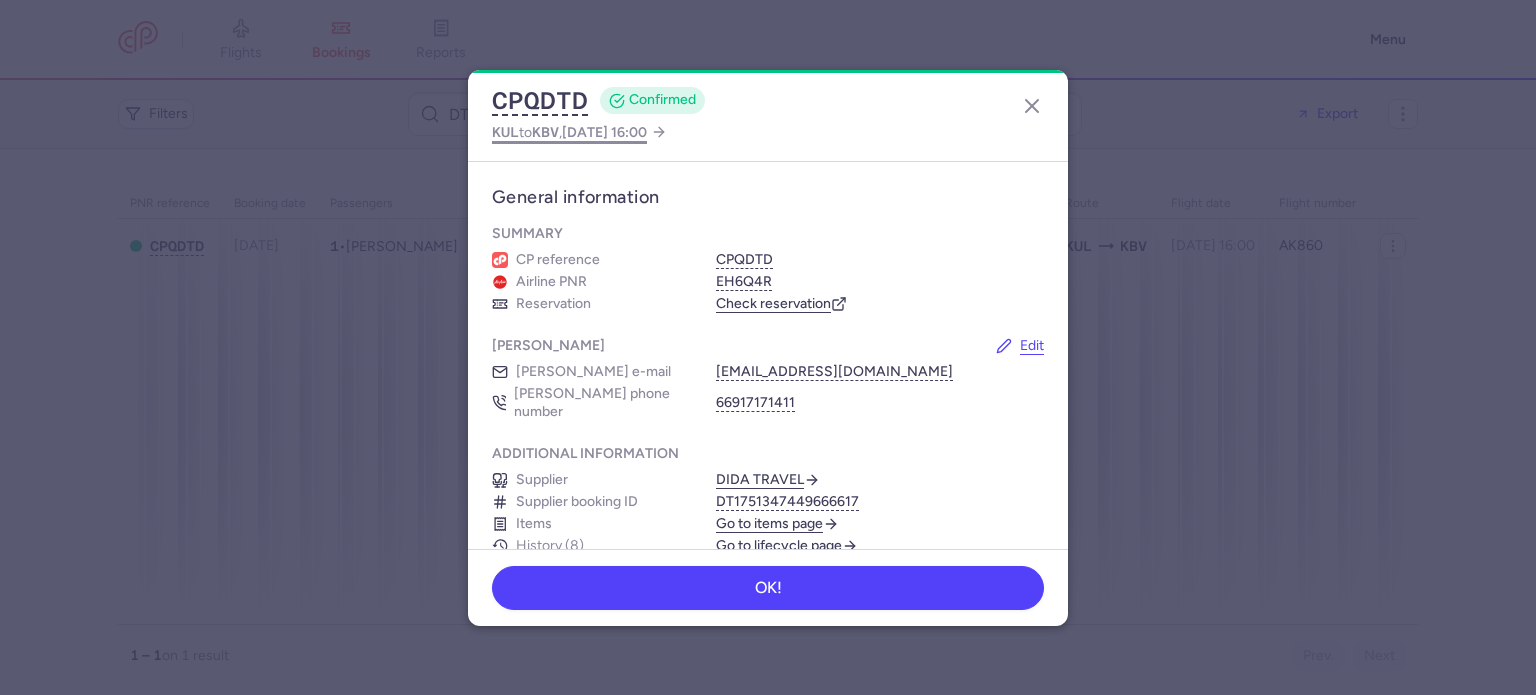scroll, scrollTop: 0, scrollLeft: 0, axis: both 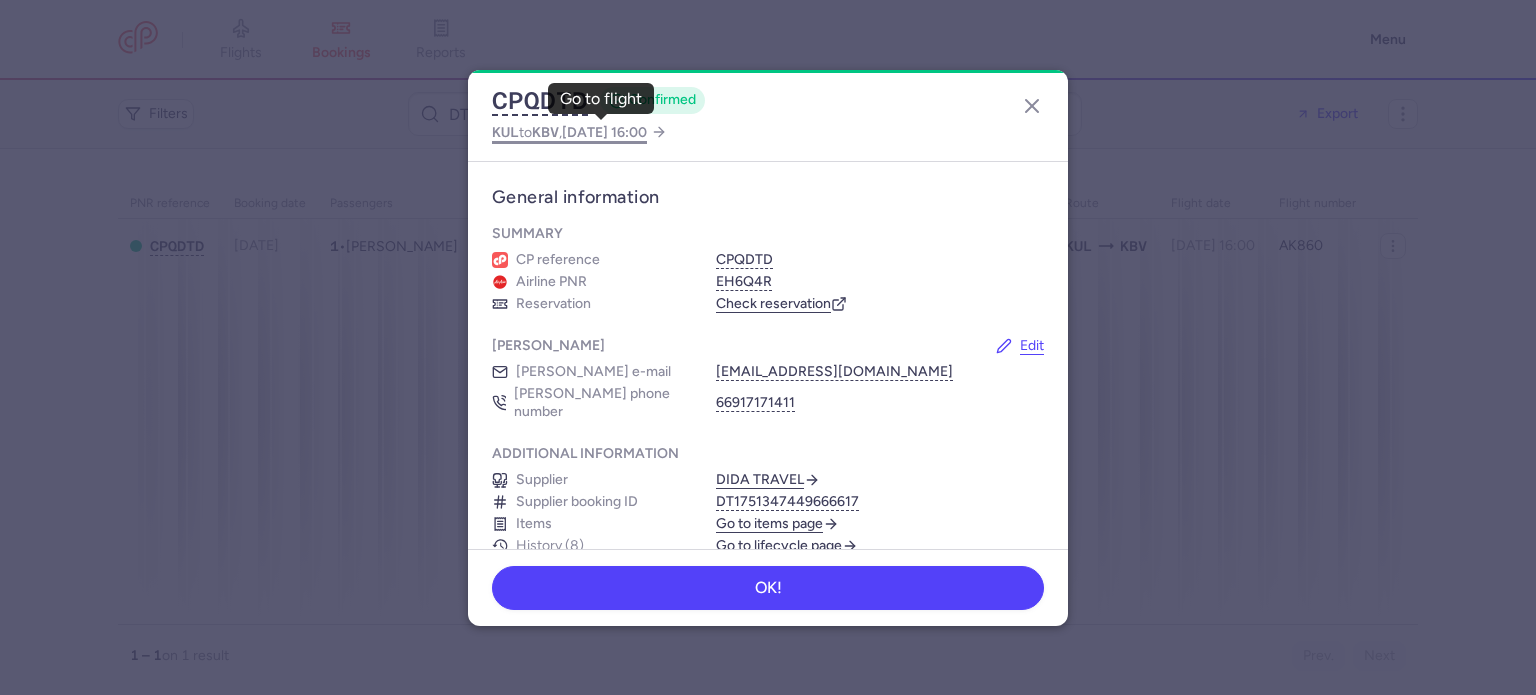 click on "2025 Jul 14, 16:00" at bounding box center (604, 132) 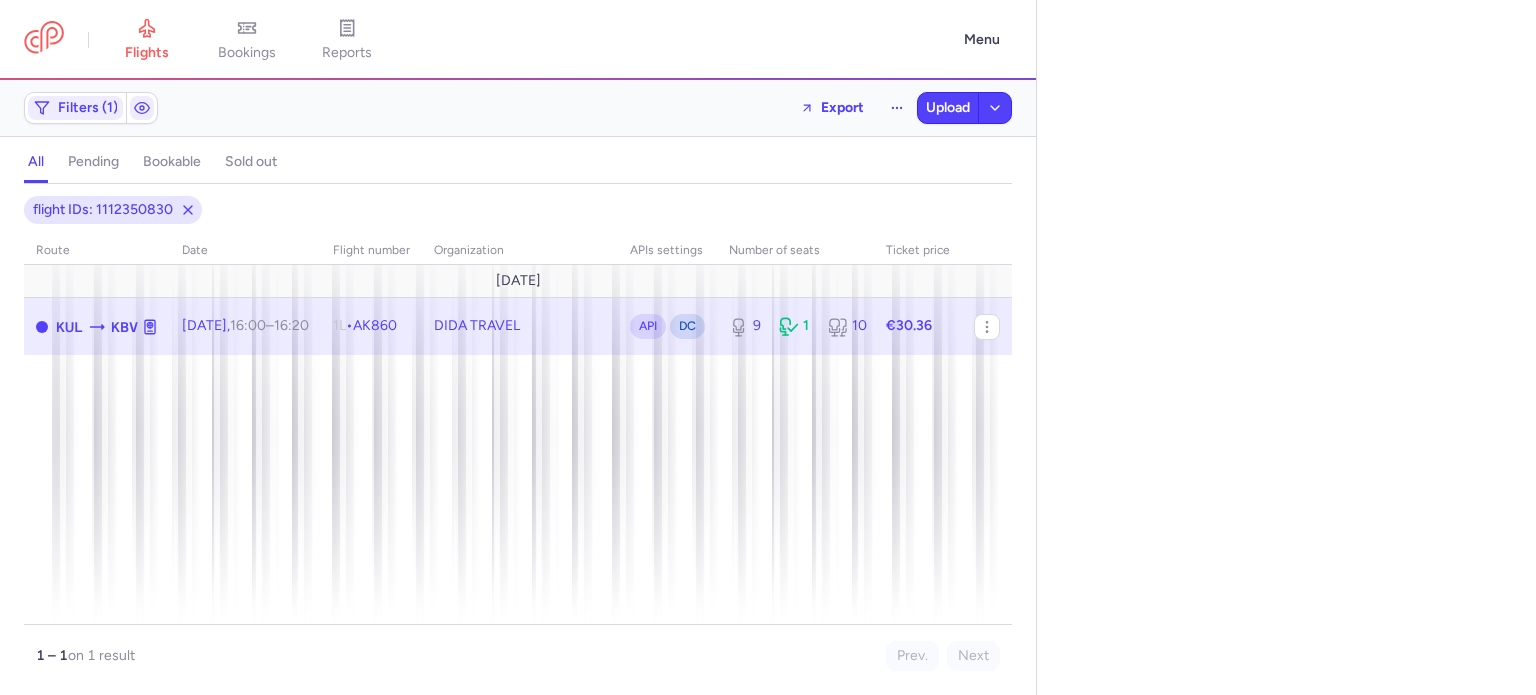 select on "days" 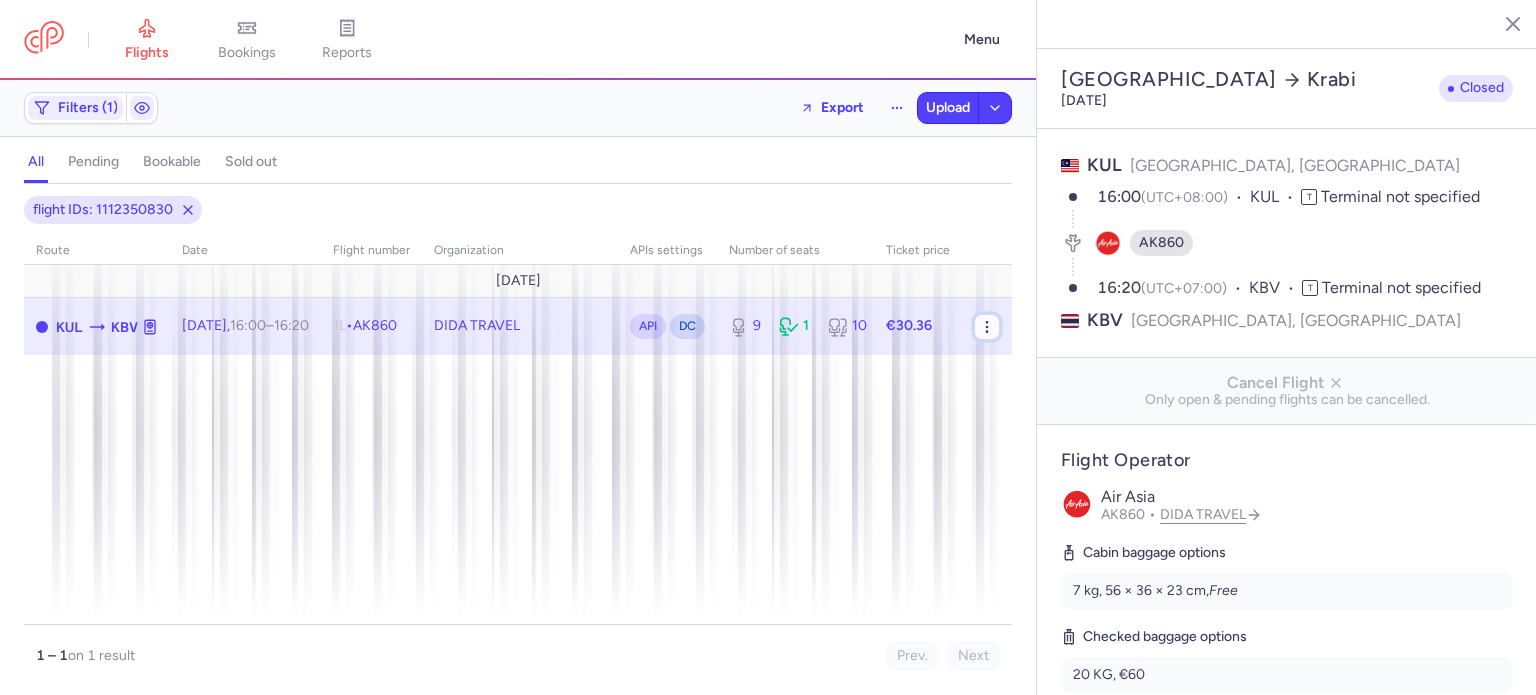 click 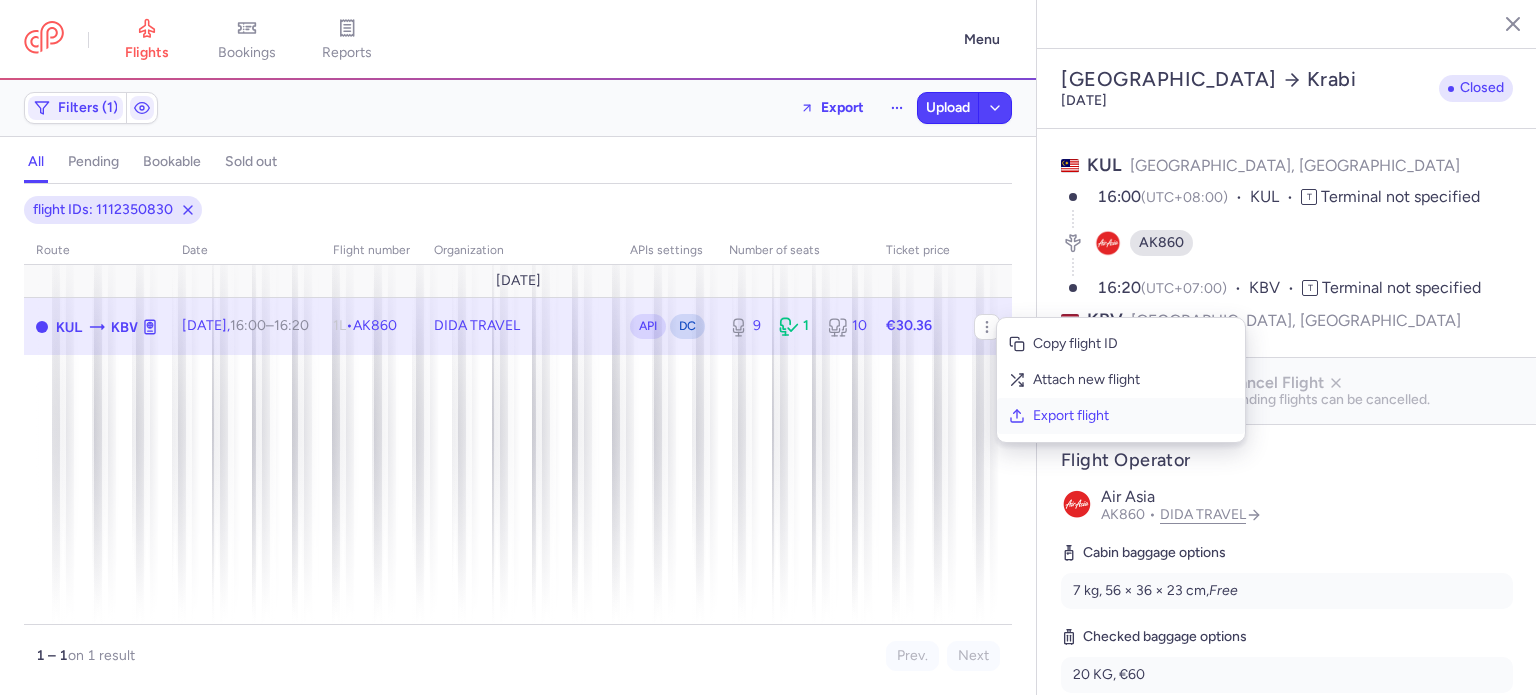 click on "Export flight" at bounding box center (1133, 416) 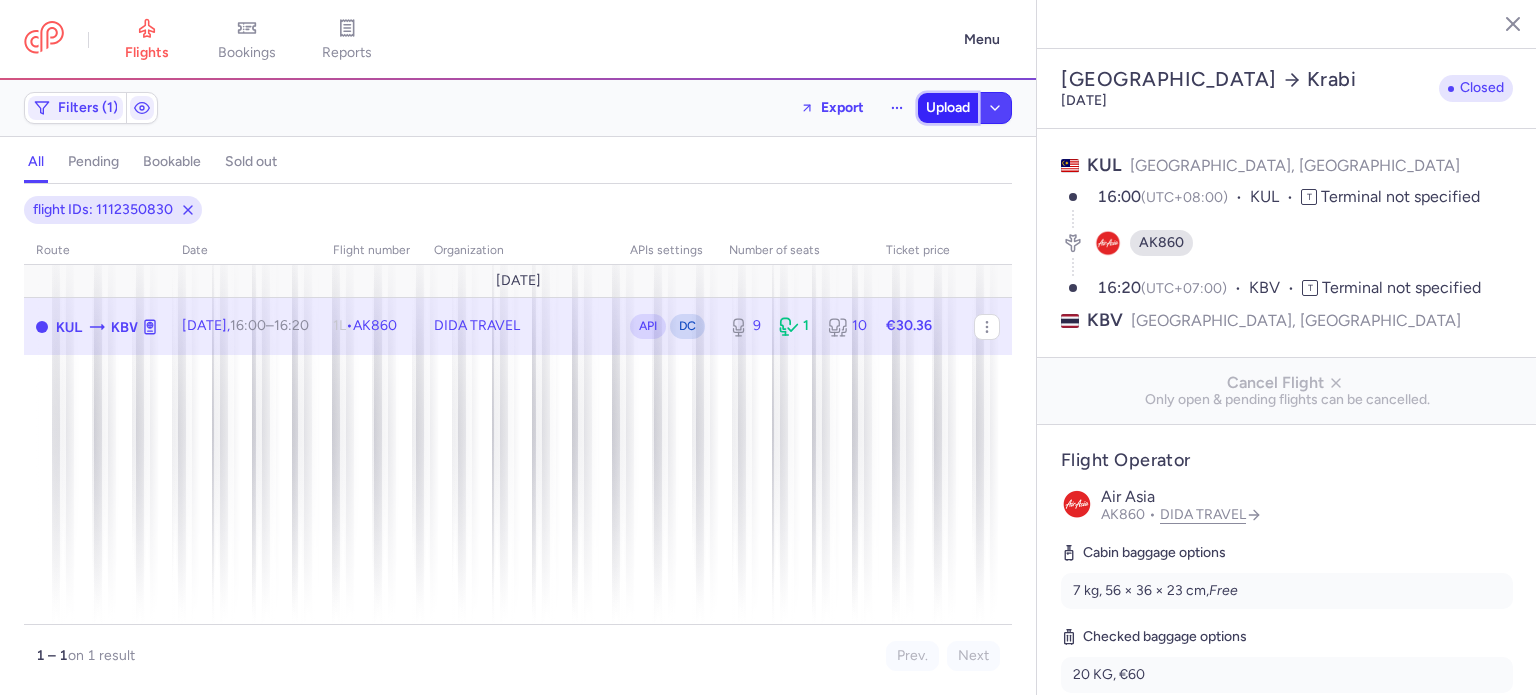 click on "Upload" at bounding box center [948, 108] 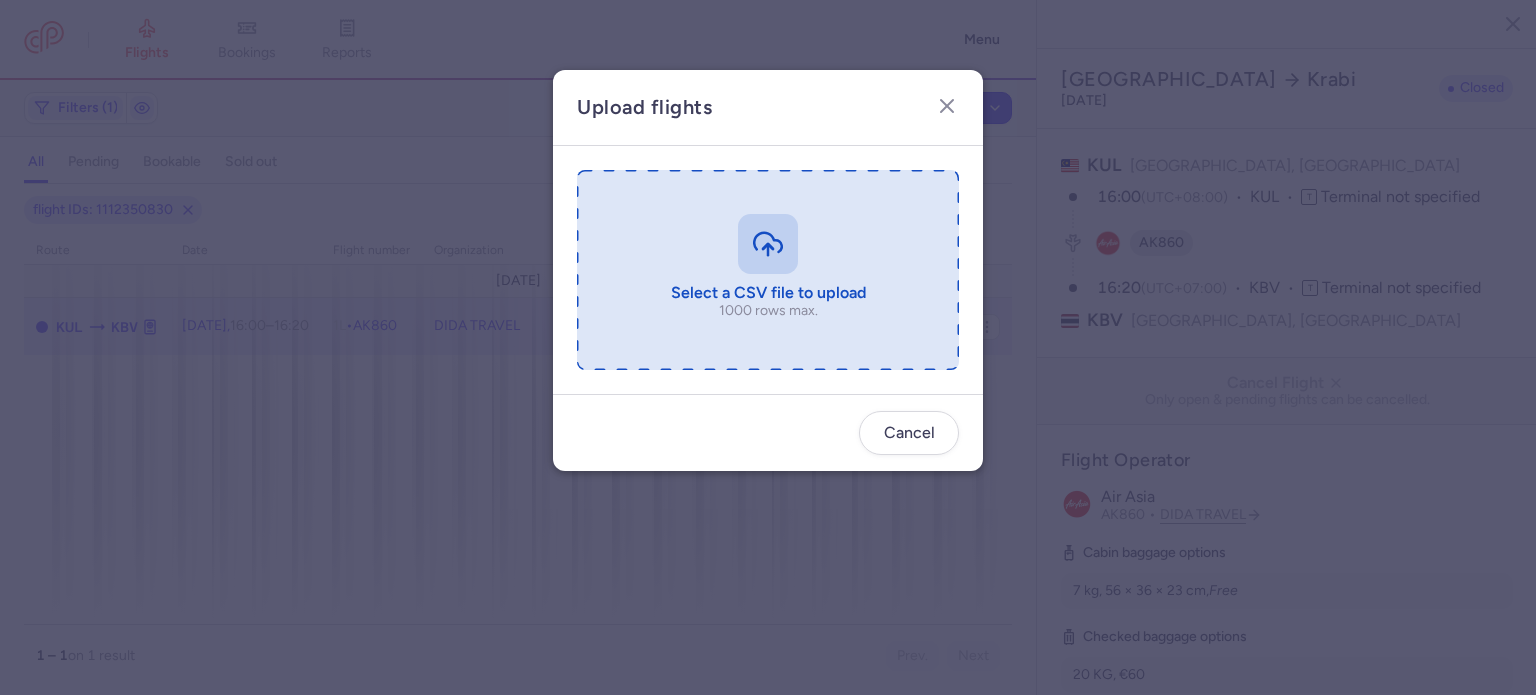 click at bounding box center (768, 270) 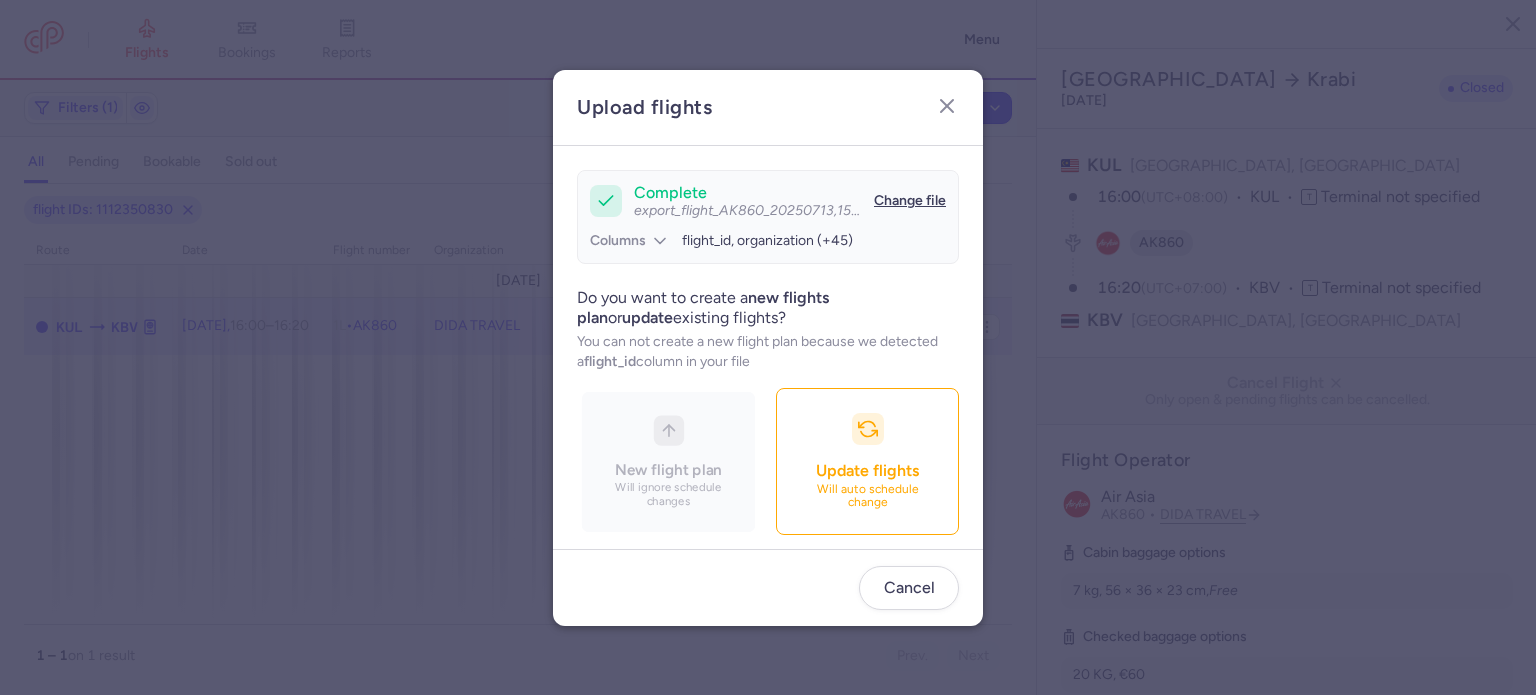 scroll, scrollTop: 172, scrollLeft: 0, axis: vertical 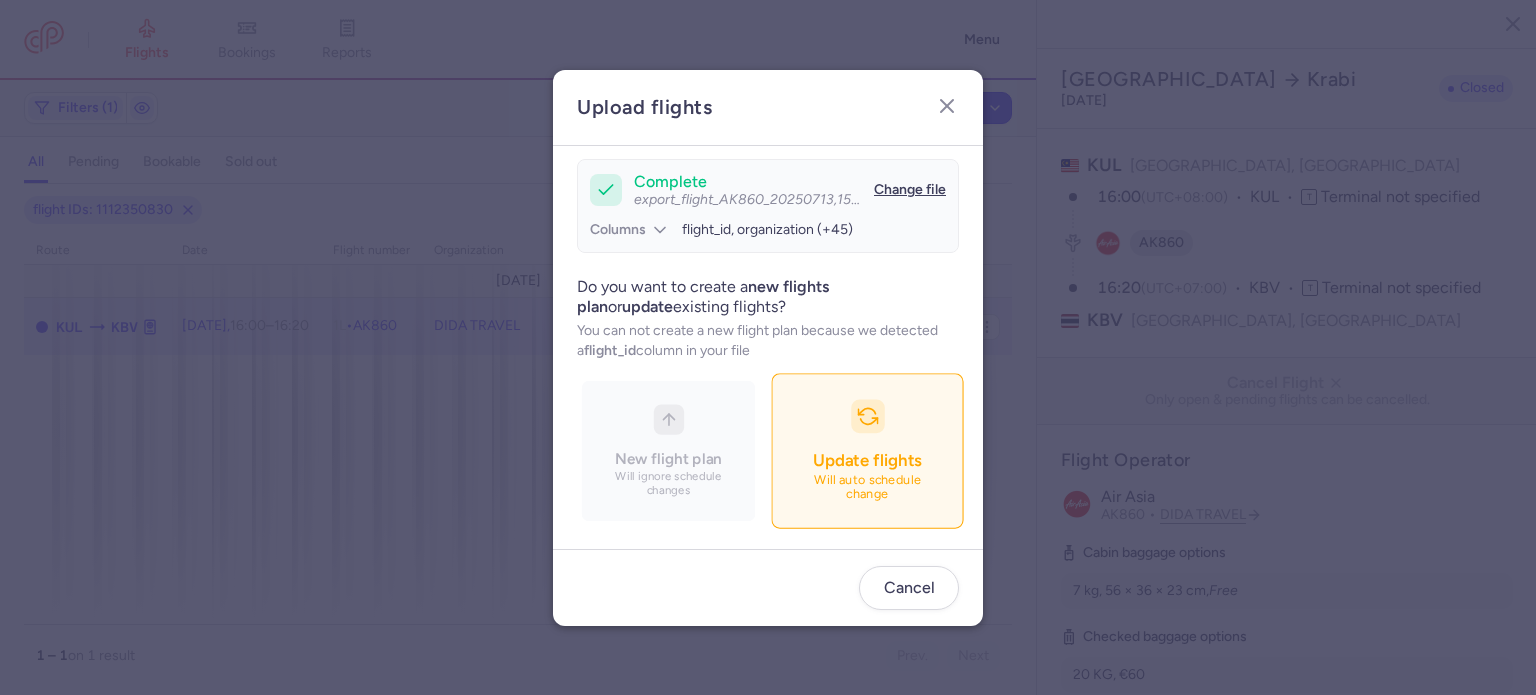click on "Update flights Will auto schedule change" at bounding box center [867, 450] 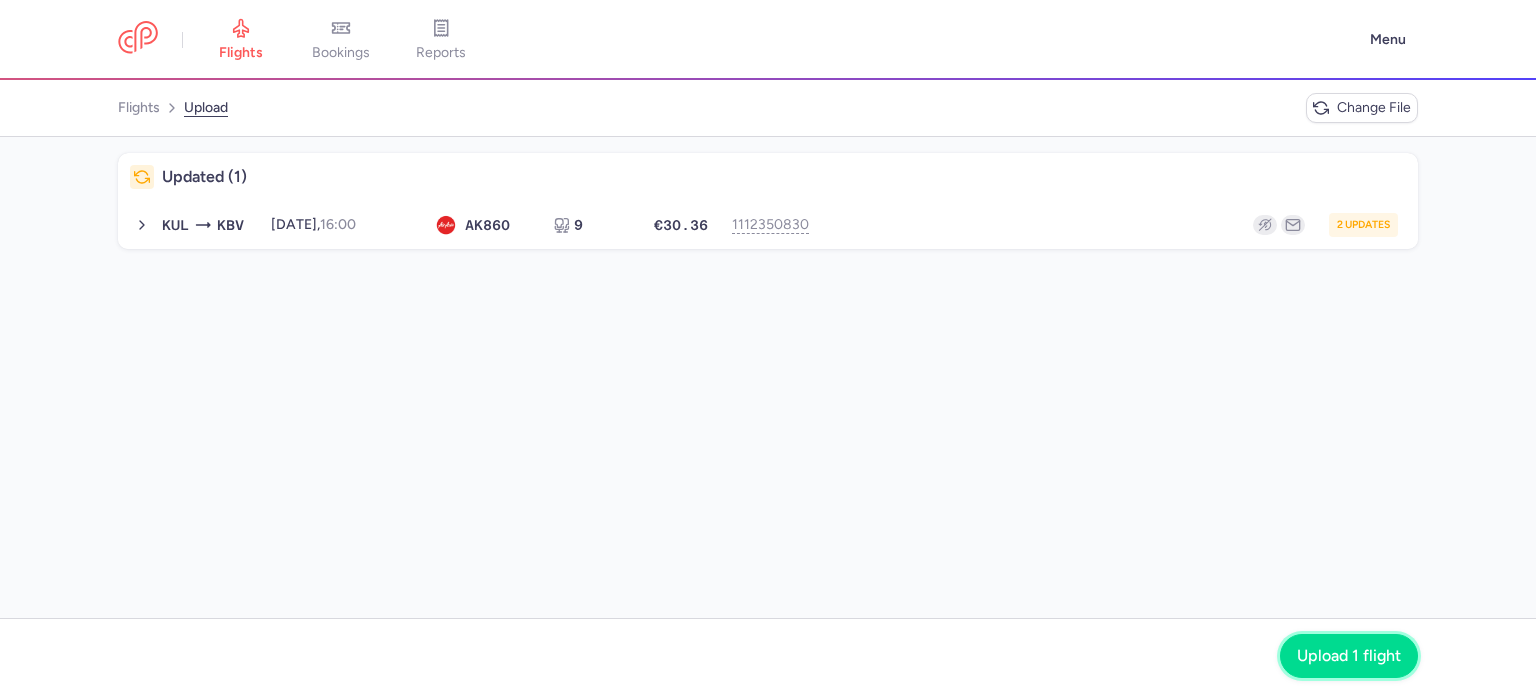 click on "Upload 1 flight" 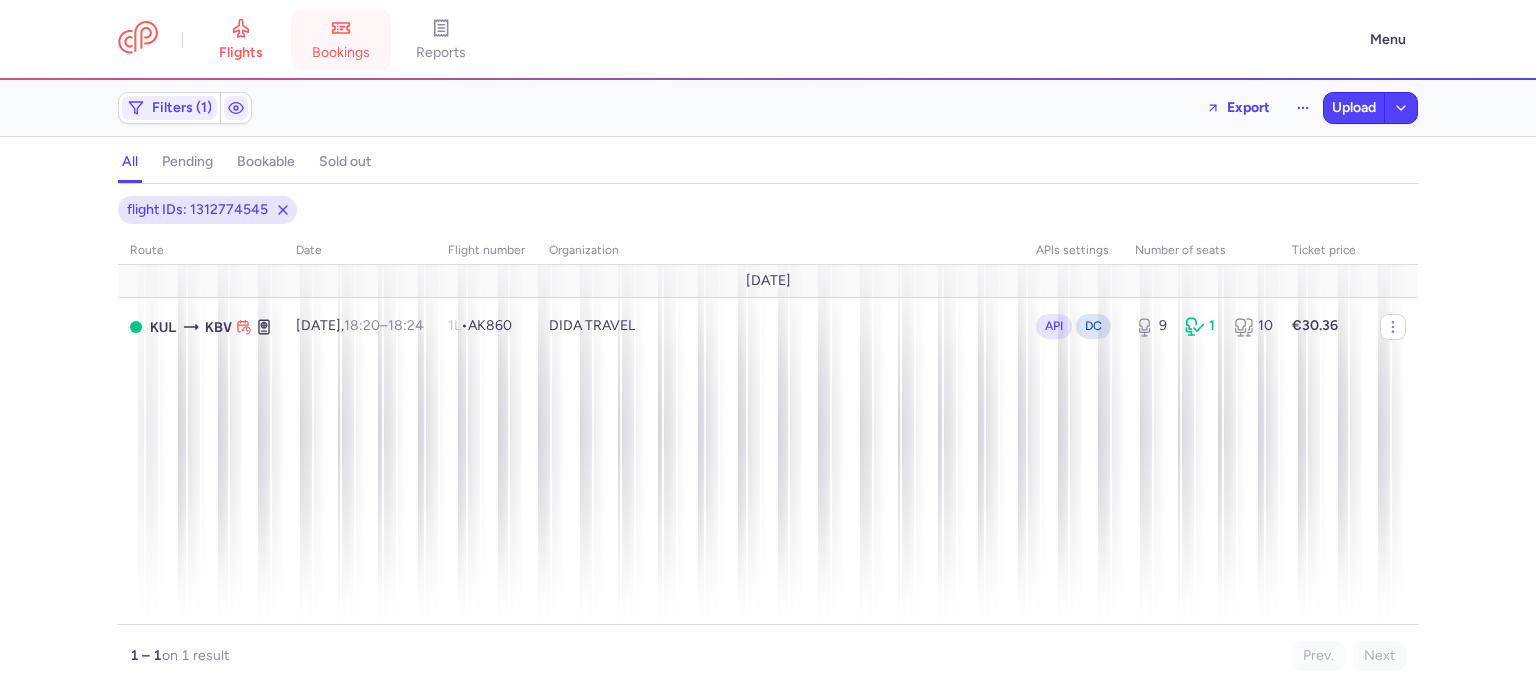 click 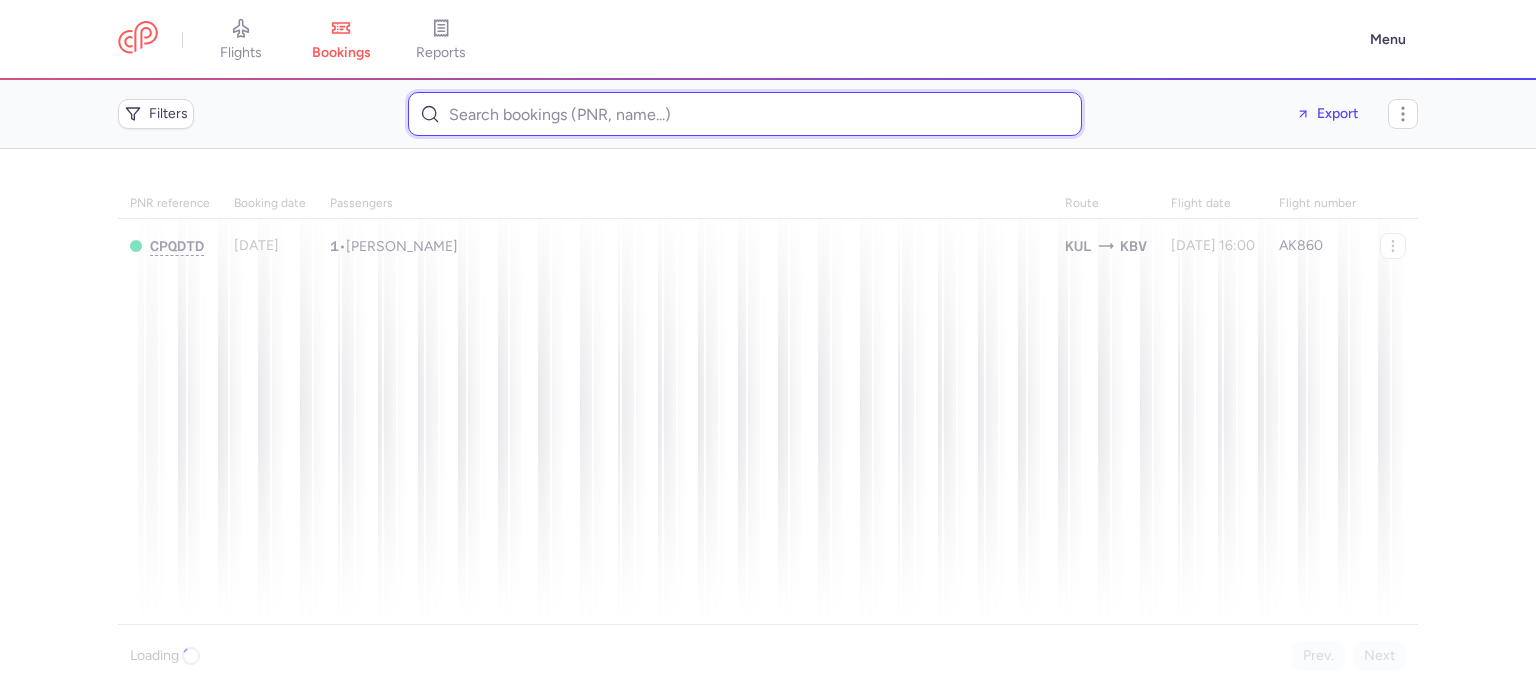 click at bounding box center (745, 114) 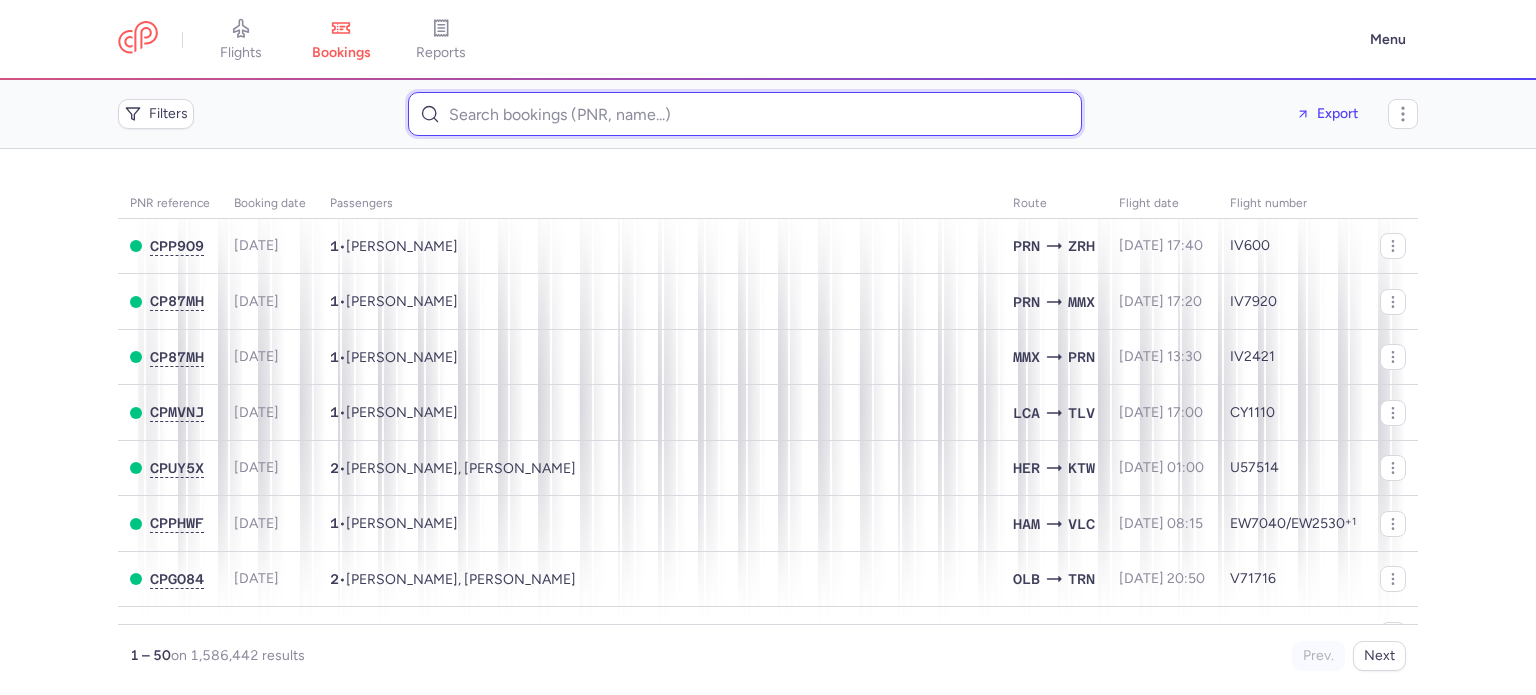 paste on "annfluxyreji29@gmail.com" 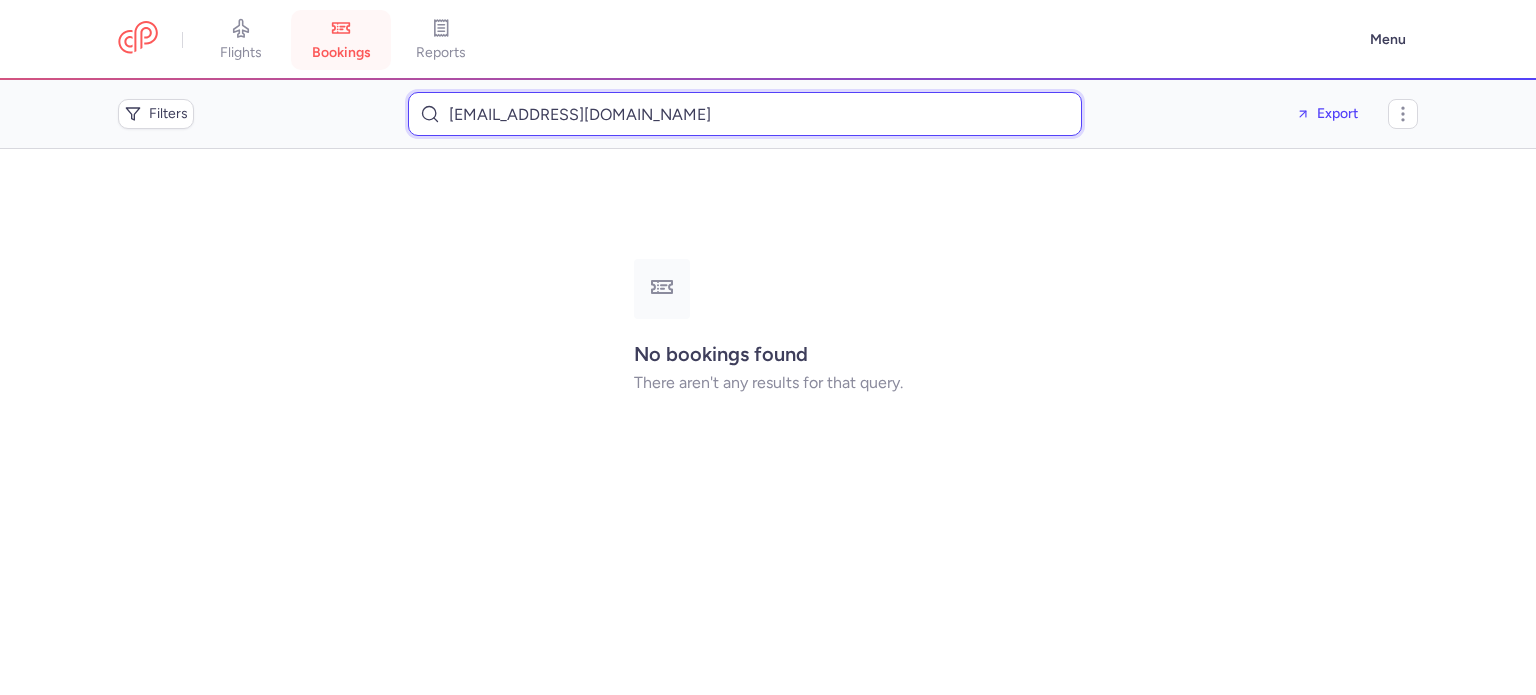 type on "annfluxyreji29@gmail.com" 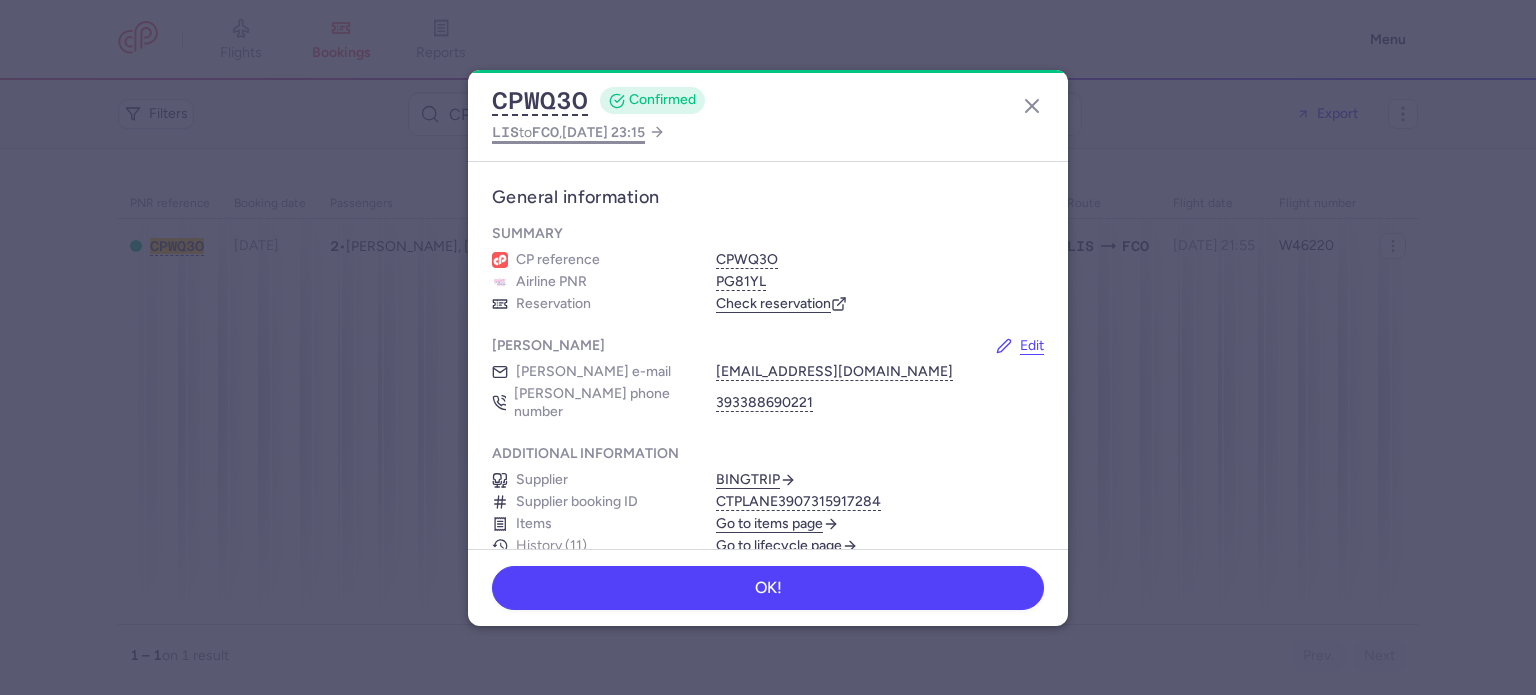 scroll, scrollTop: 0, scrollLeft: 0, axis: both 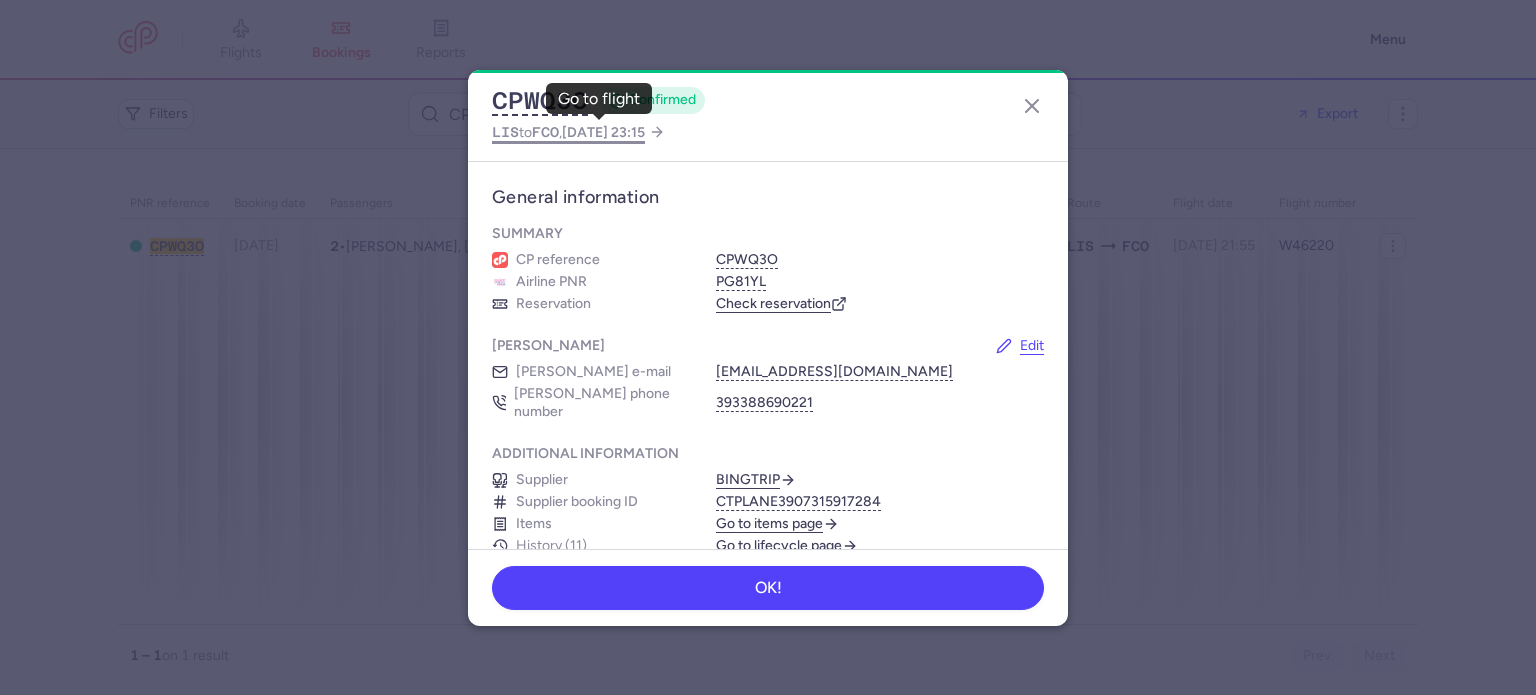 click on "FCO" at bounding box center (545, 132) 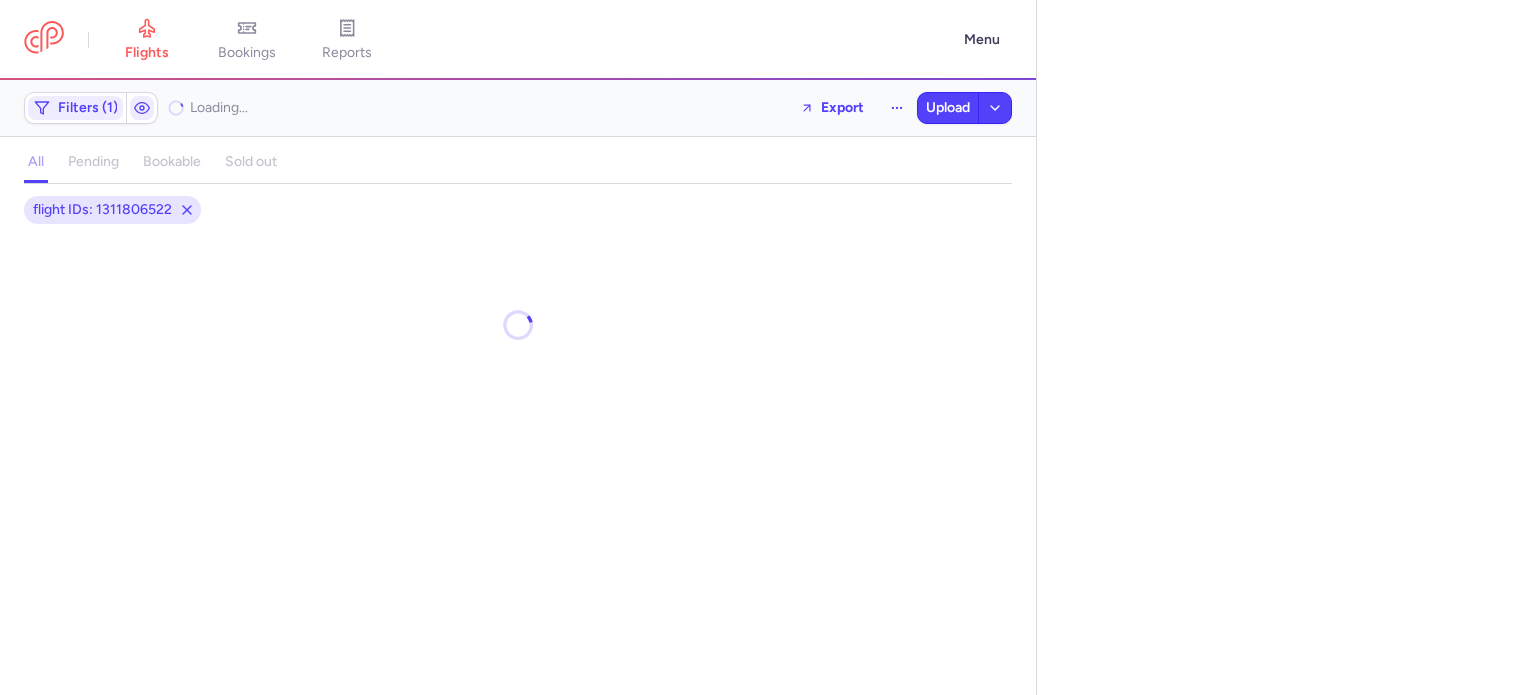 select on "days" 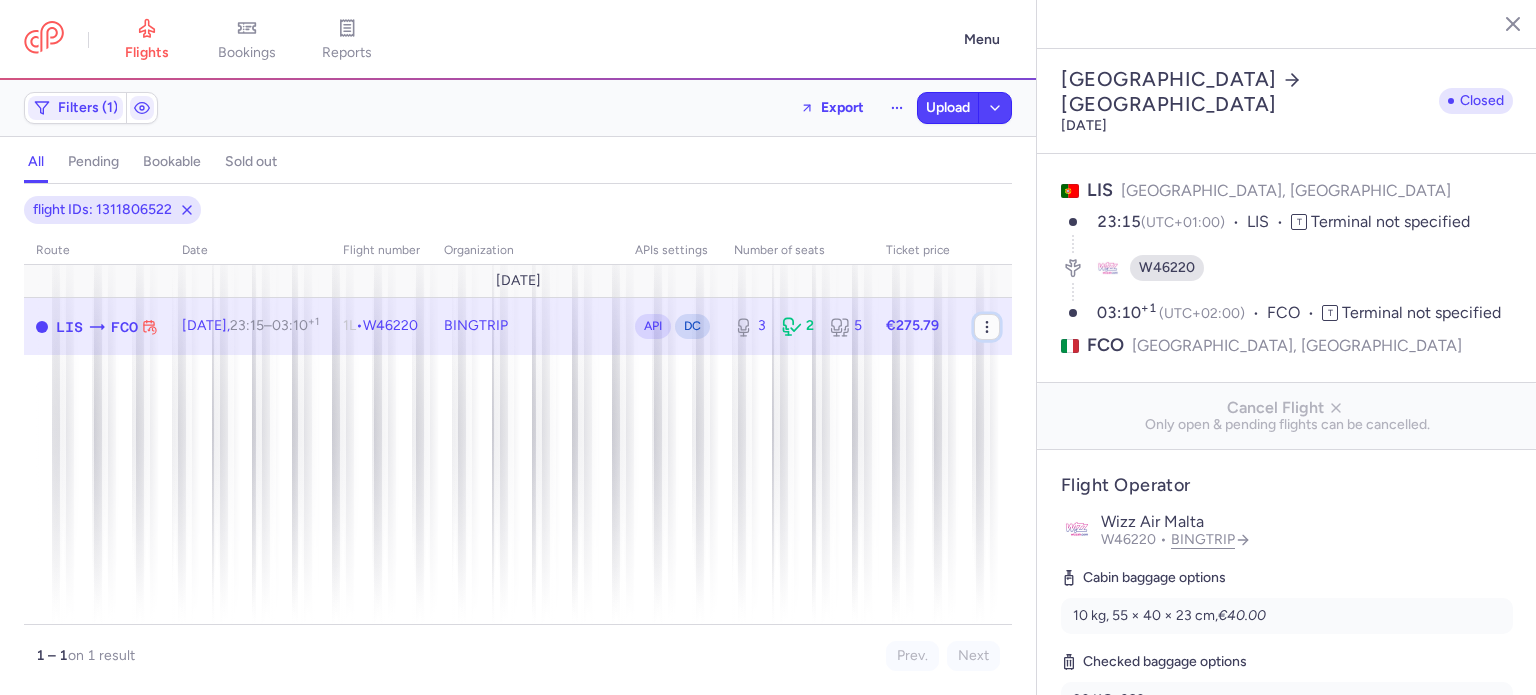 click 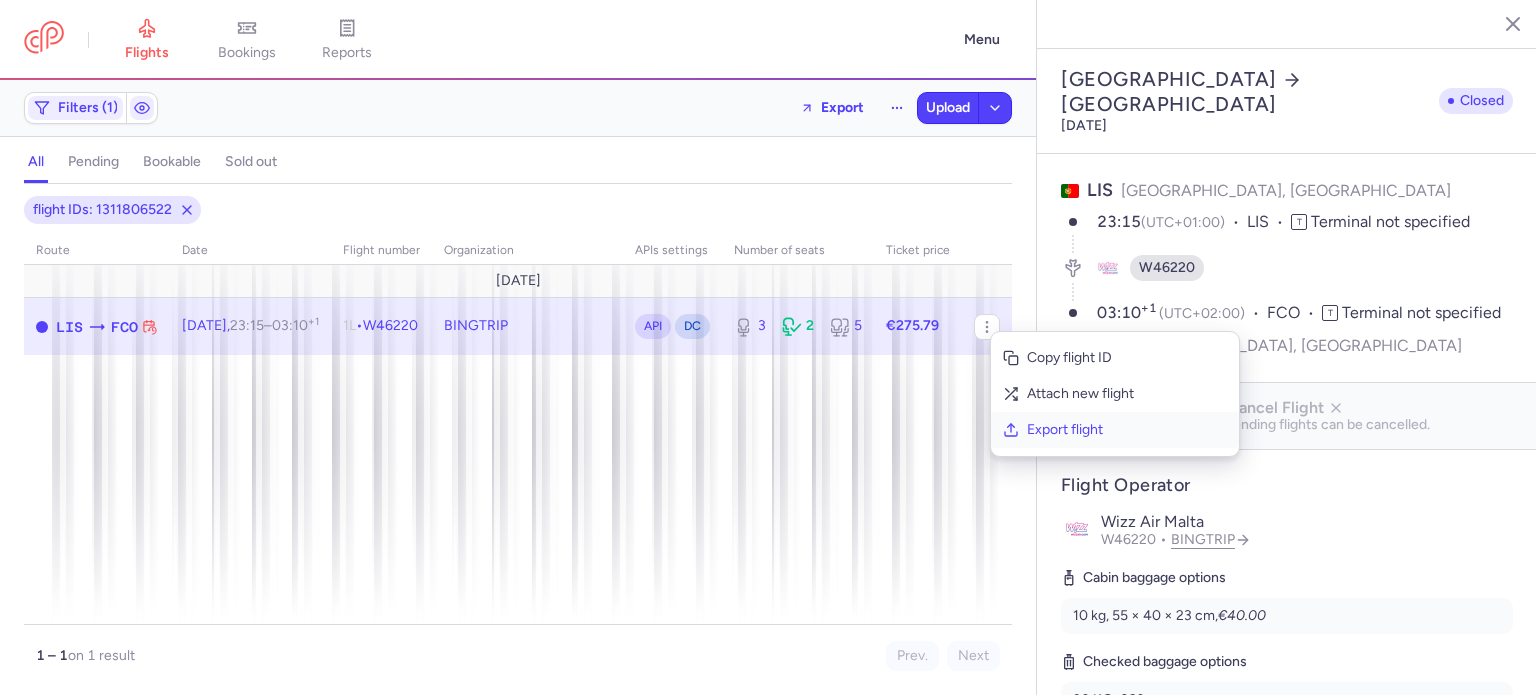 click on "Export flight" at bounding box center (1127, 430) 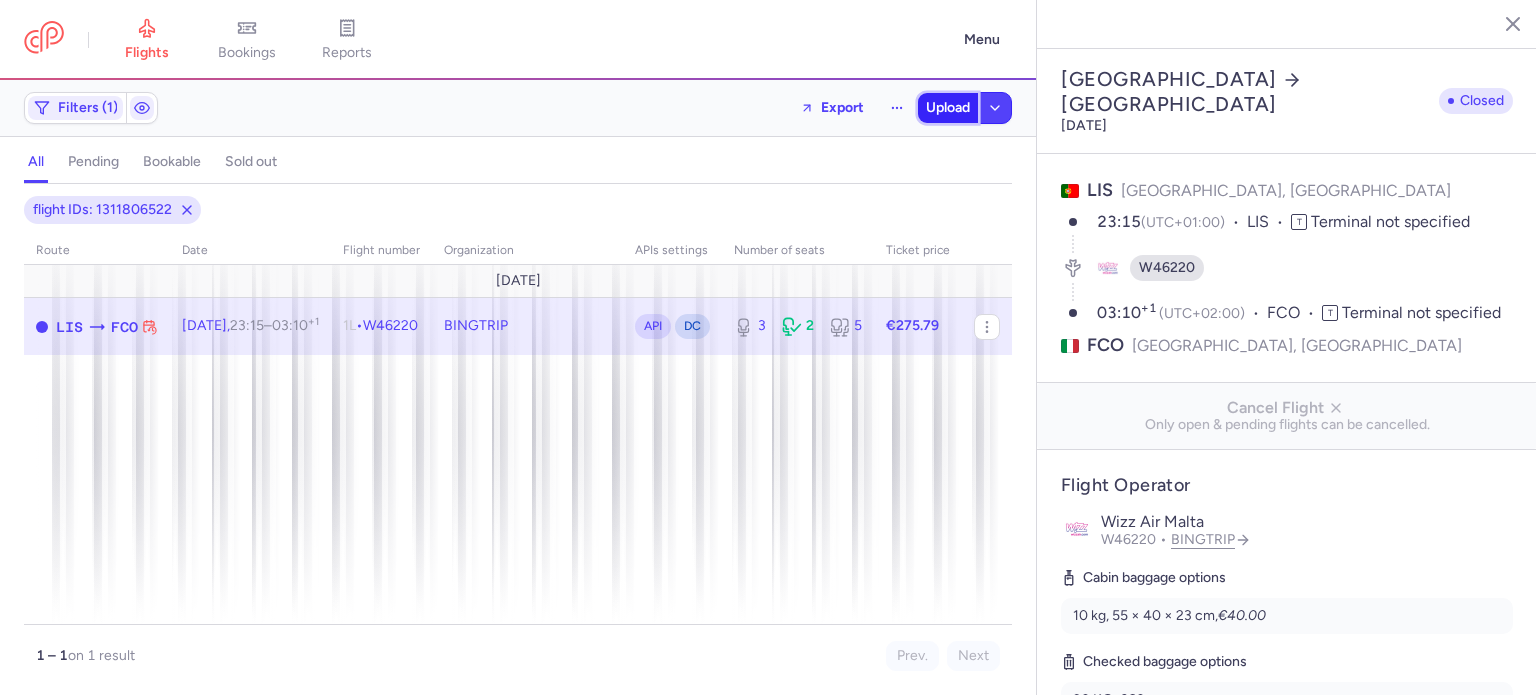 click on "Upload" at bounding box center (948, 108) 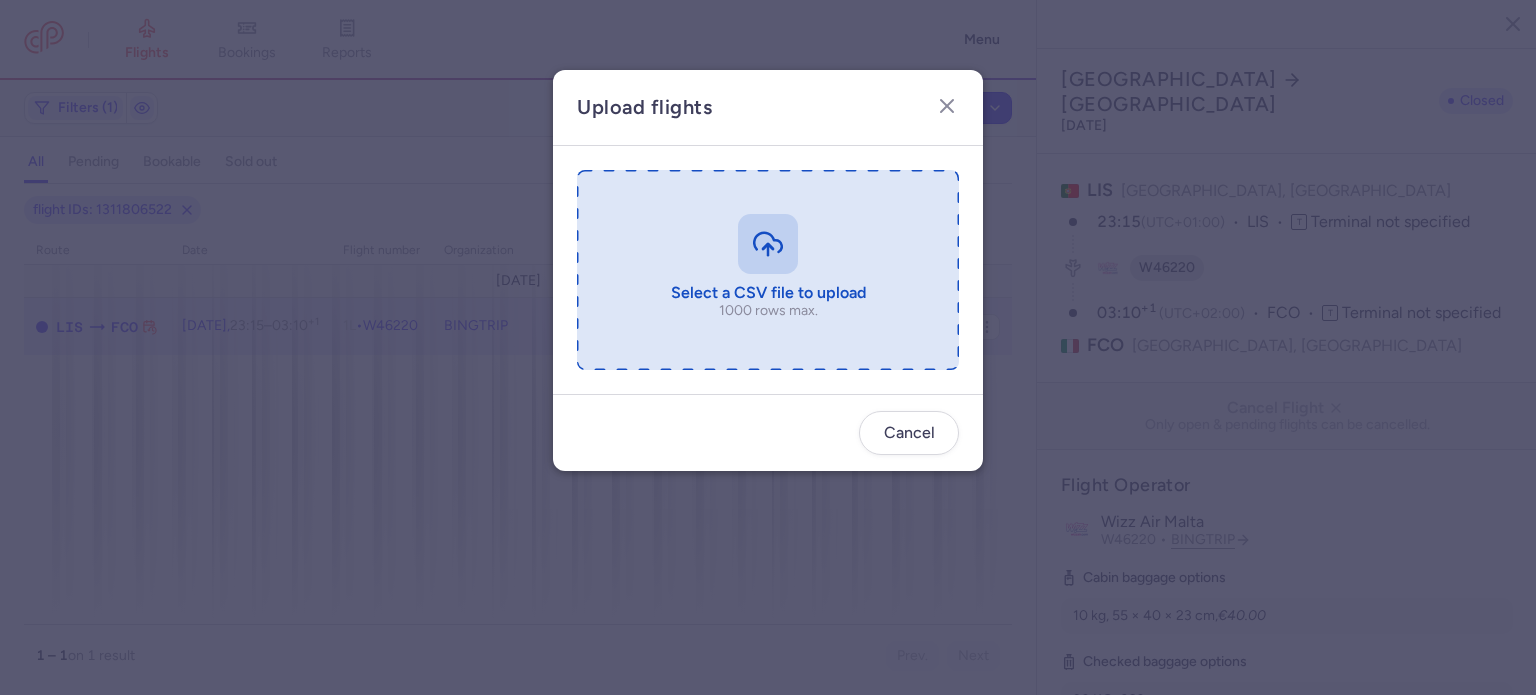 click at bounding box center (768, 270) 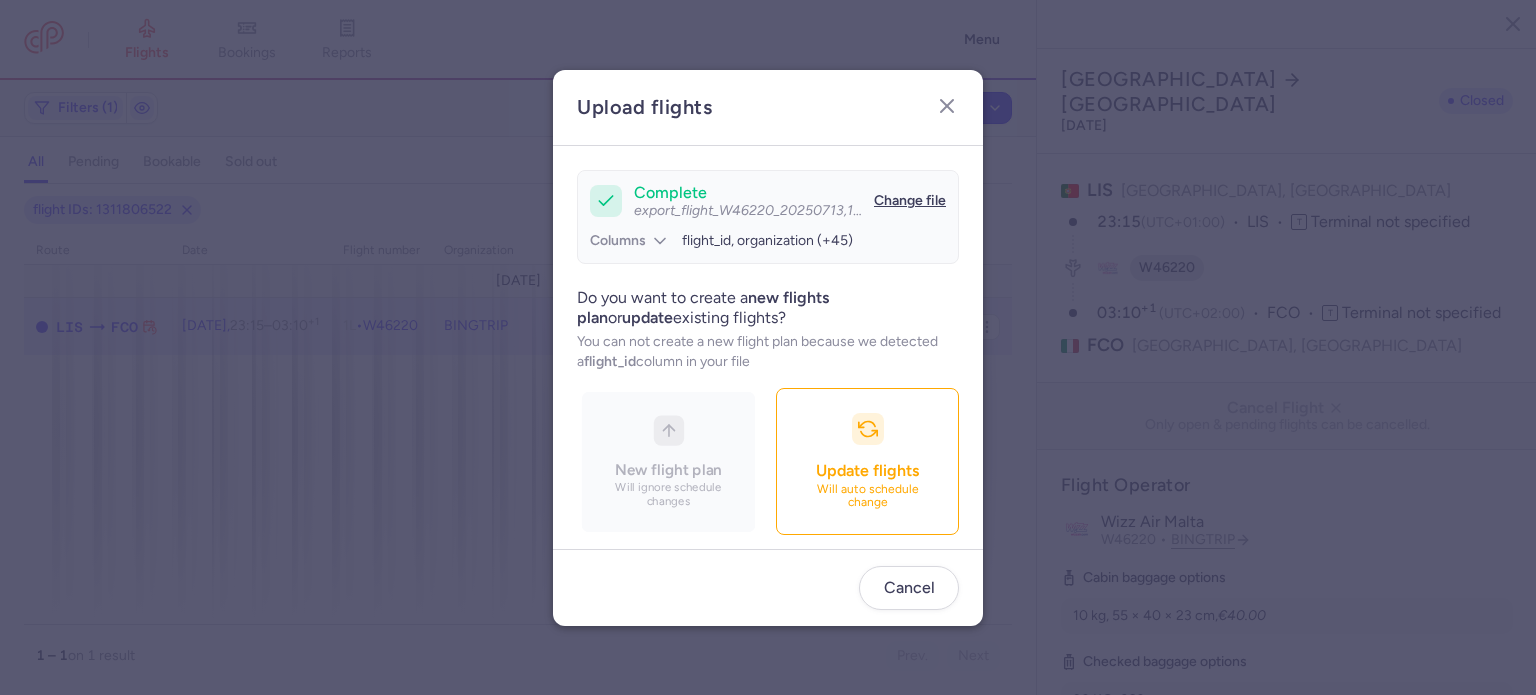 scroll, scrollTop: 172, scrollLeft: 0, axis: vertical 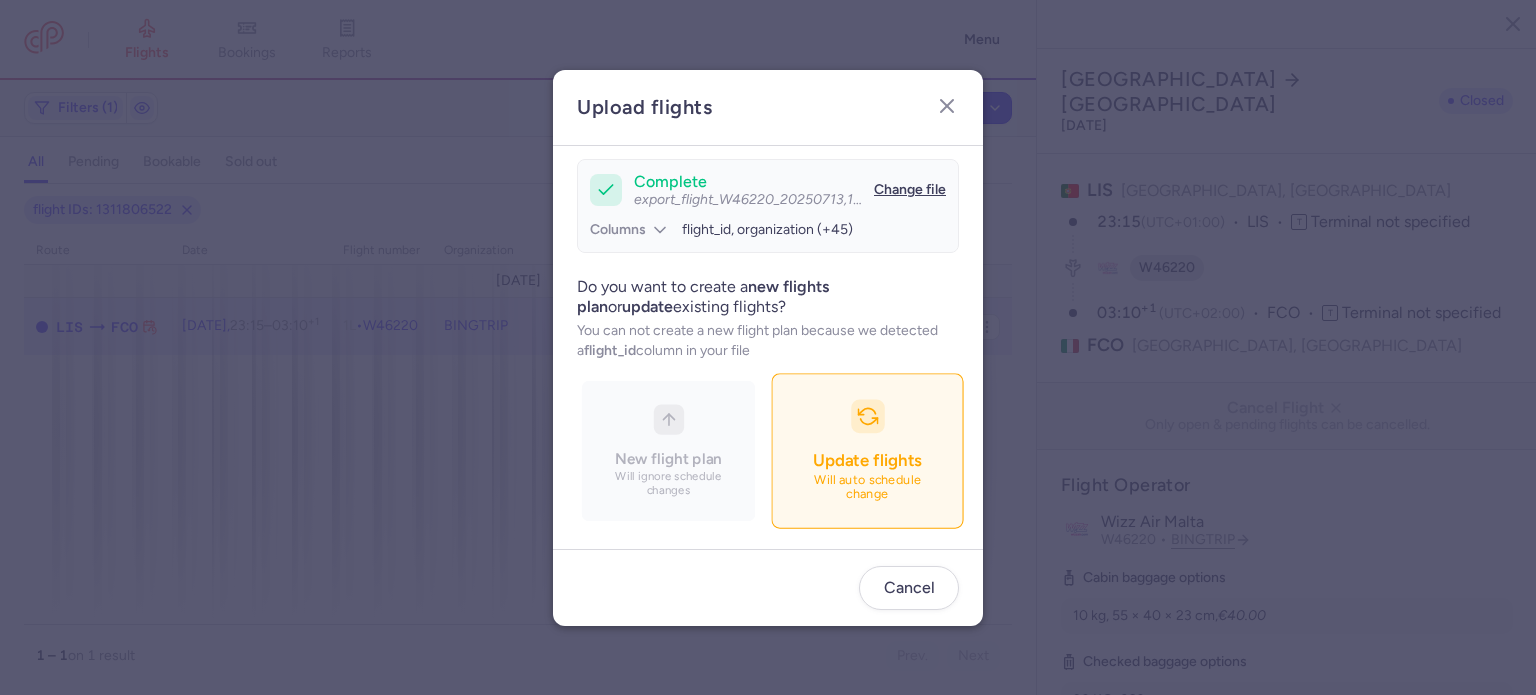 click 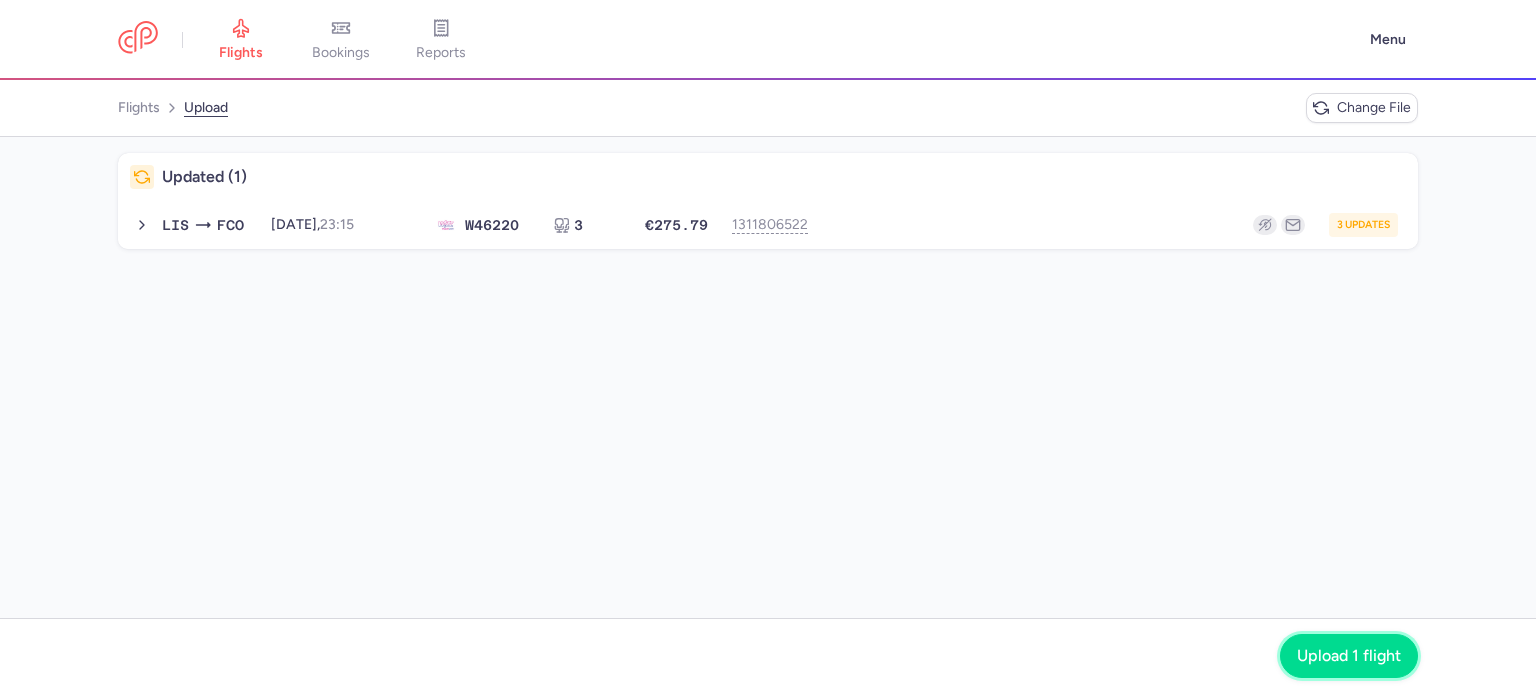 click on "Upload 1 flight" 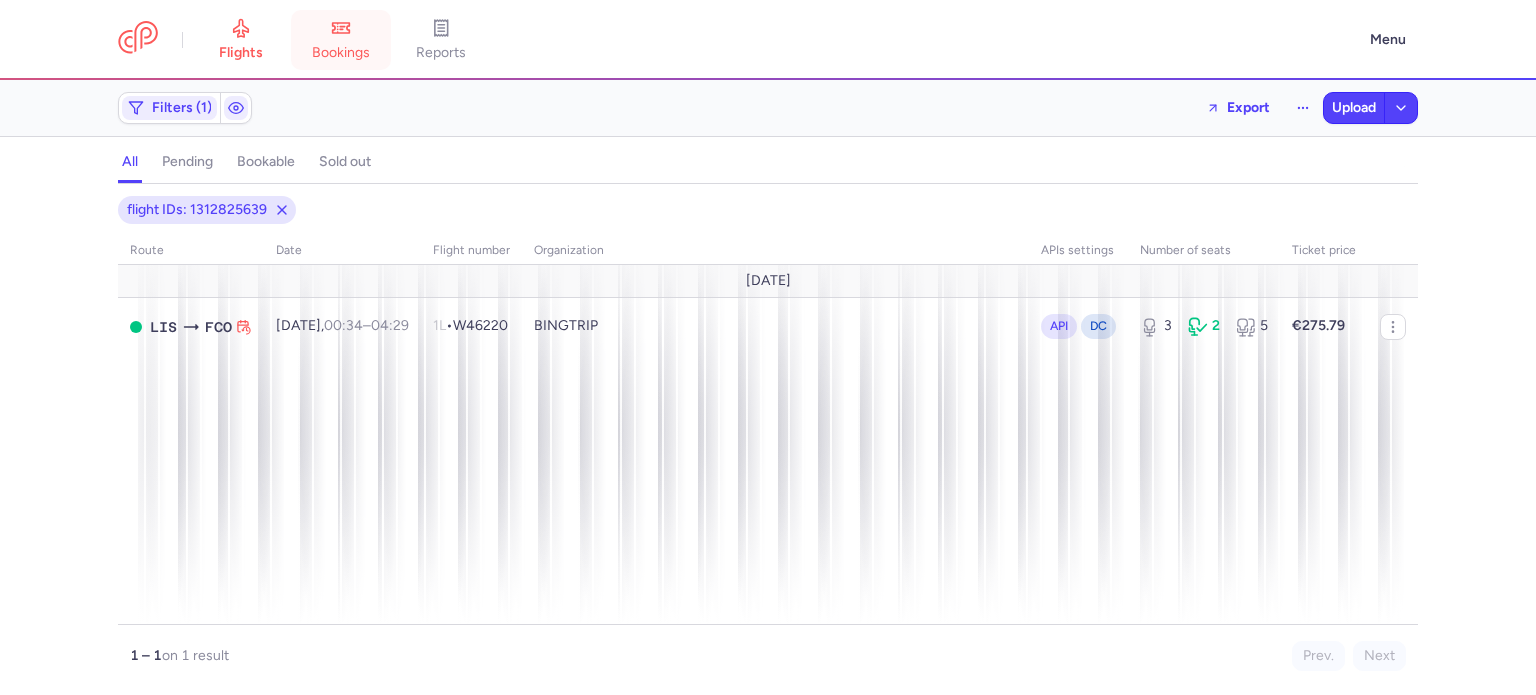click on "bookings" at bounding box center [341, 53] 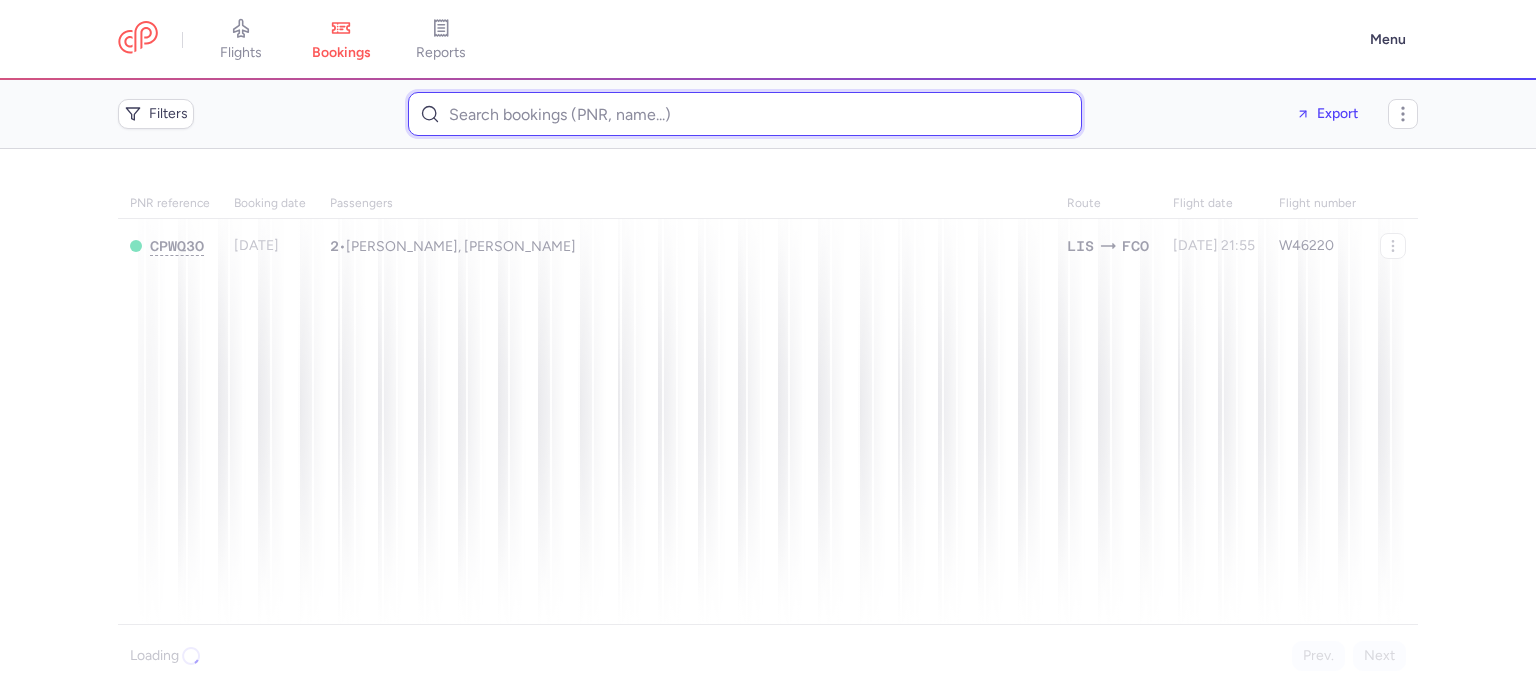 click at bounding box center (745, 114) 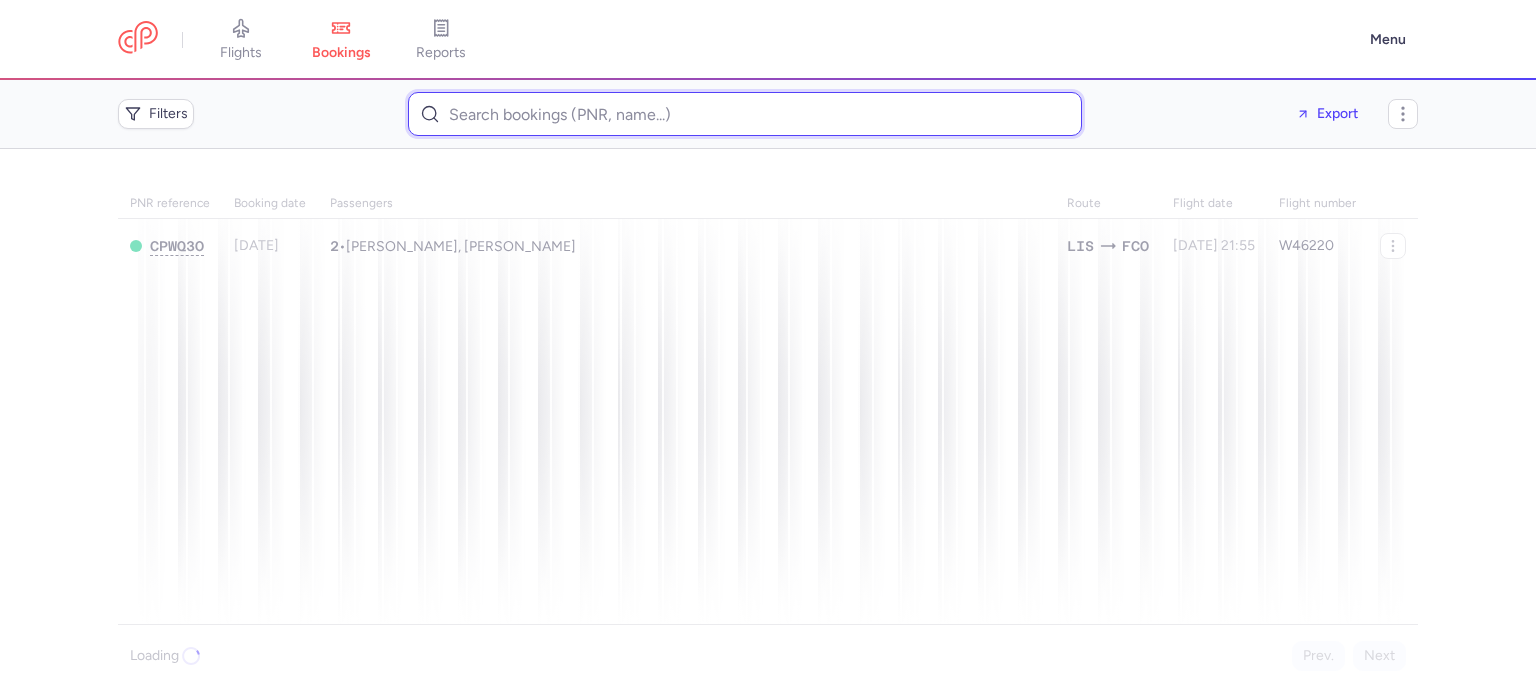 paste on "marine.salfati@gmail.com" 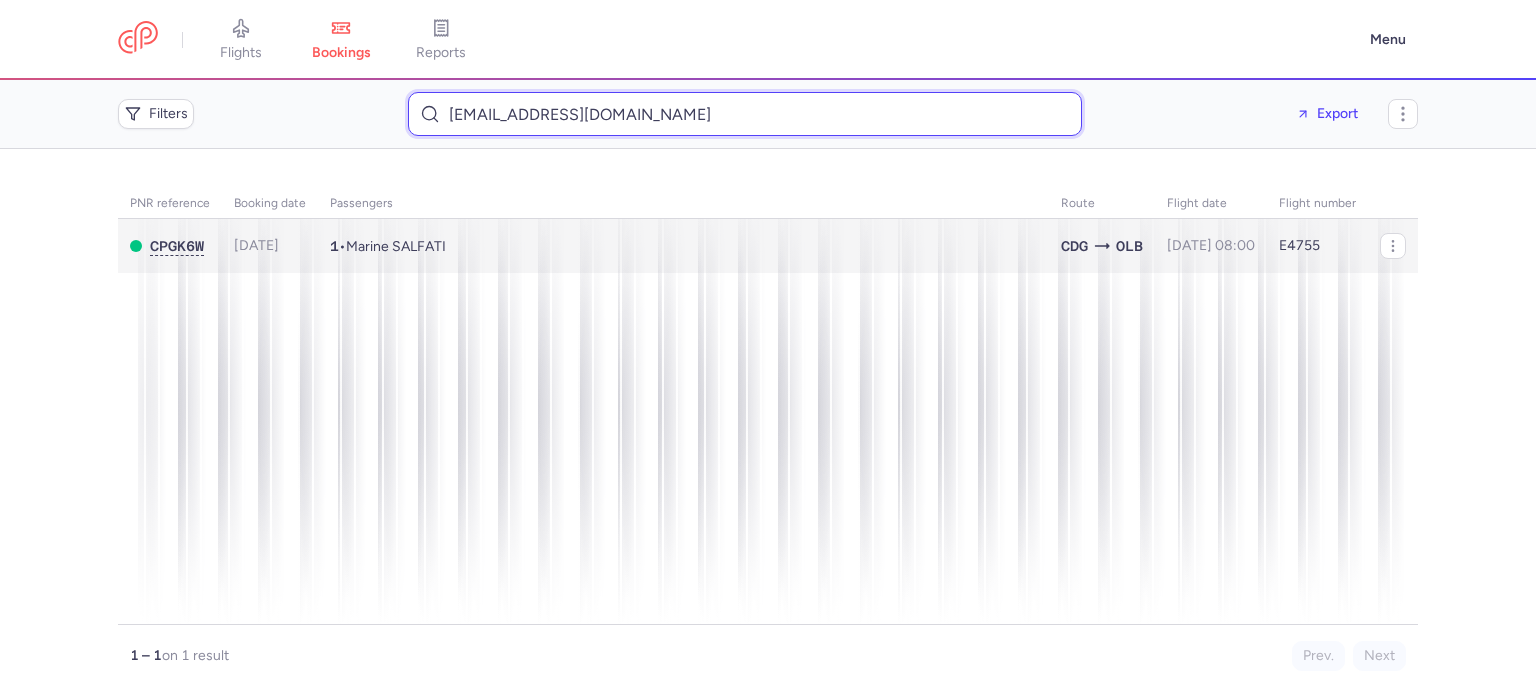 type on "marine.salfati@gmail.com" 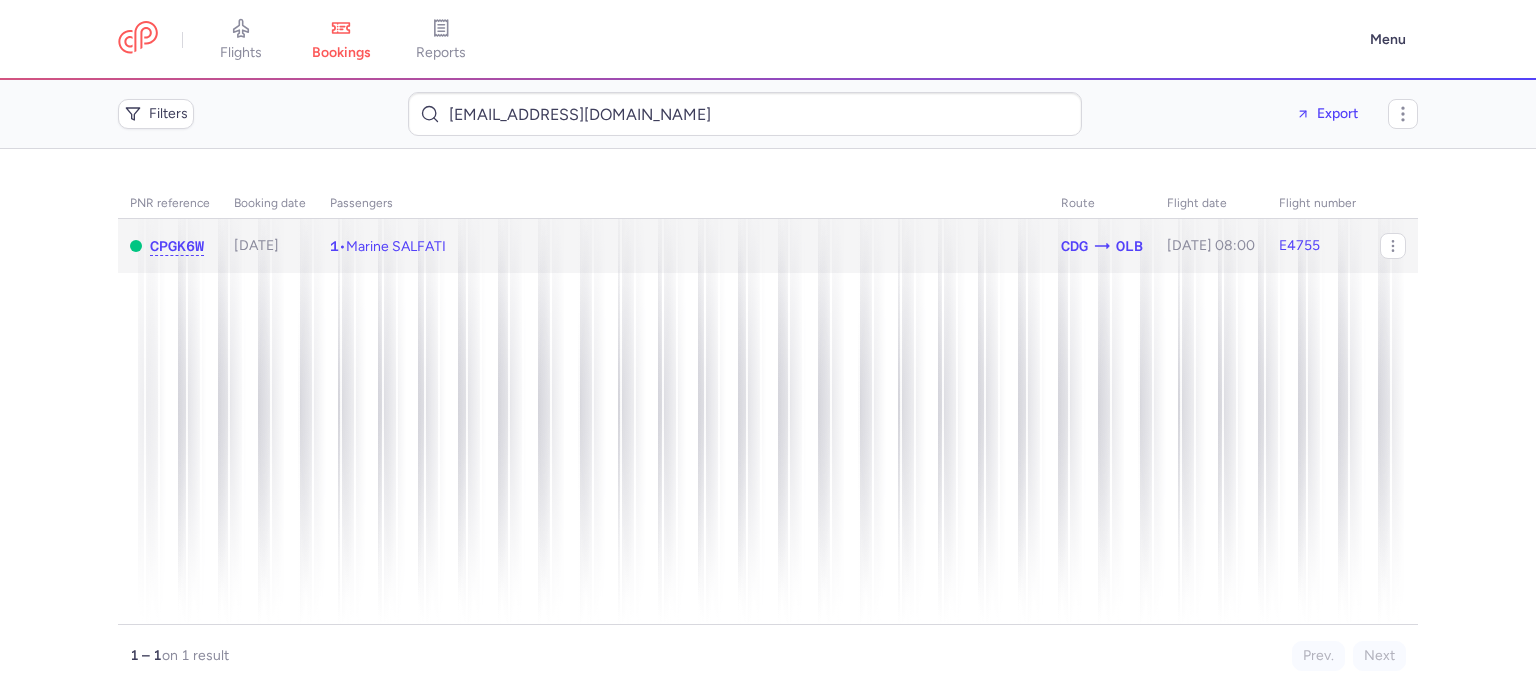 click on "1  •  Marine SALFATI" 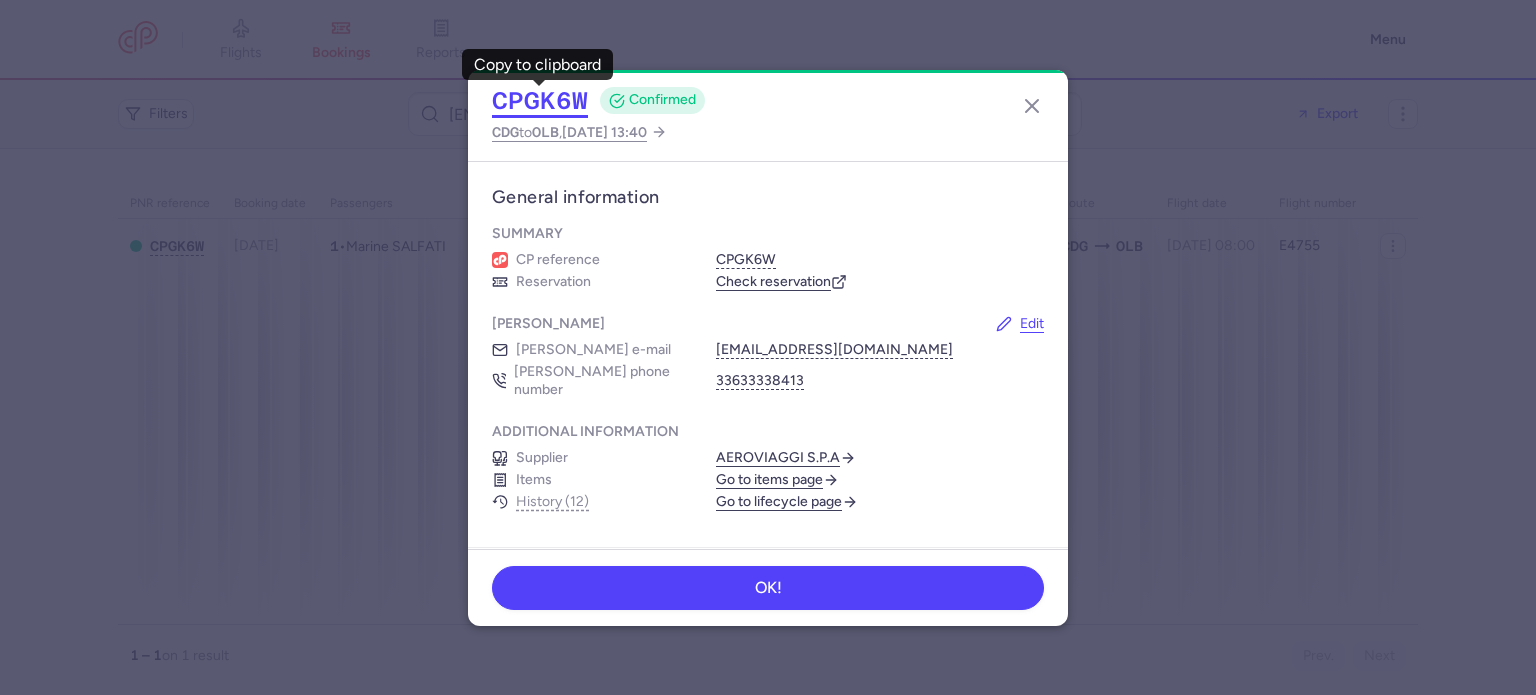 click on "CPGK6W" 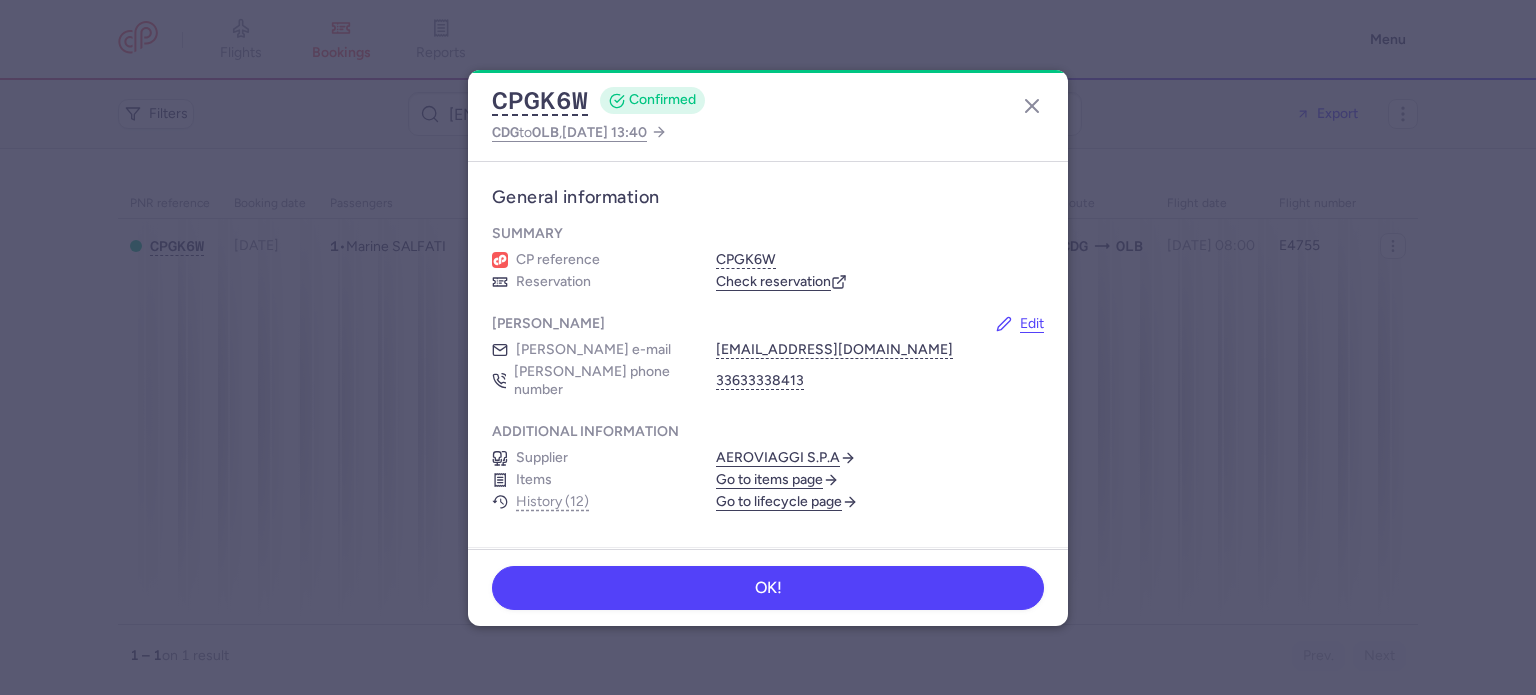 scroll, scrollTop: 0, scrollLeft: 0, axis: both 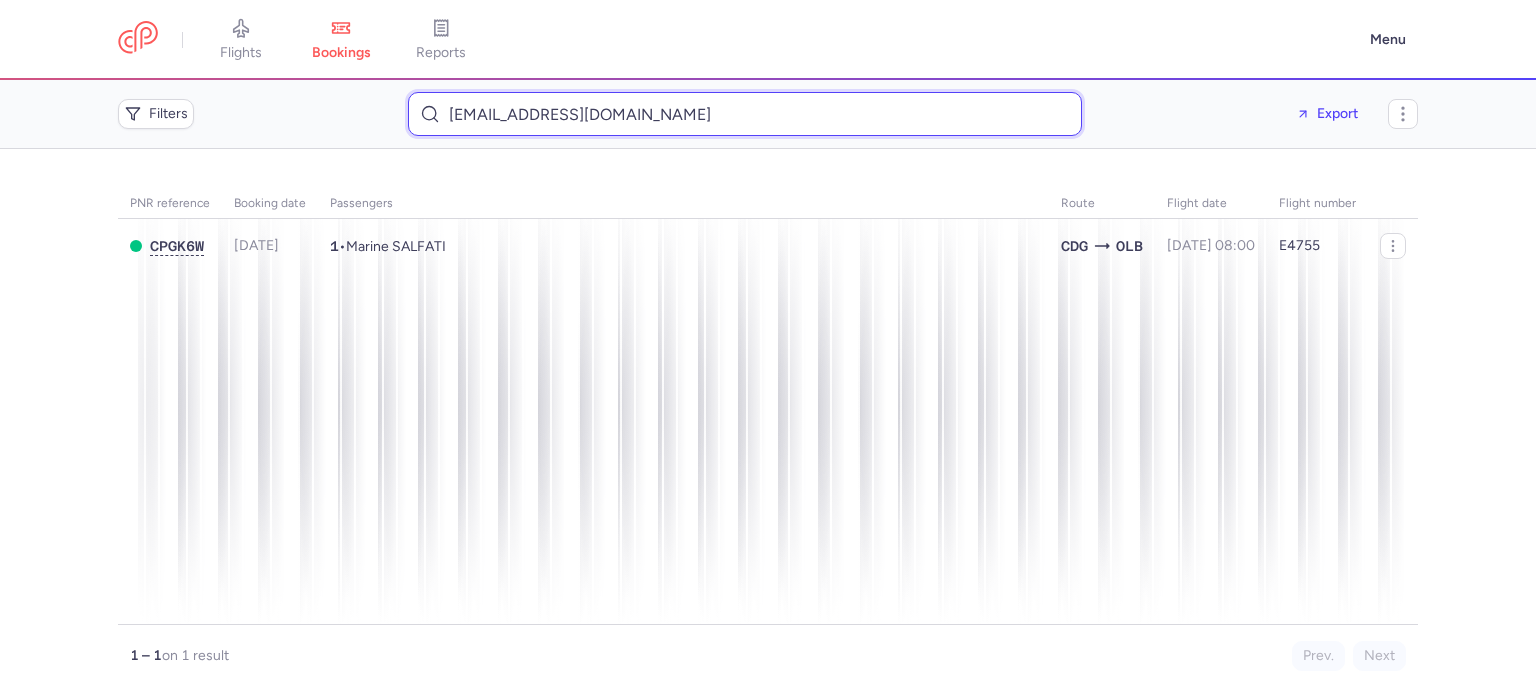 click on "[EMAIL_ADDRESS][DOMAIN_NAME]" at bounding box center (745, 114) 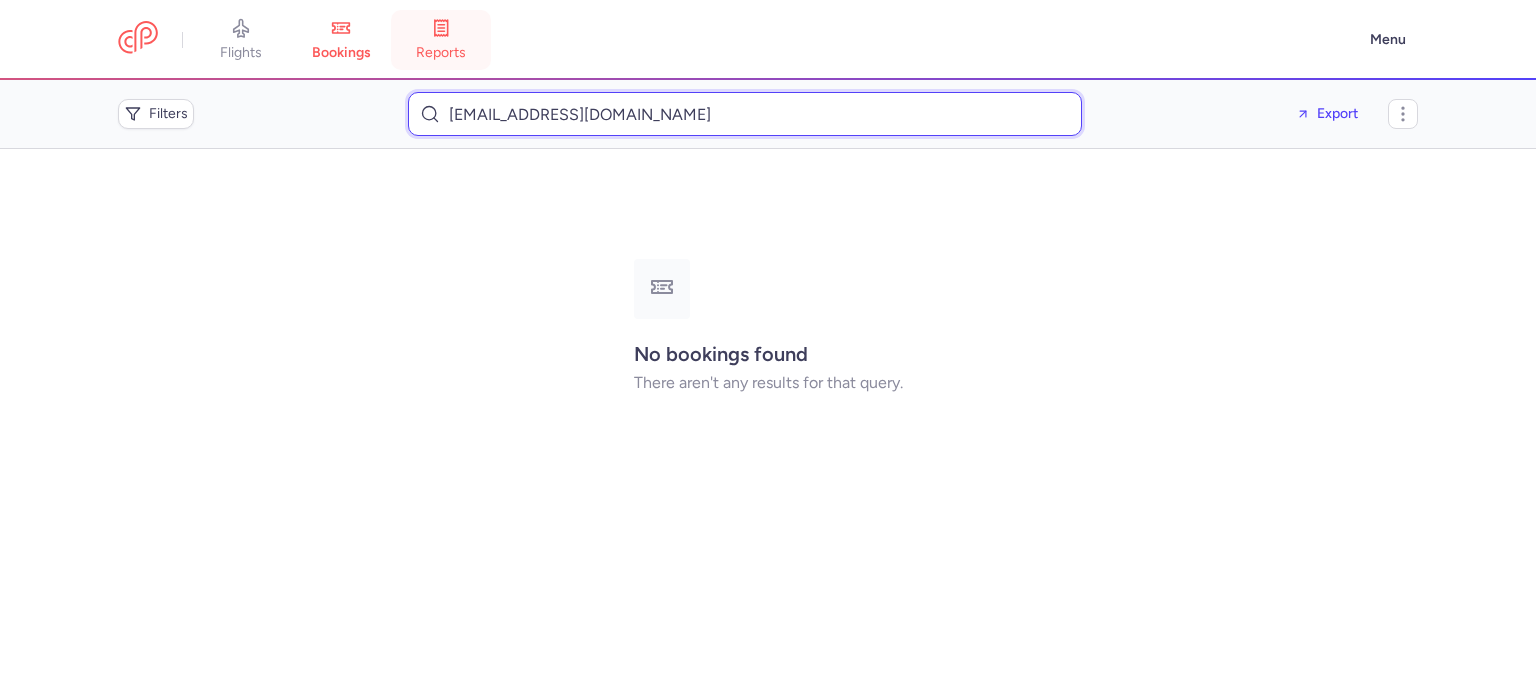 type on "vesel45@icloud.com" 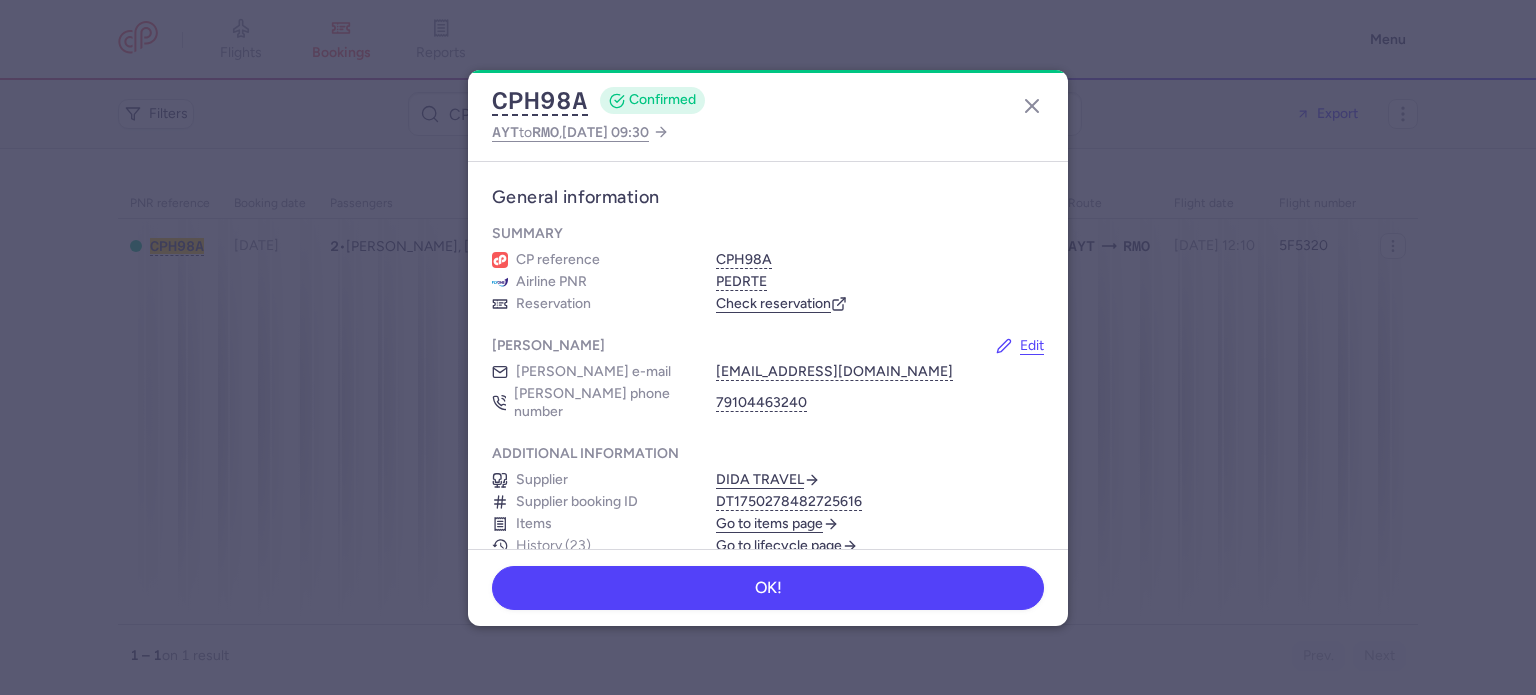 scroll, scrollTop: 0, scrollLeft: 0, axis: both 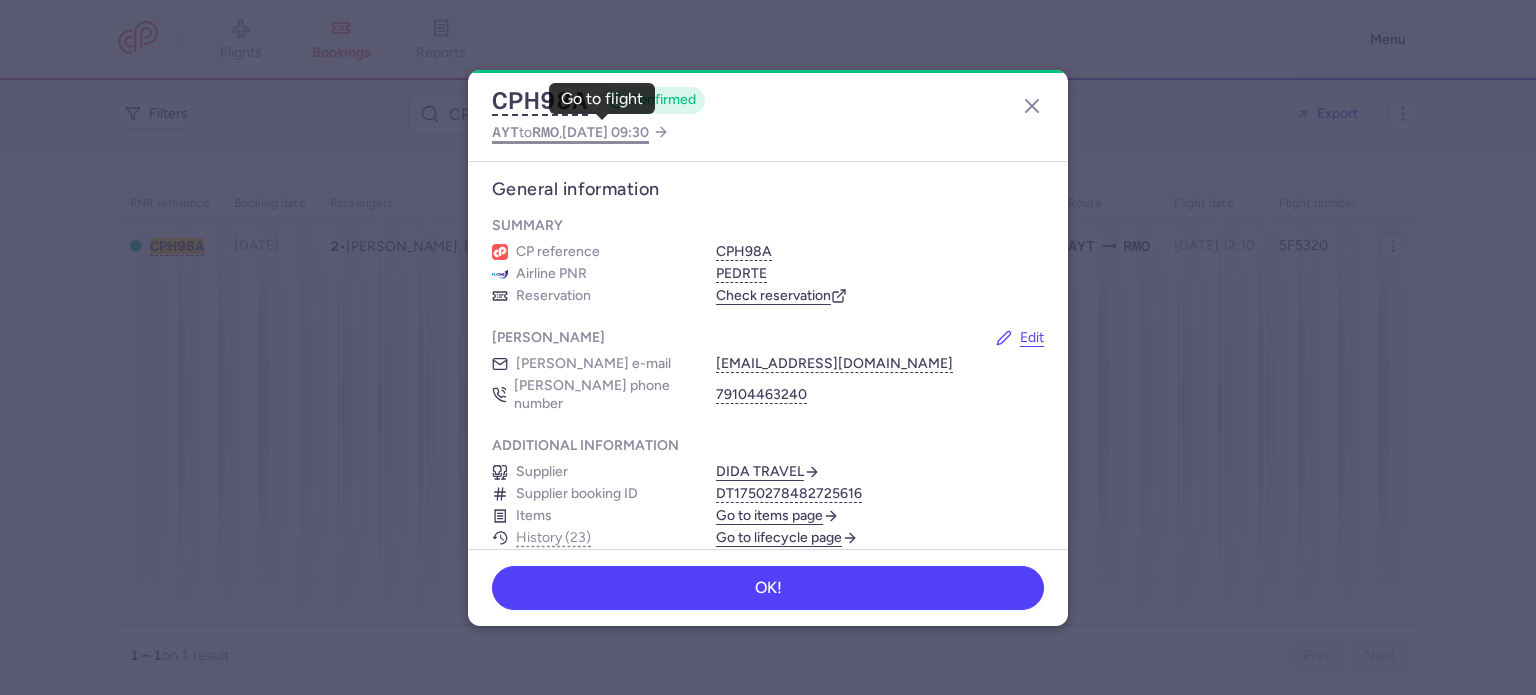 click on "RMO" at bounding box center [545, 132] 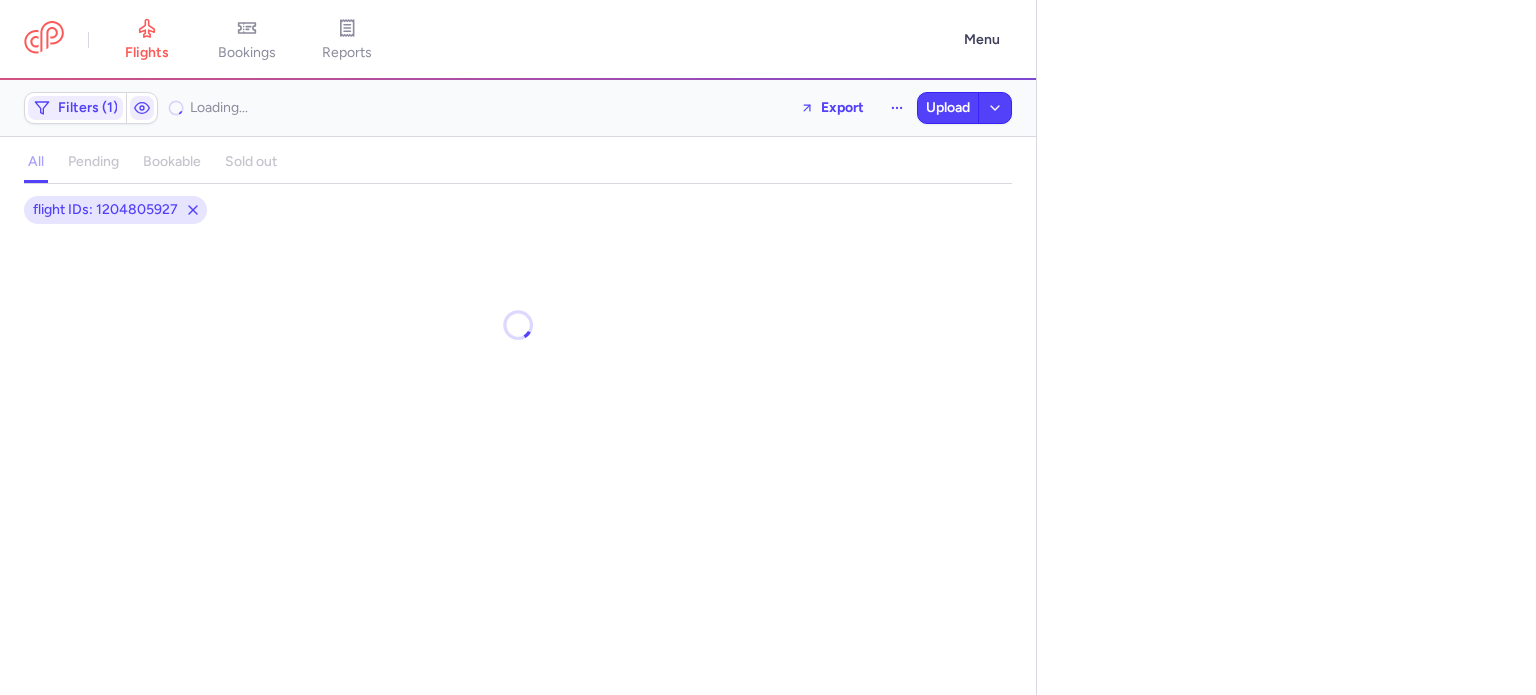 select on "days" 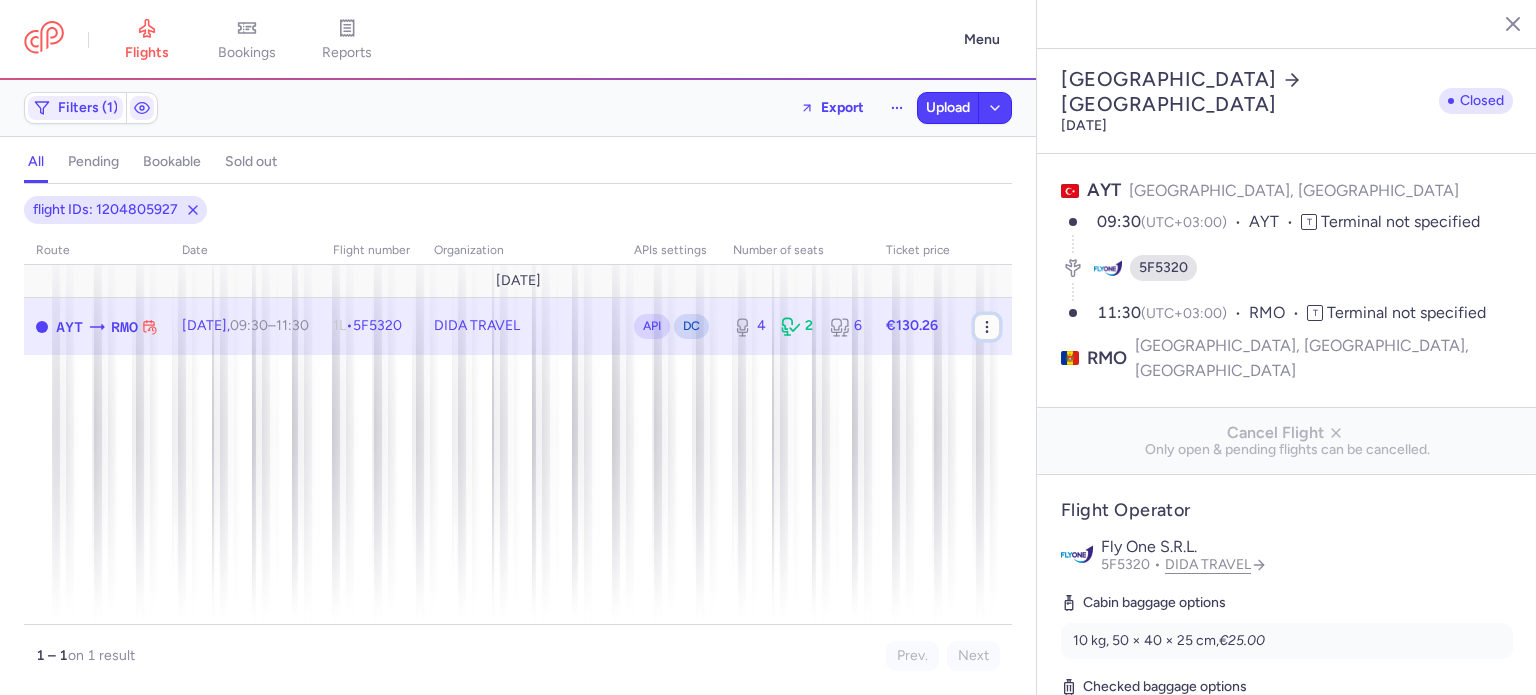 click 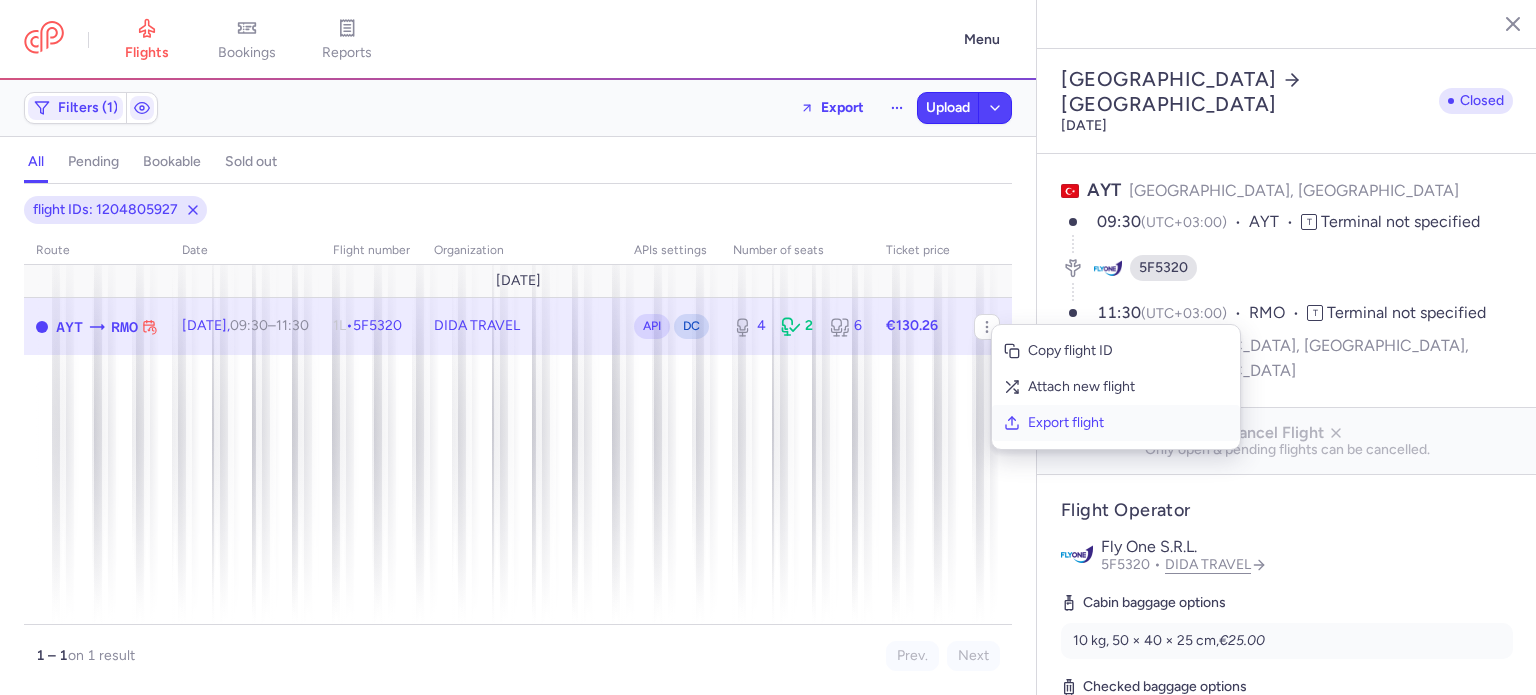 click on "Export flight" 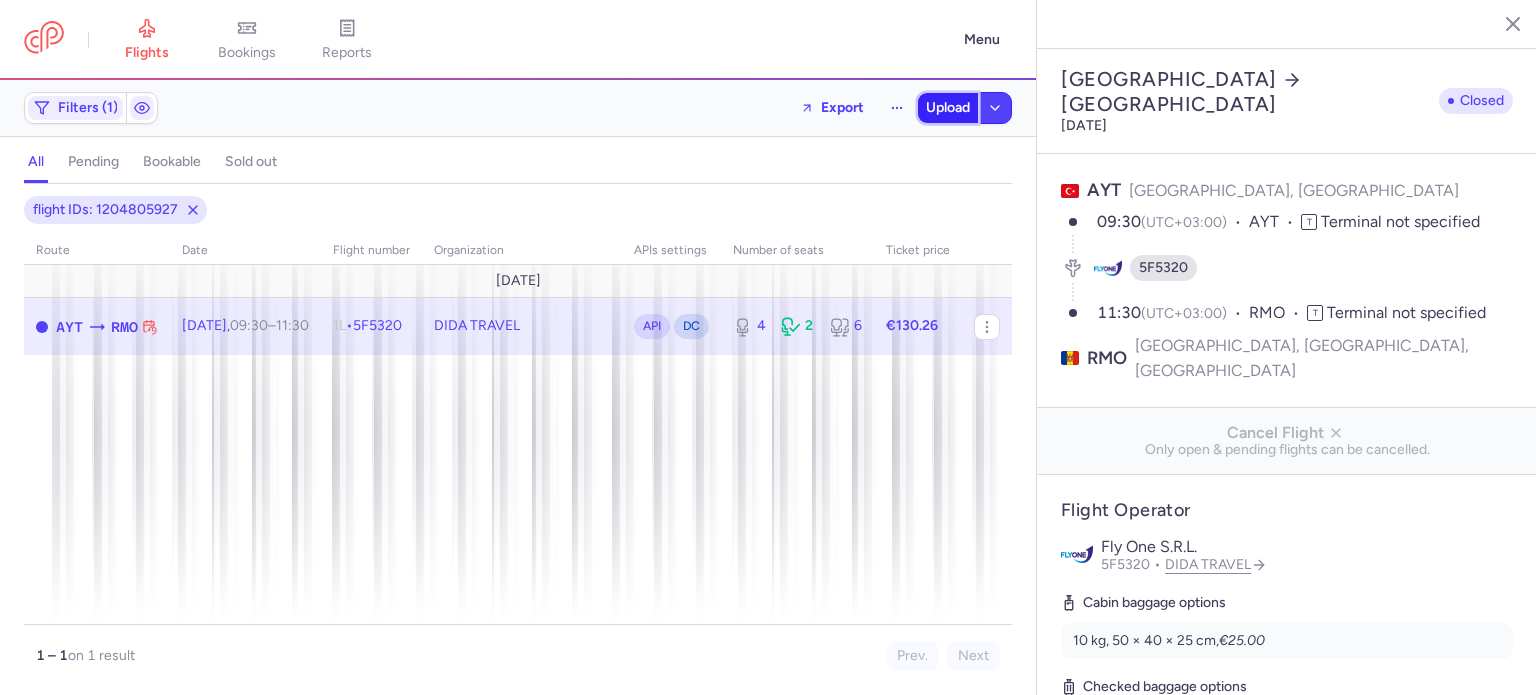 click on "Upload" at bounding box center (948, 108) 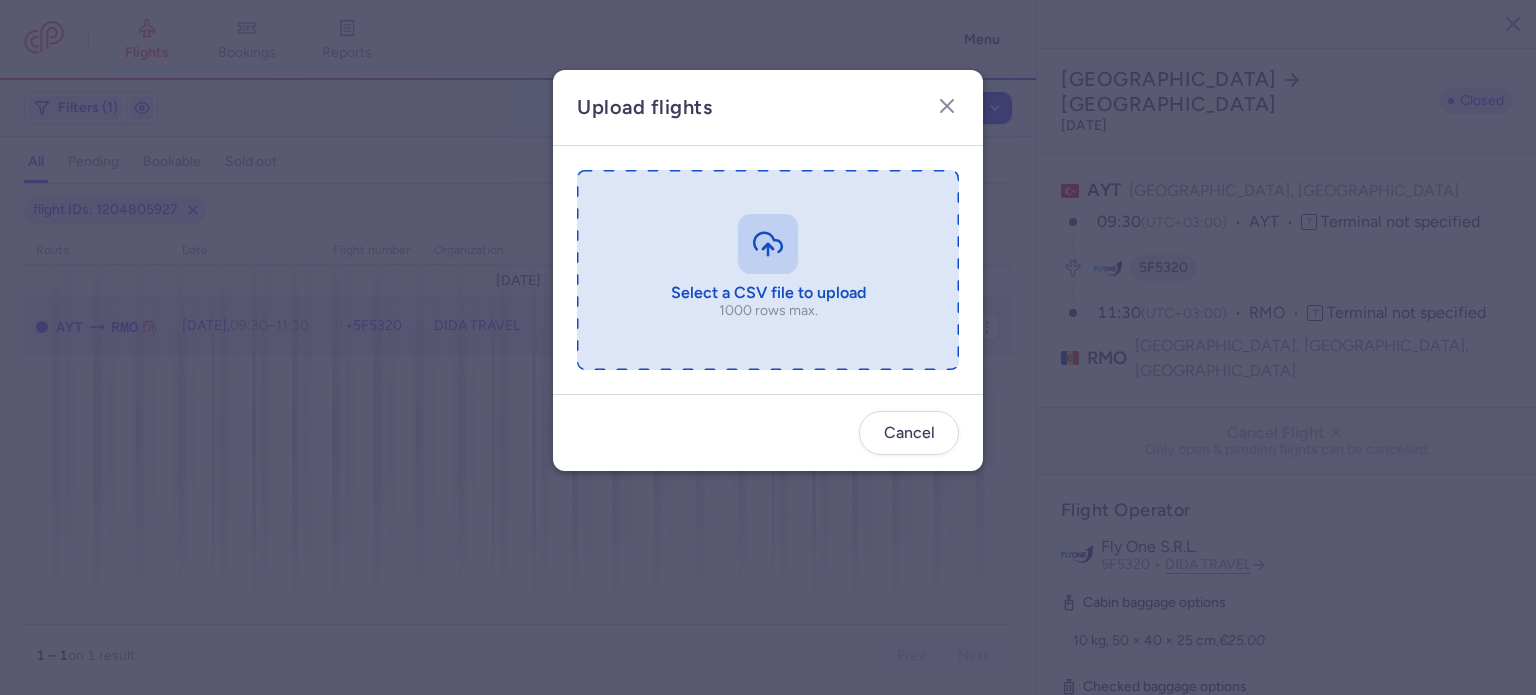 click at bounding box center (768, 270) 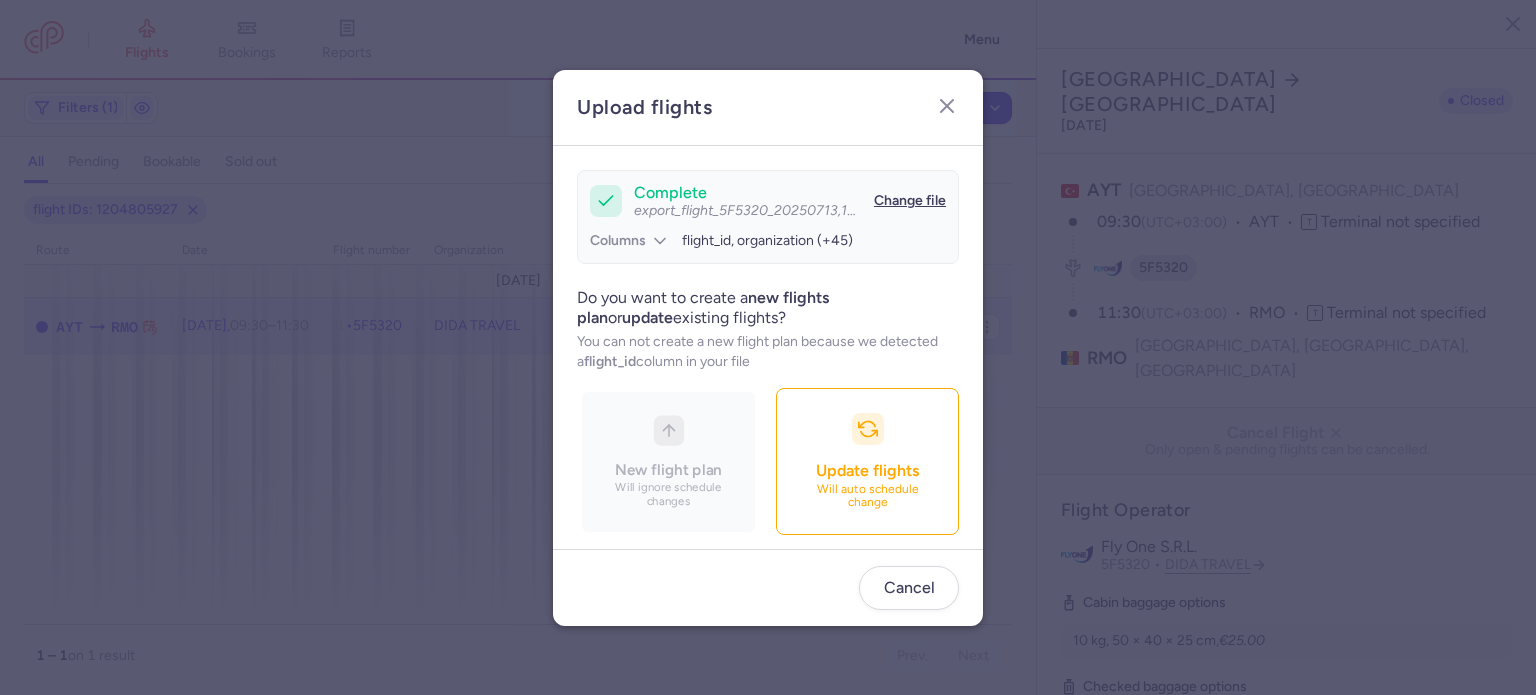 scroll, scrollTop: 172, scrollLeft: 0, axis: vertical 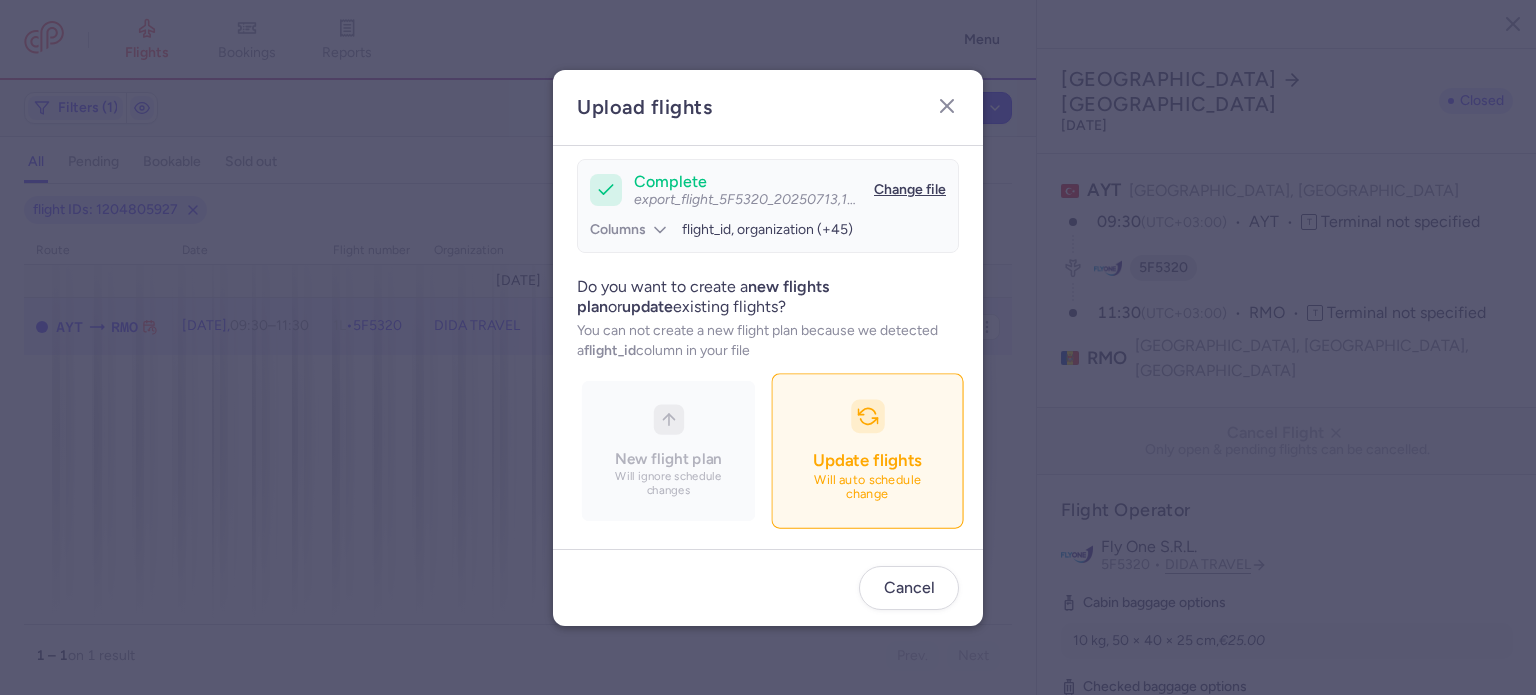 click at bounding box center [868, 416] 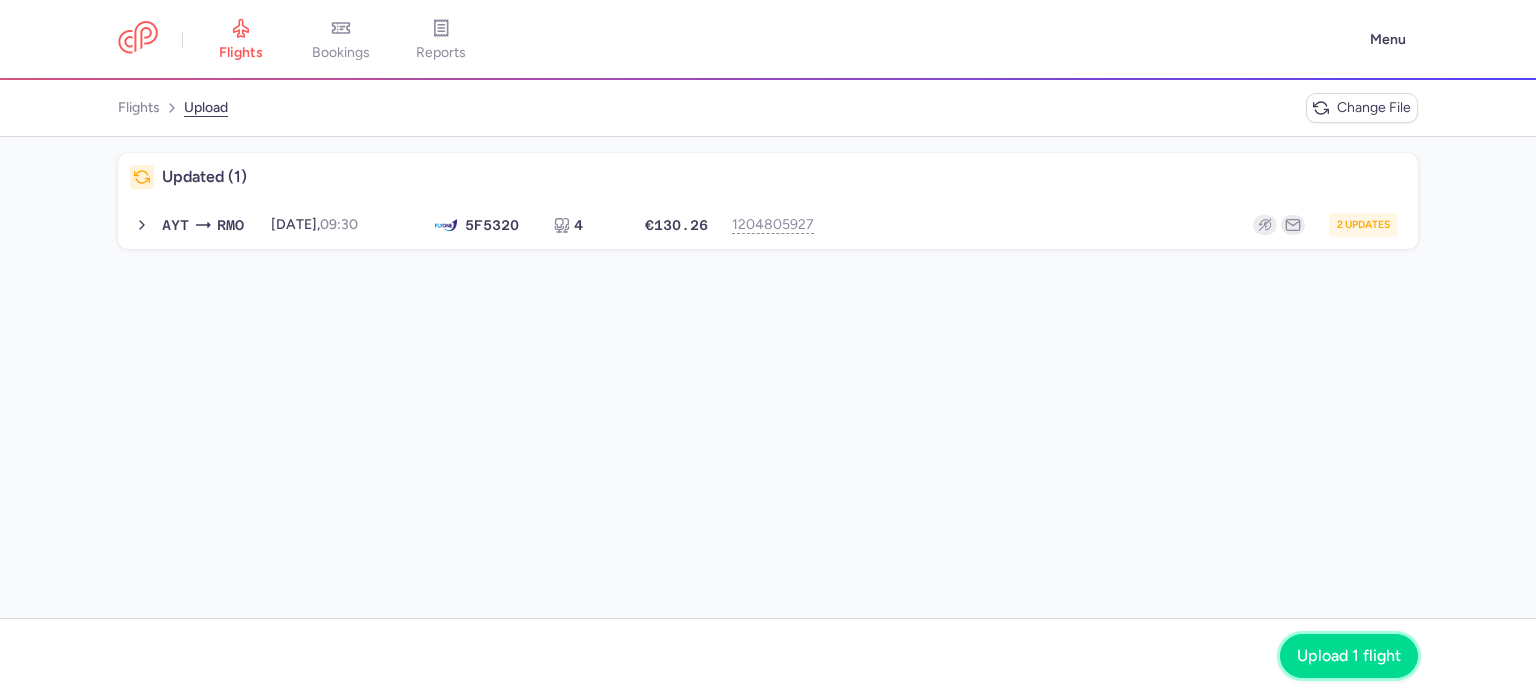 click on "Upload 1 flight" at bounding box center (1349, 656) 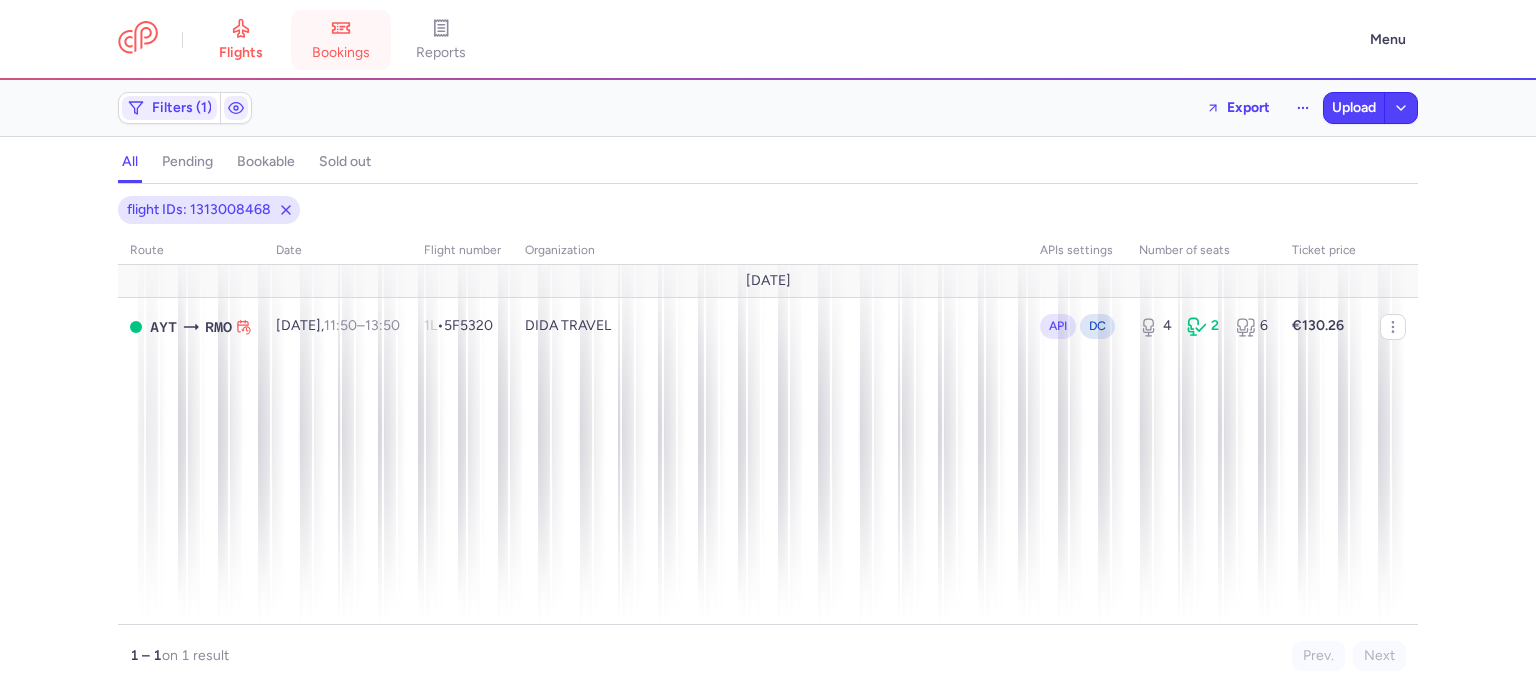 click on "bookings" at bounding box center [341, 53] 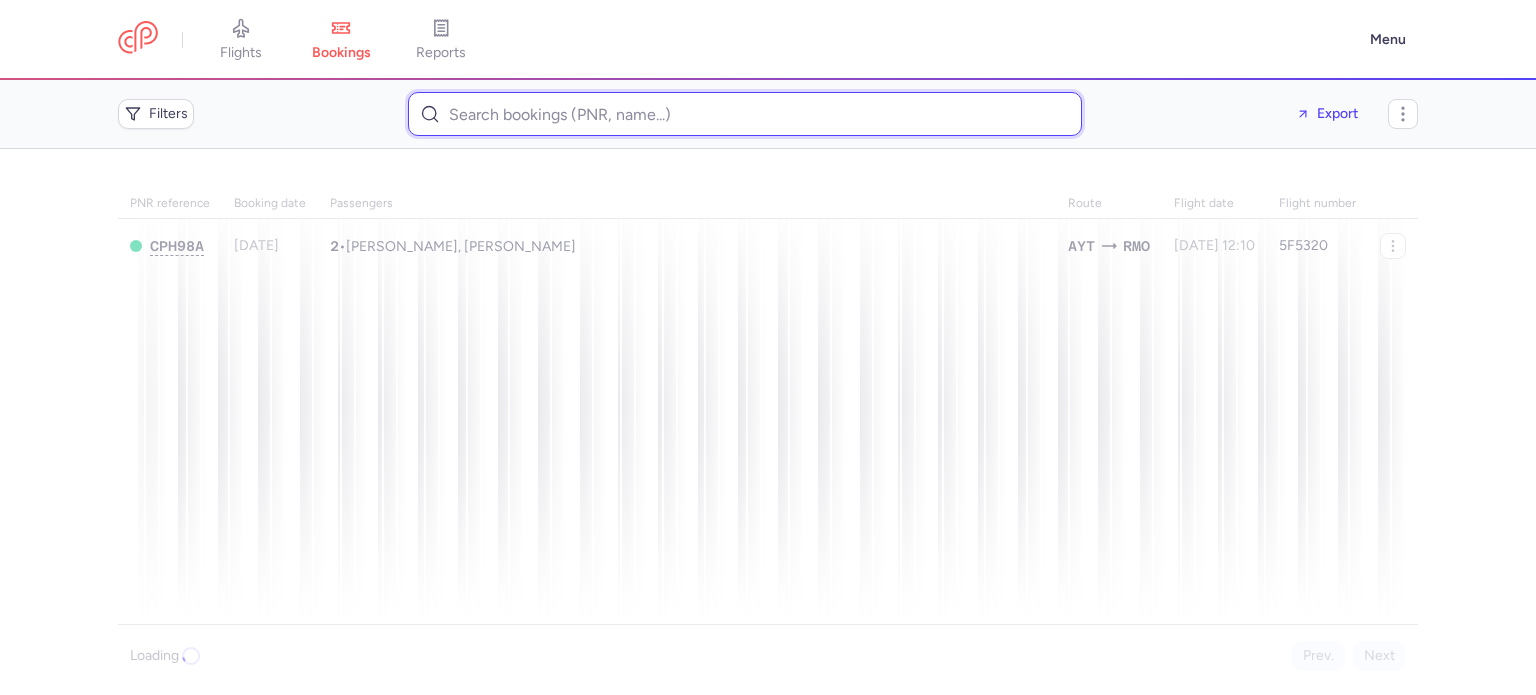 click at bounding box center [745, 114] 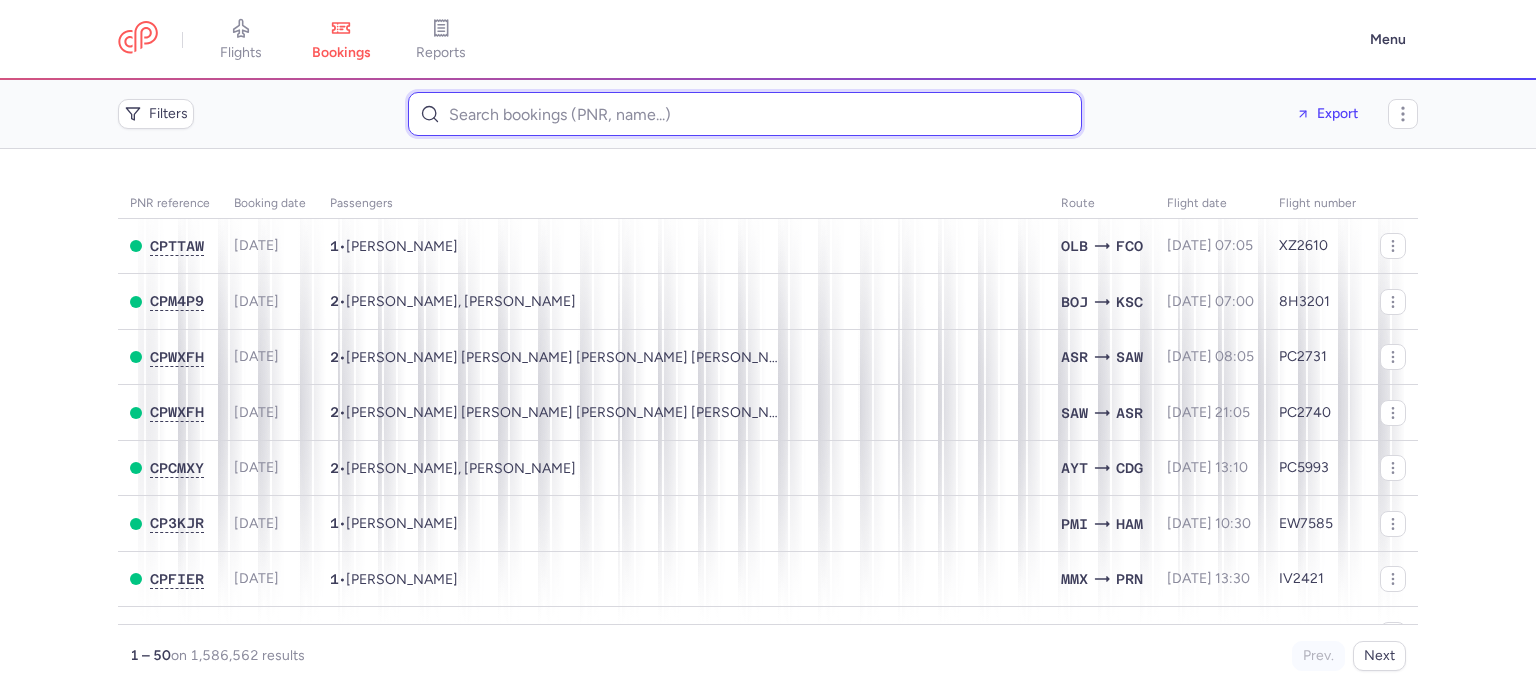 paste on "[PERSON_NAME][EMAIL_ADDRESS][DOMAIN_NAME]" 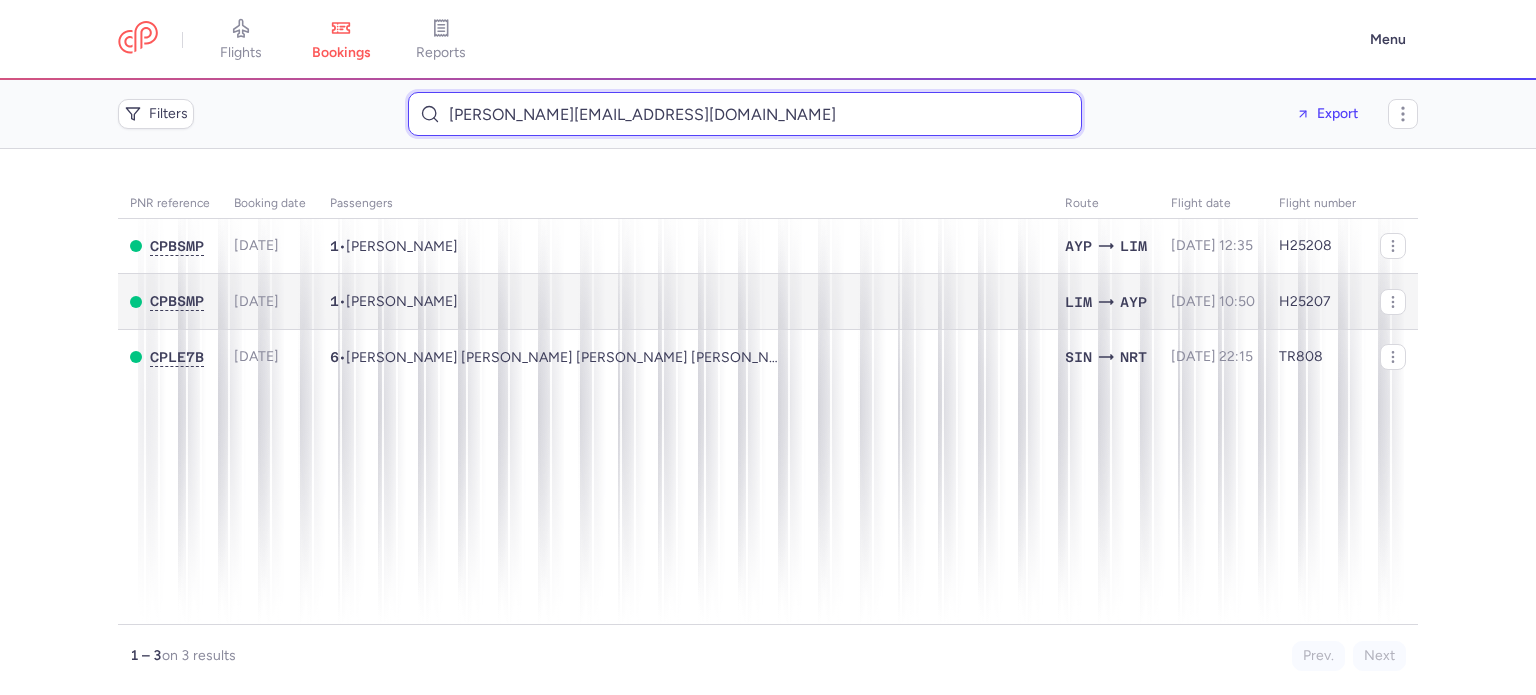 type on "[PERSON_NAME][EMAIL_ADDRESS][DOMAIN_NAME]" 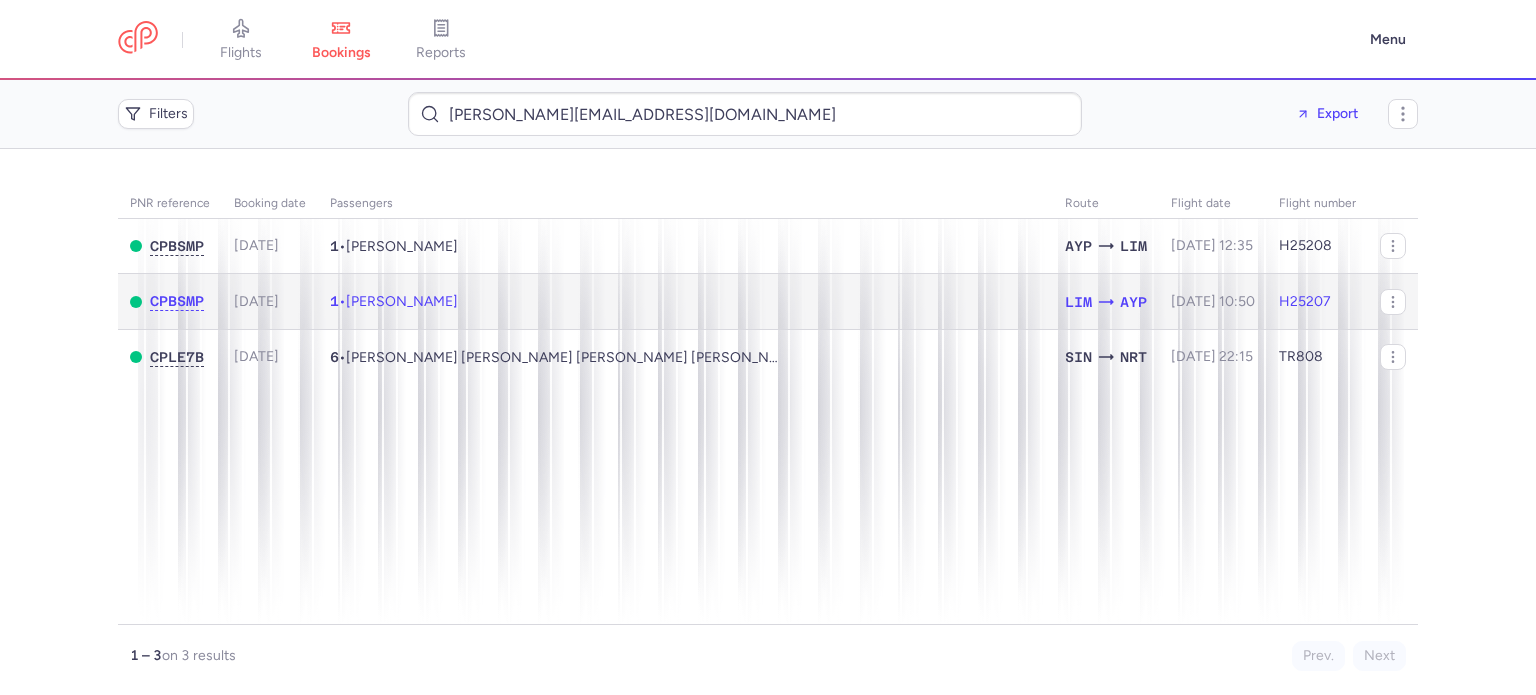 click on "1  •  Aguida BARRIENTOS" 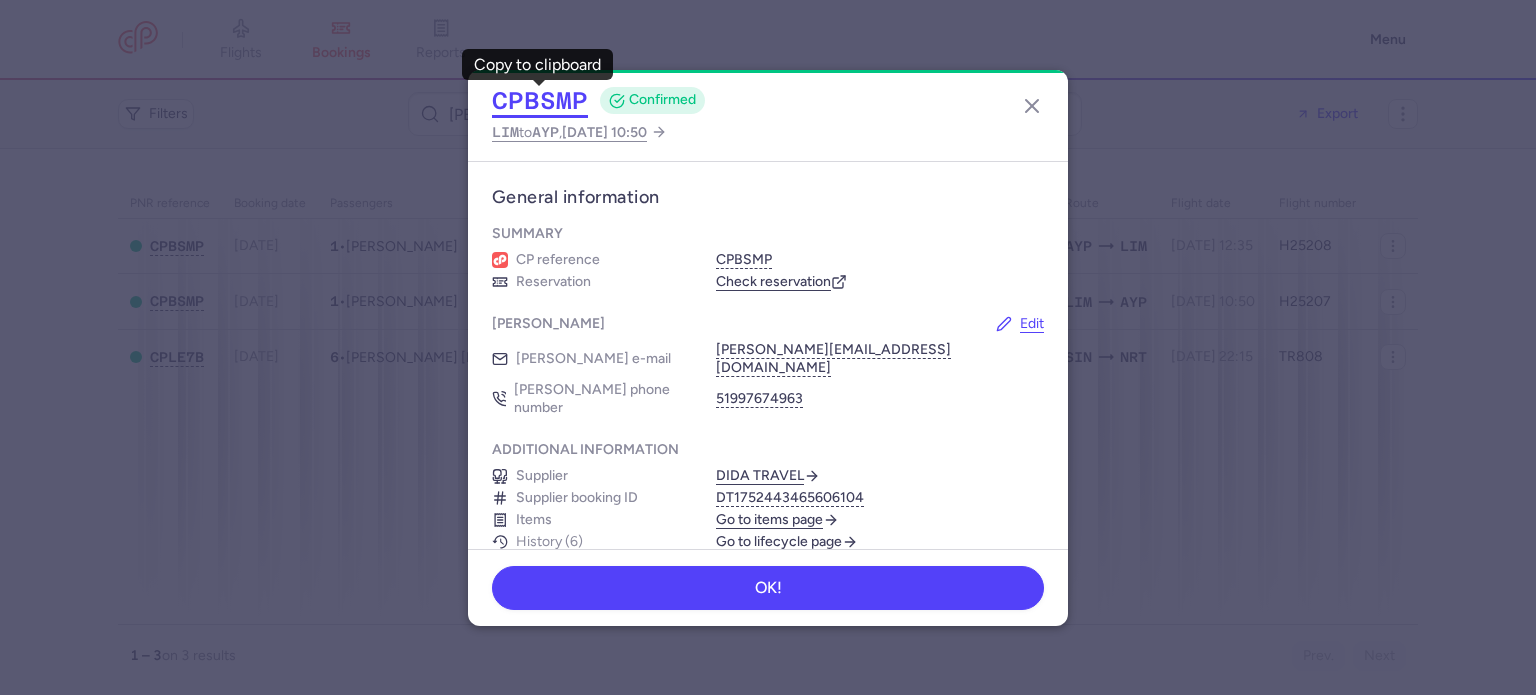 click on "CPBSMP" 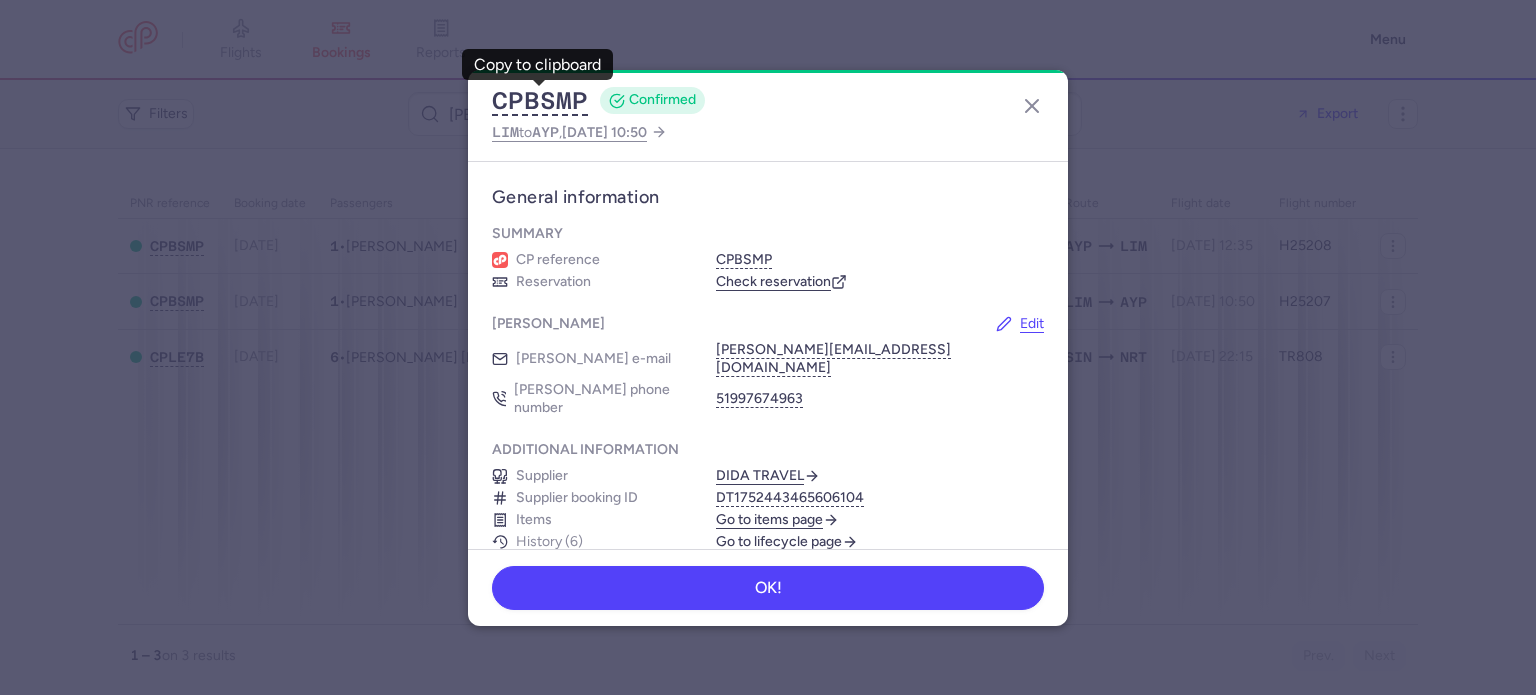 scroll, scrollTop: 0, scrollLeft: 0, axis: both 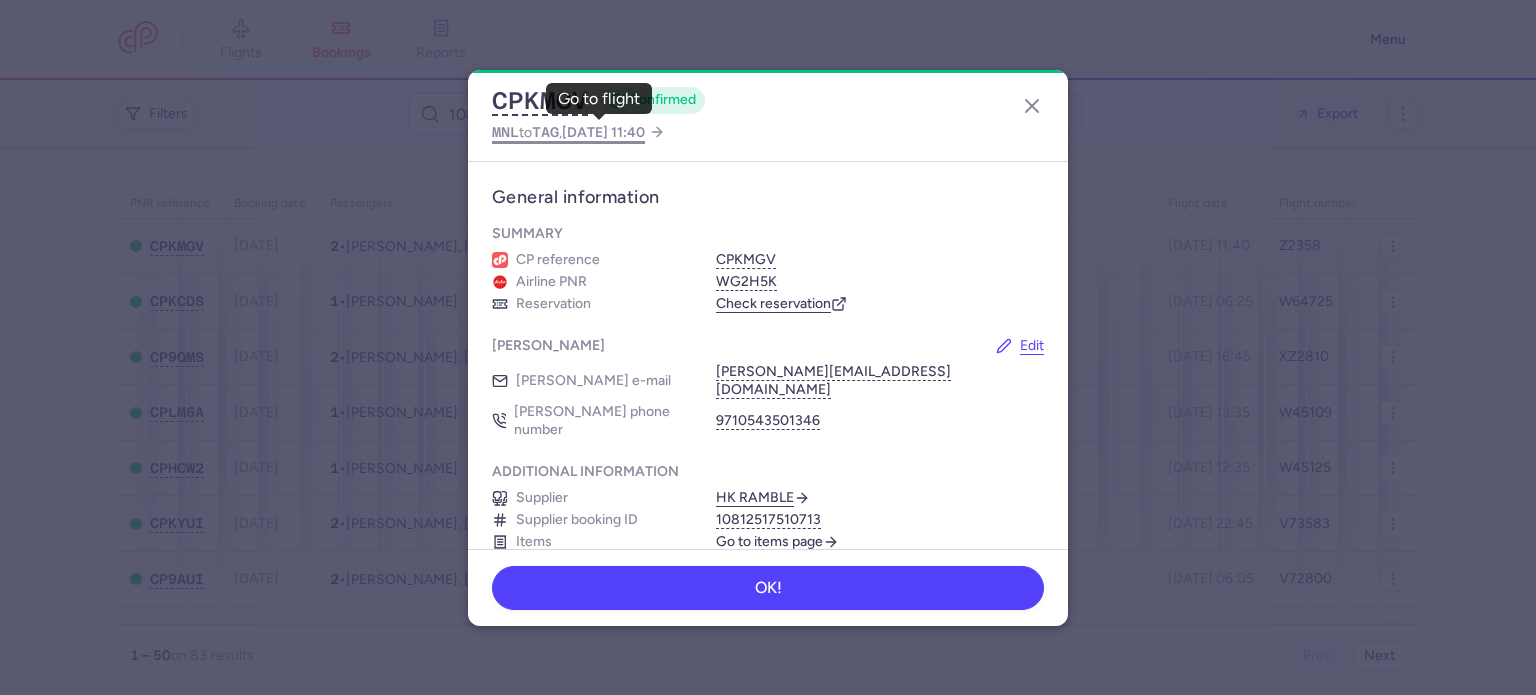 click on "2025 Jul 14, 11:40" at bounding box center (603, 132) 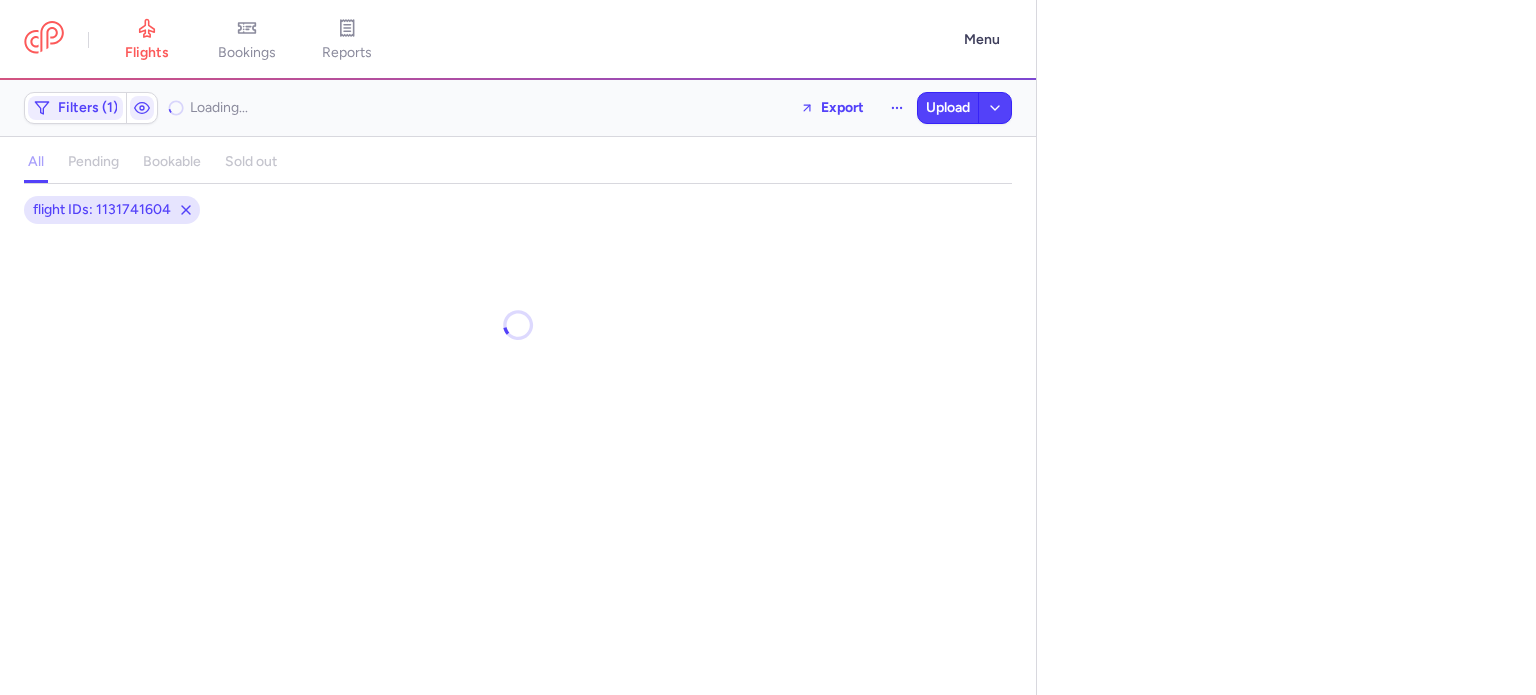 select on "days" 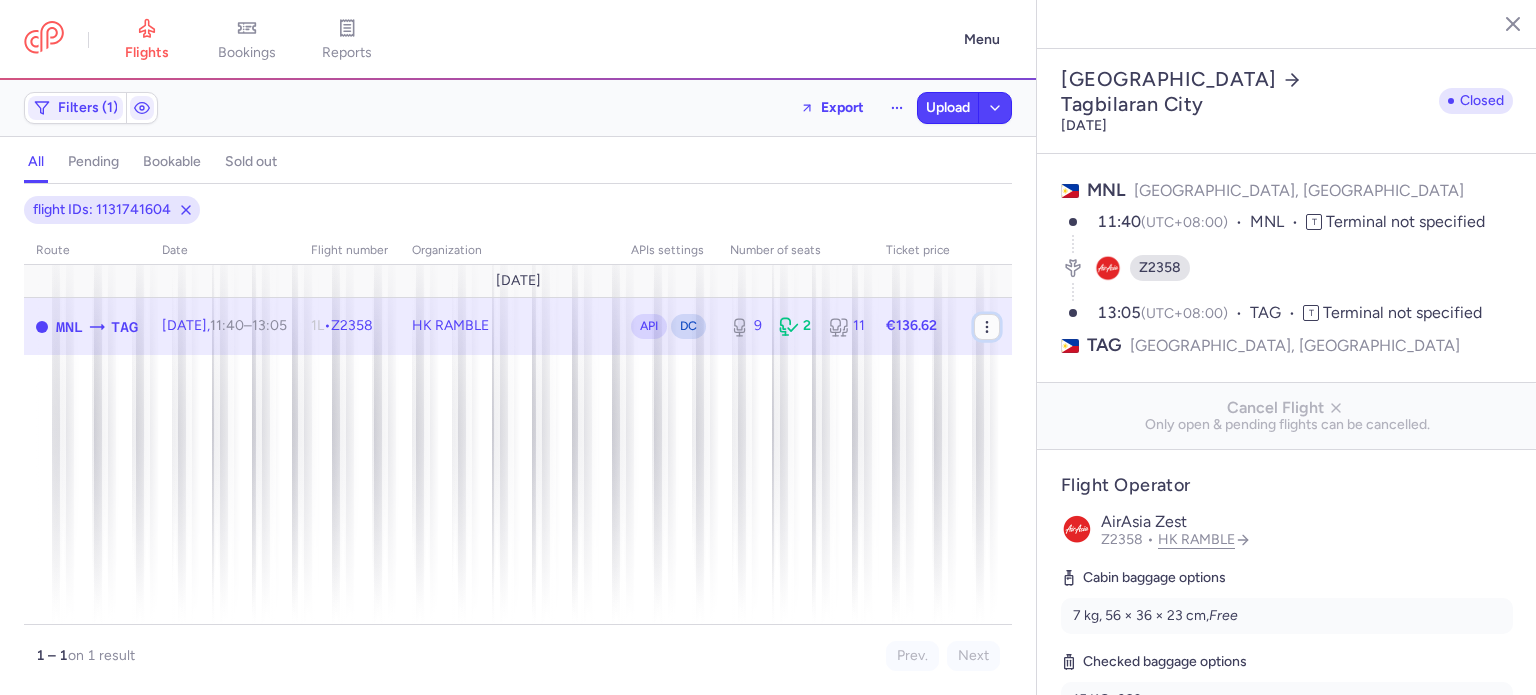 click 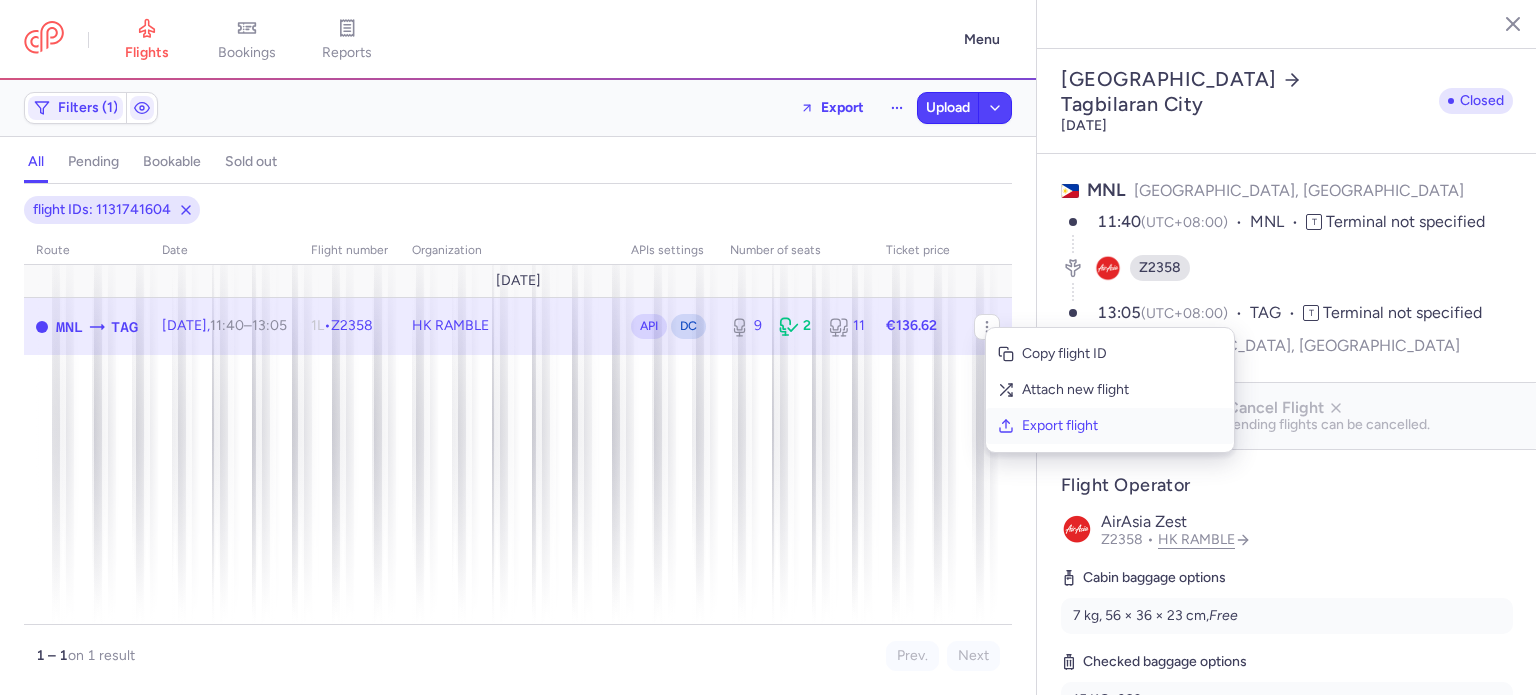 click on "Export flight" at bounding box center [1122, 426] 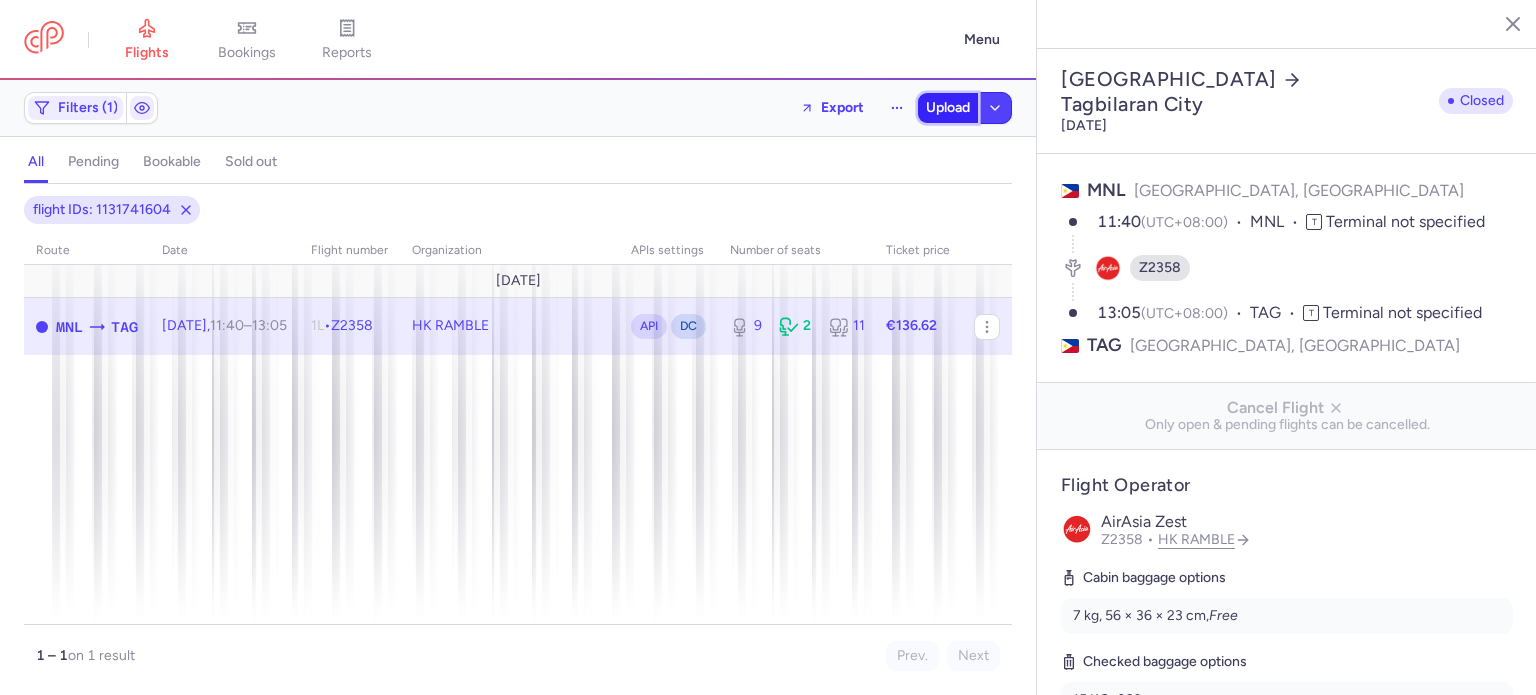 click on "Upload" at bounding box center [948, 108] 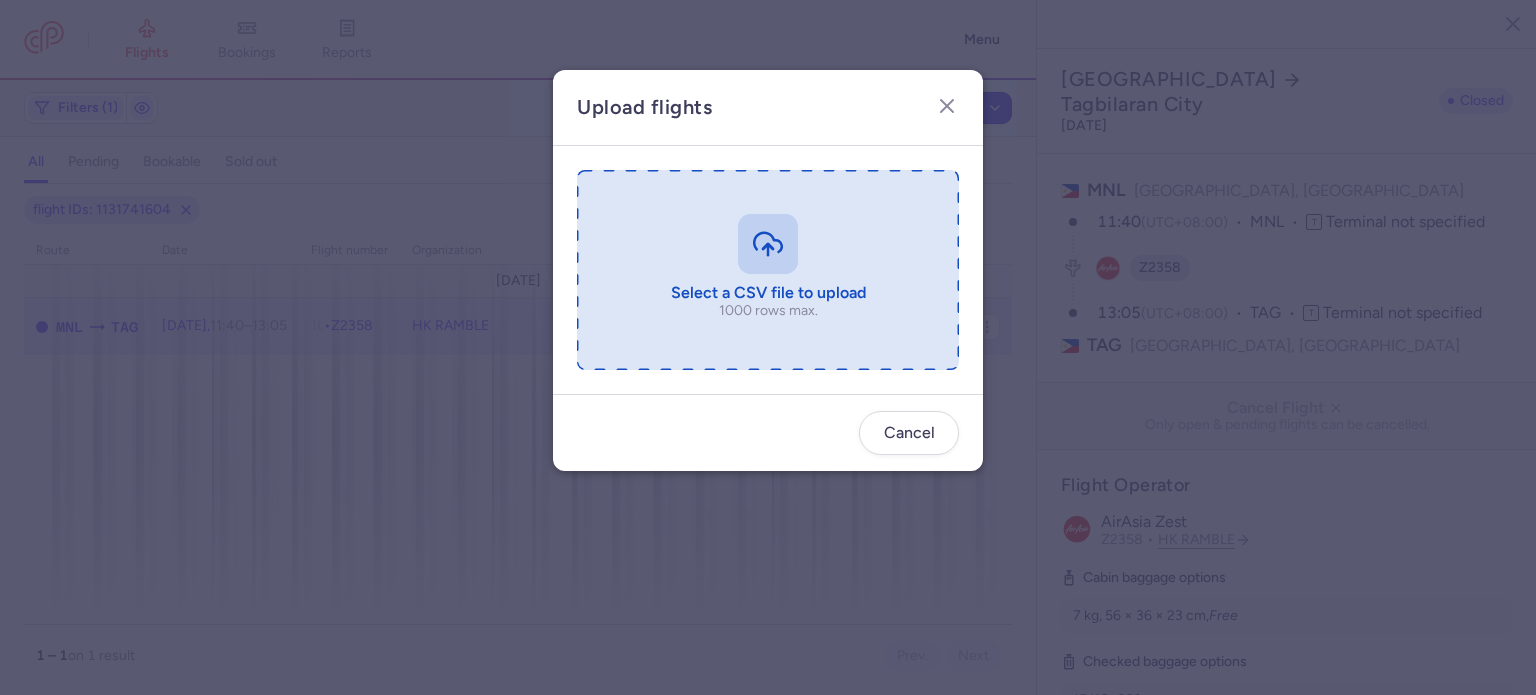click at bounding box center [768, 270] 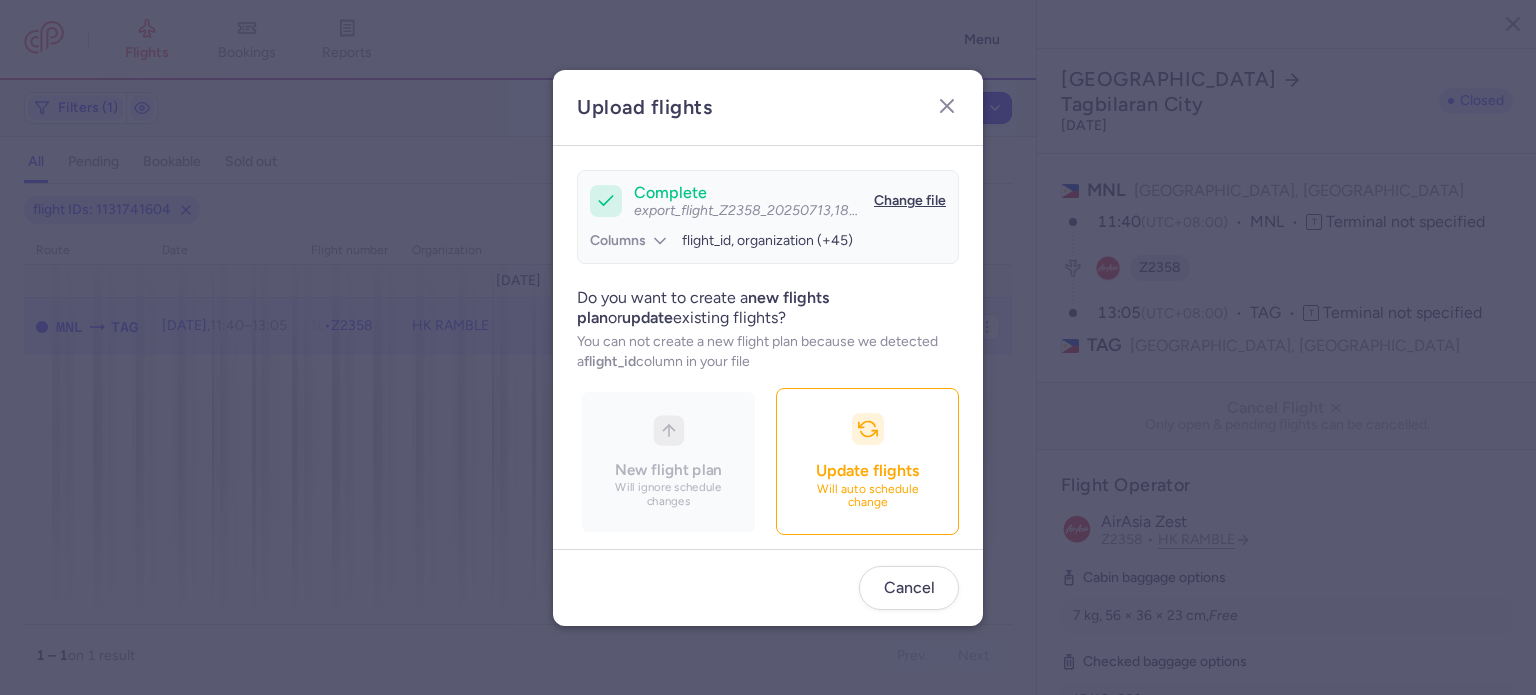 scroll, scrollTop: 172, scrollLeft: 0, axis: vertical 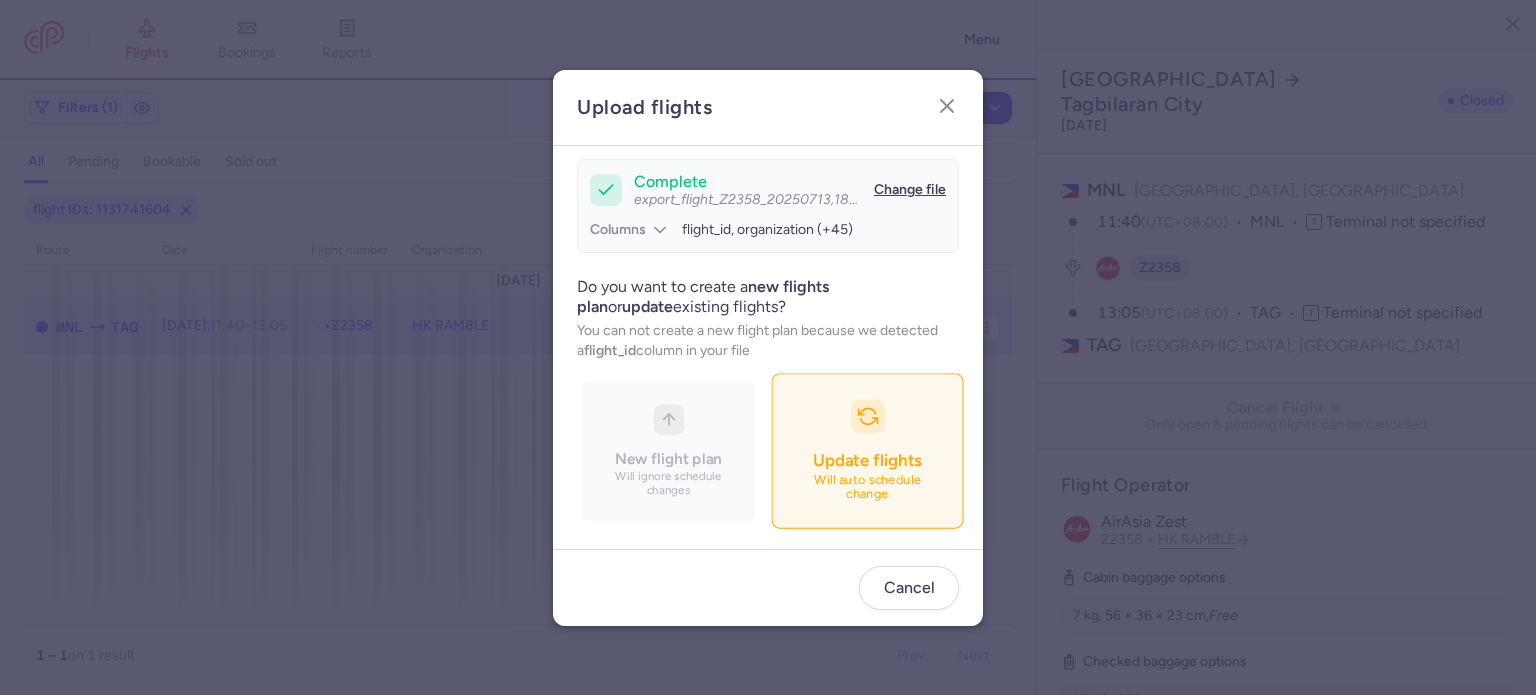 click on "Update flights Will auto schedule change" at bounding box center [867, 450] 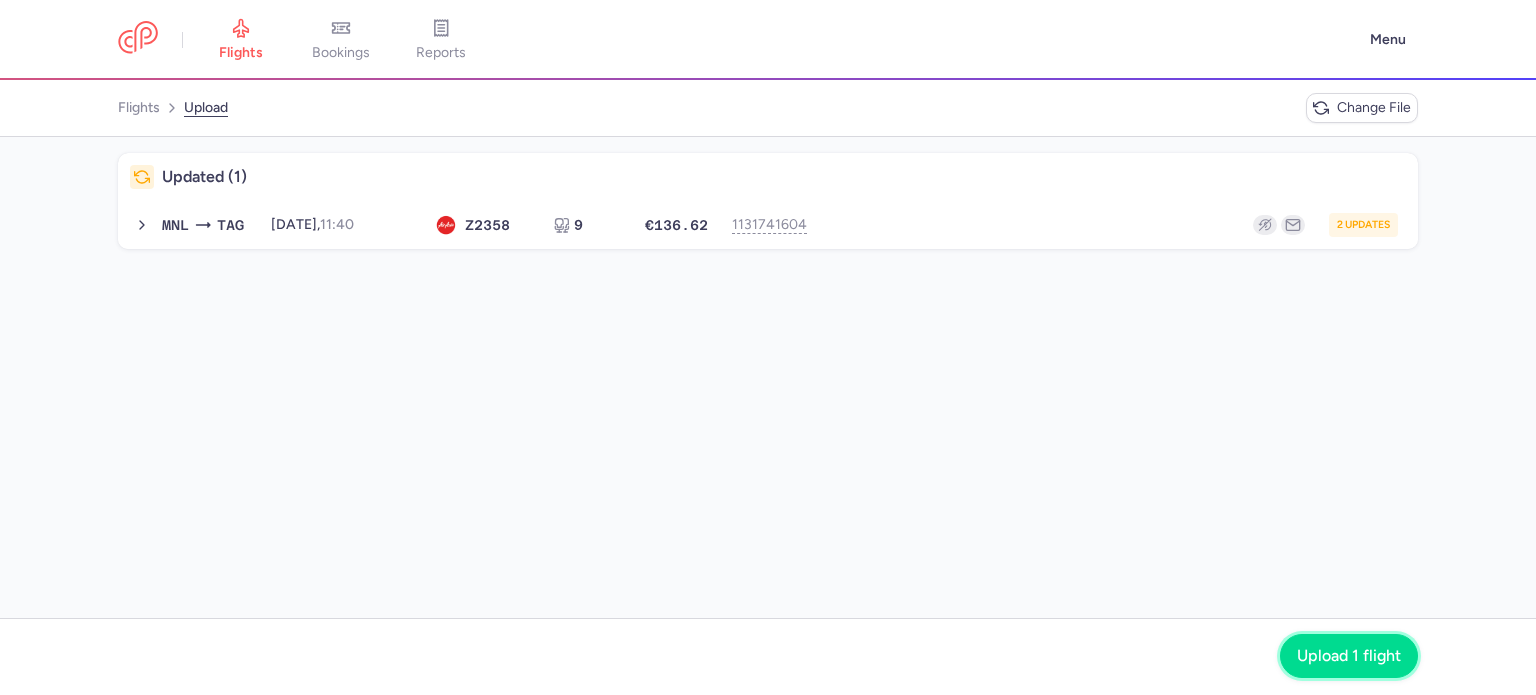 click on "Upload 1 flight" at bounding box center (1349, 656) 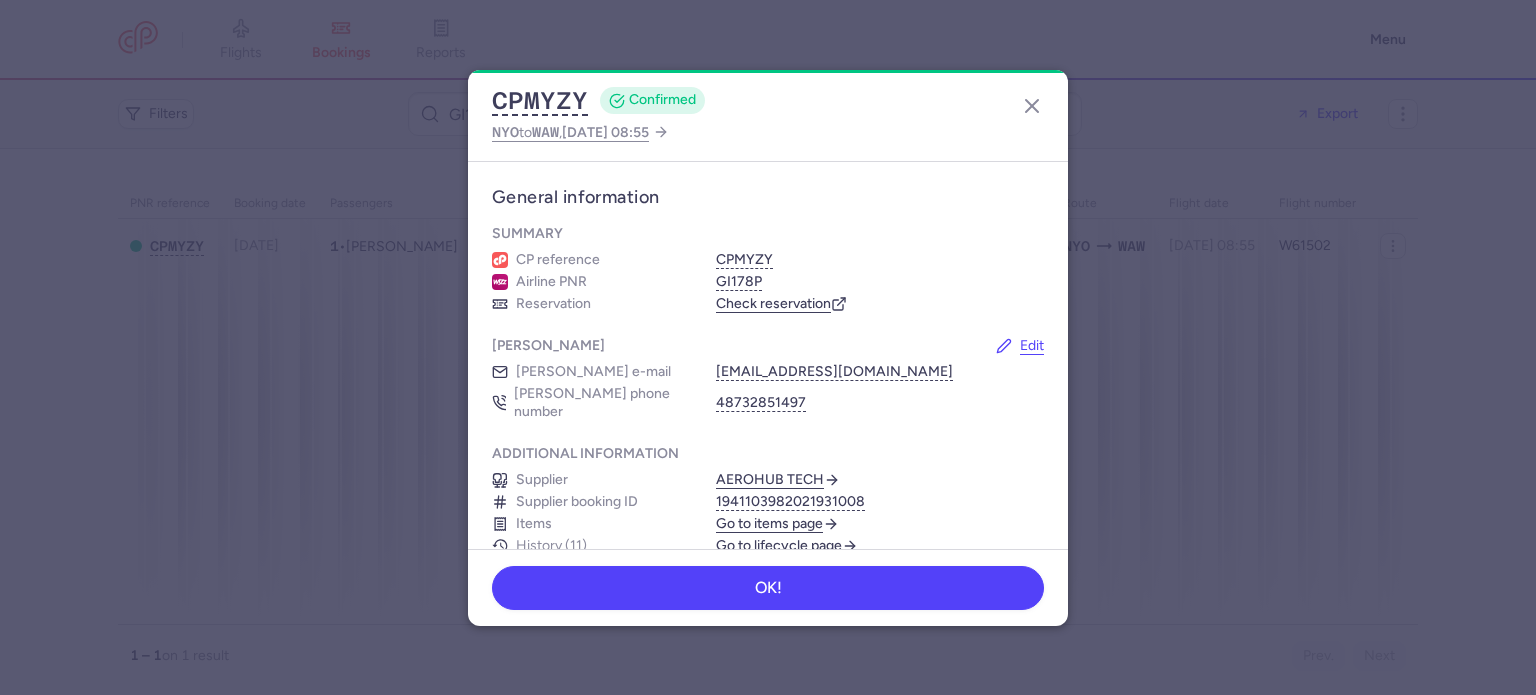 scroll, scrollTop: 0, scrollLeft: 0, axis: both 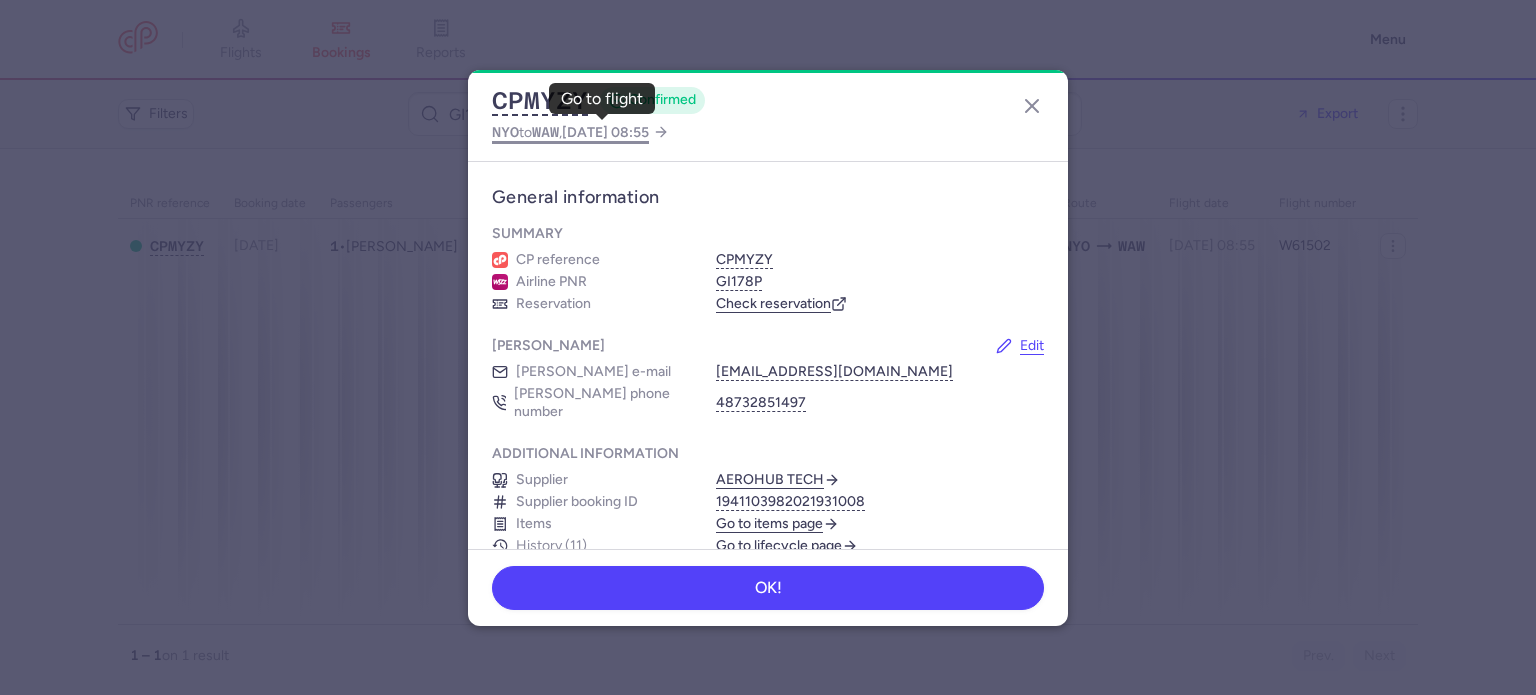 click on "[DATE] 08:55" at bounding box center (605, 132) 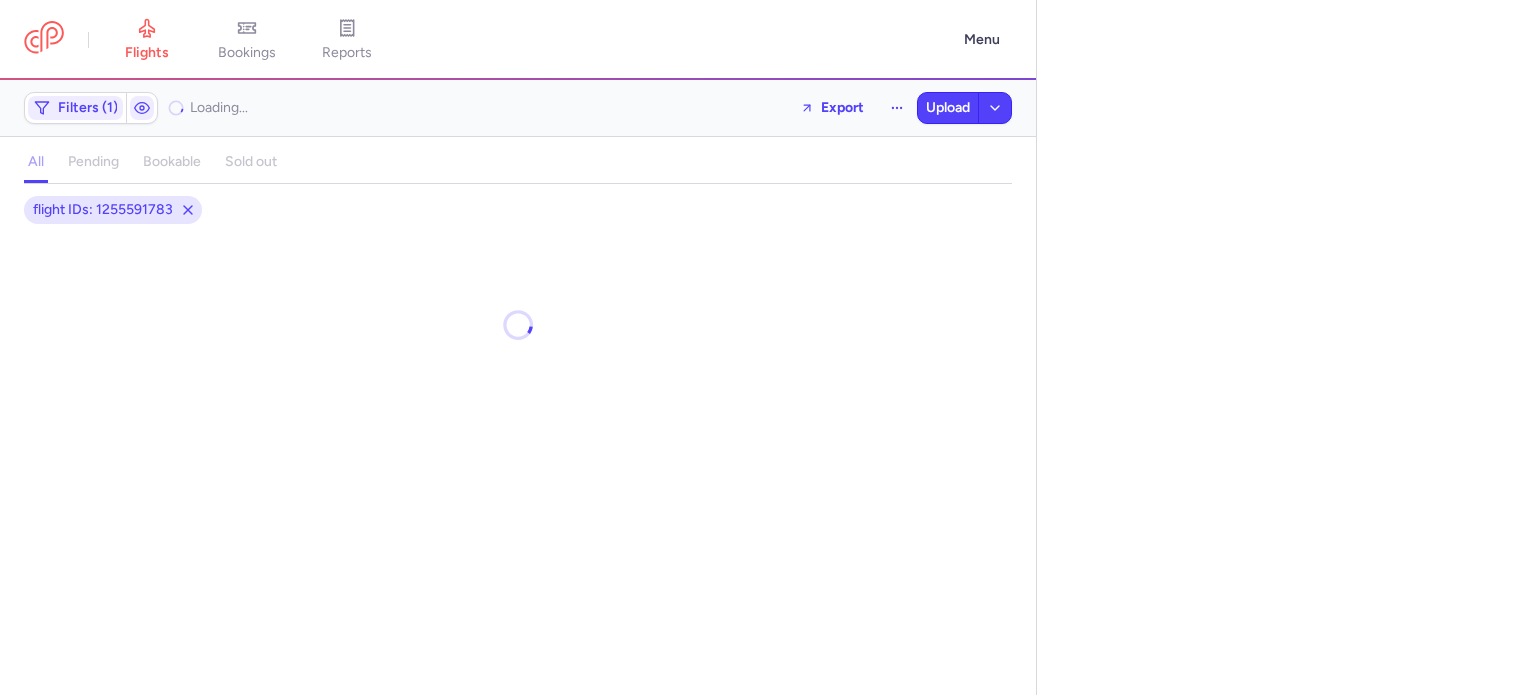 select on "days" 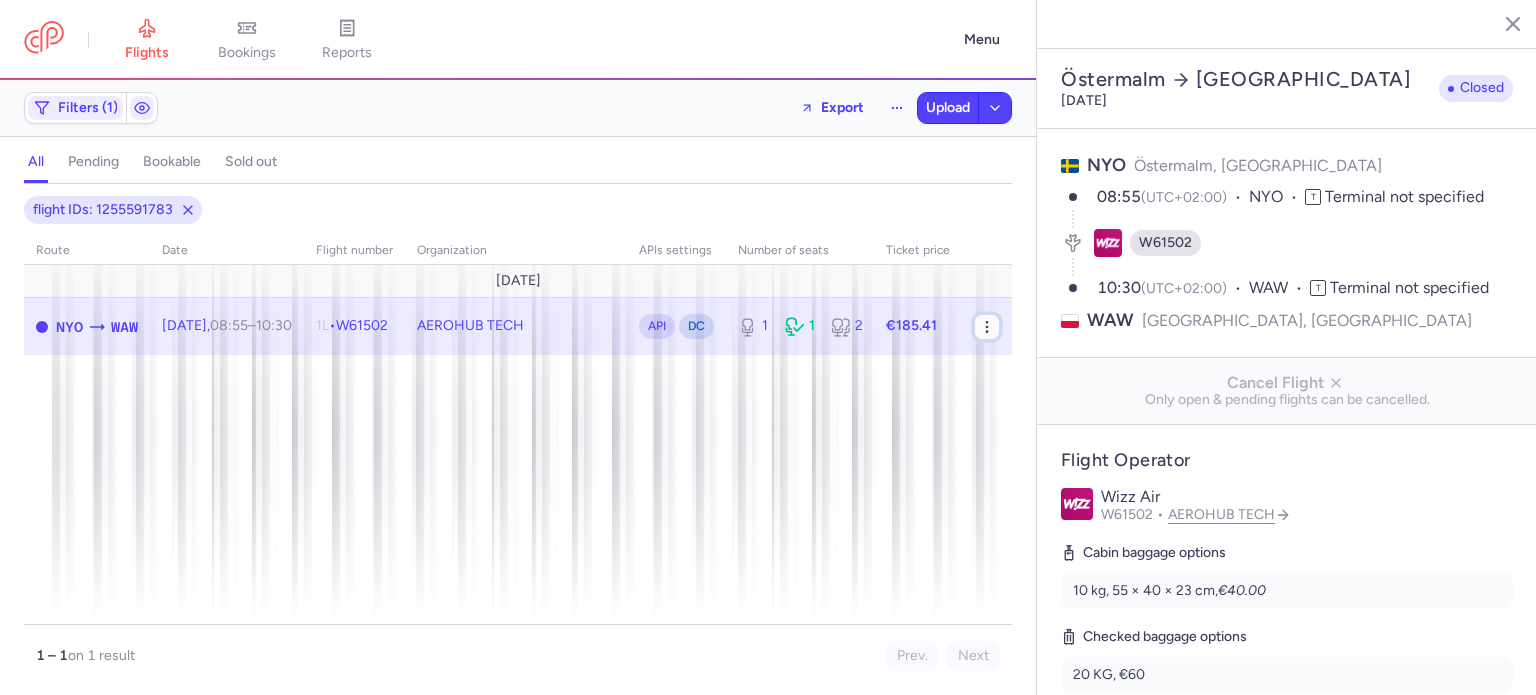 click 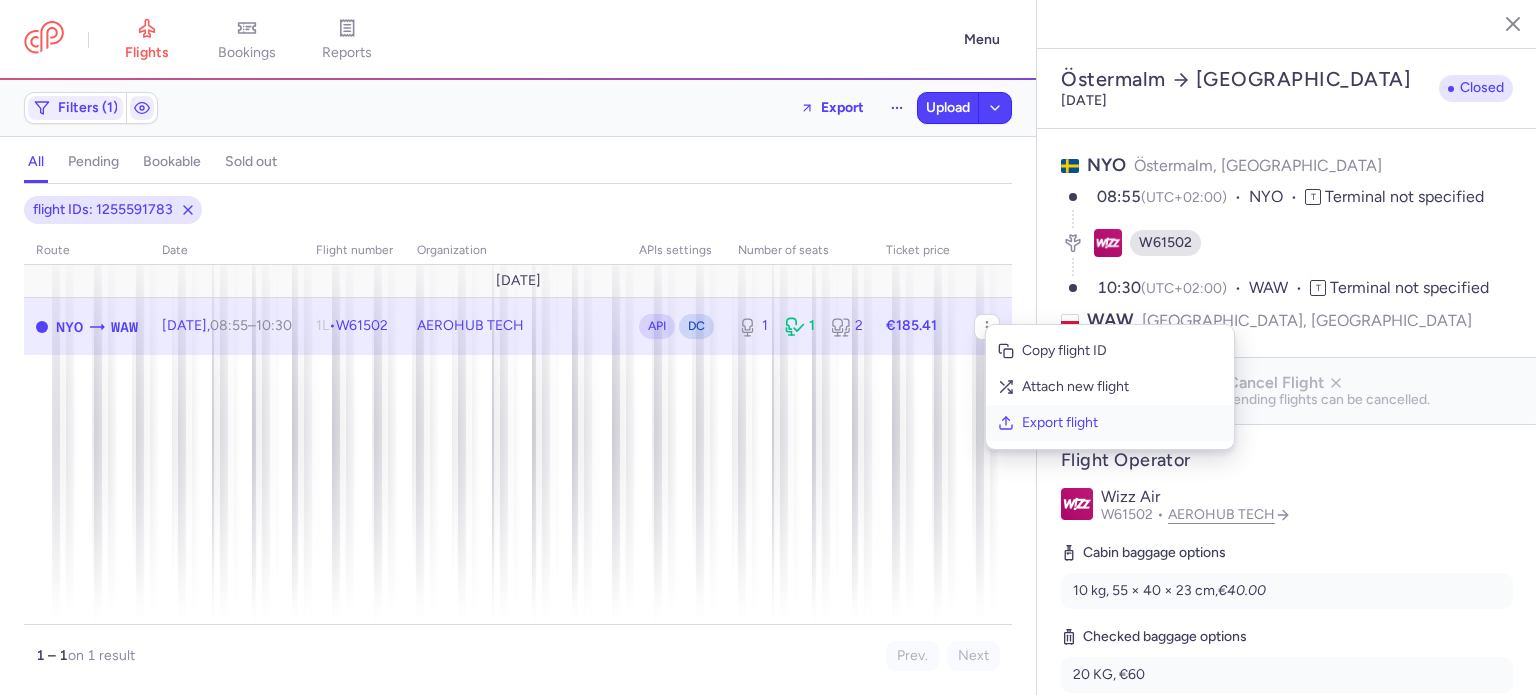 click on "Export flight" at bounding box center (1122, 423) 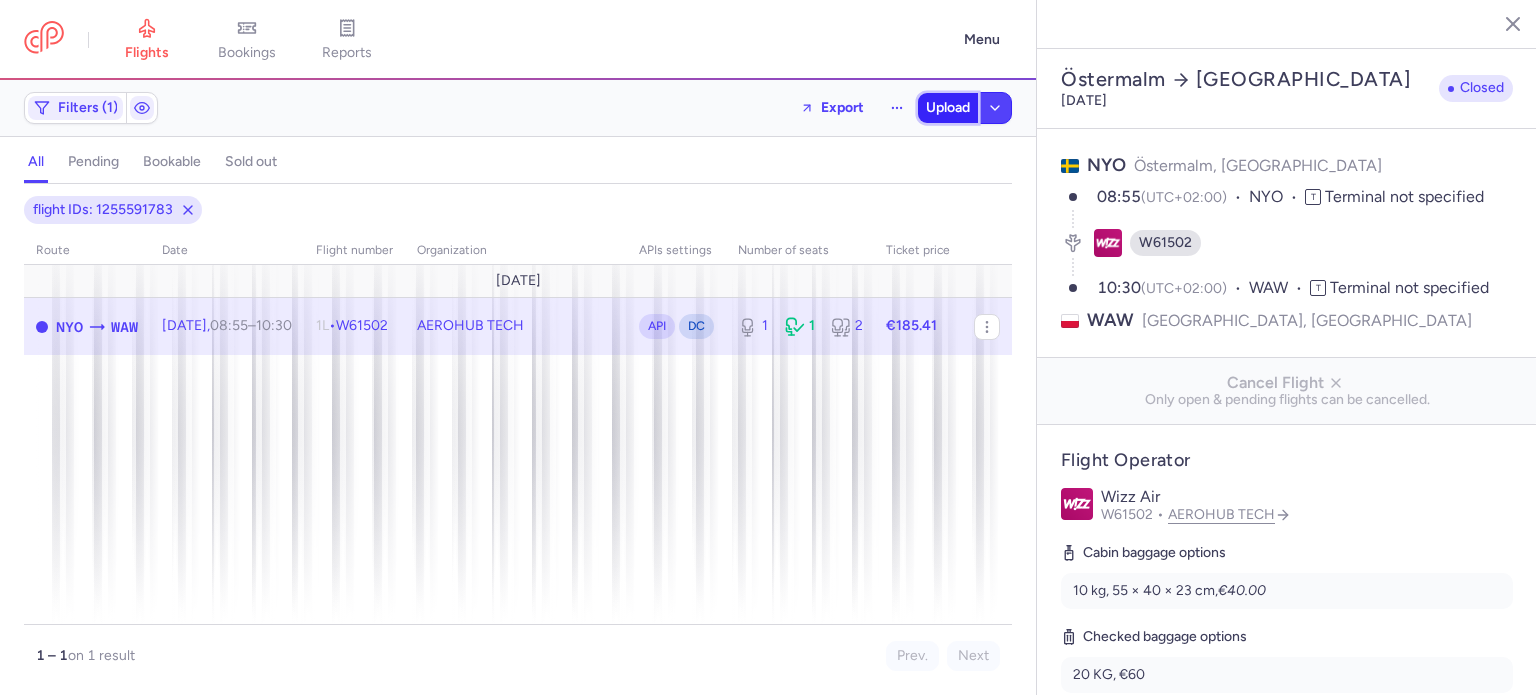 click on "Upload" at bounding box center (948, 108) 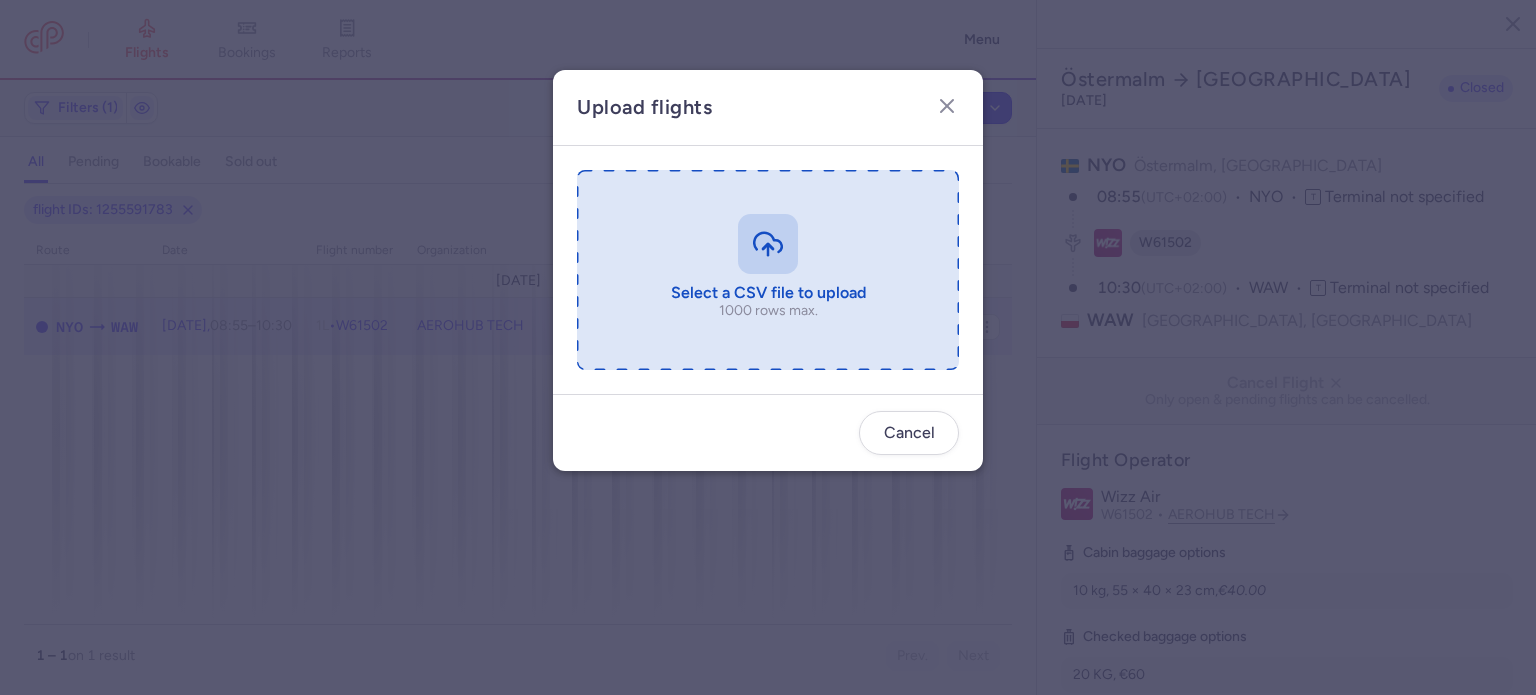 click at bounding box center (768, 270) 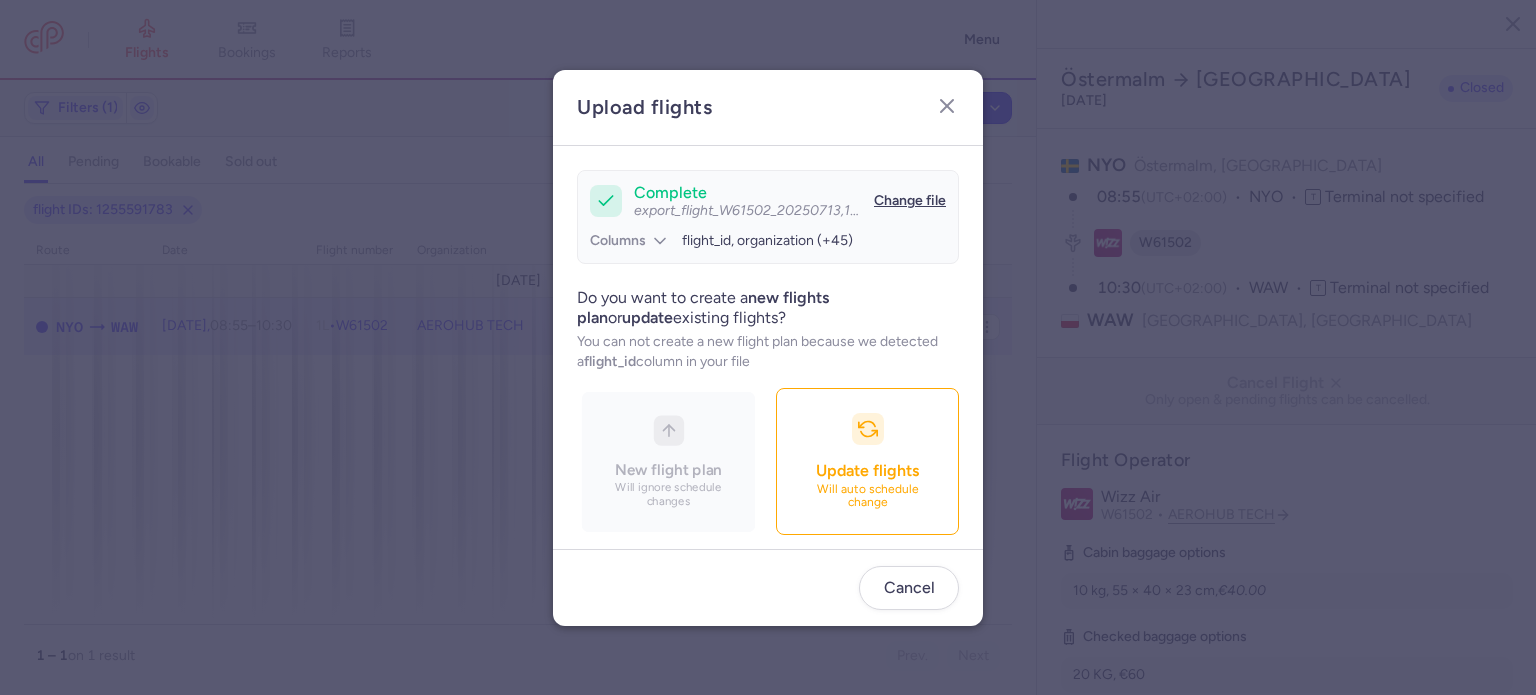 scroll, scrollTop: 172, scrollLeft: 0, axis: vertical 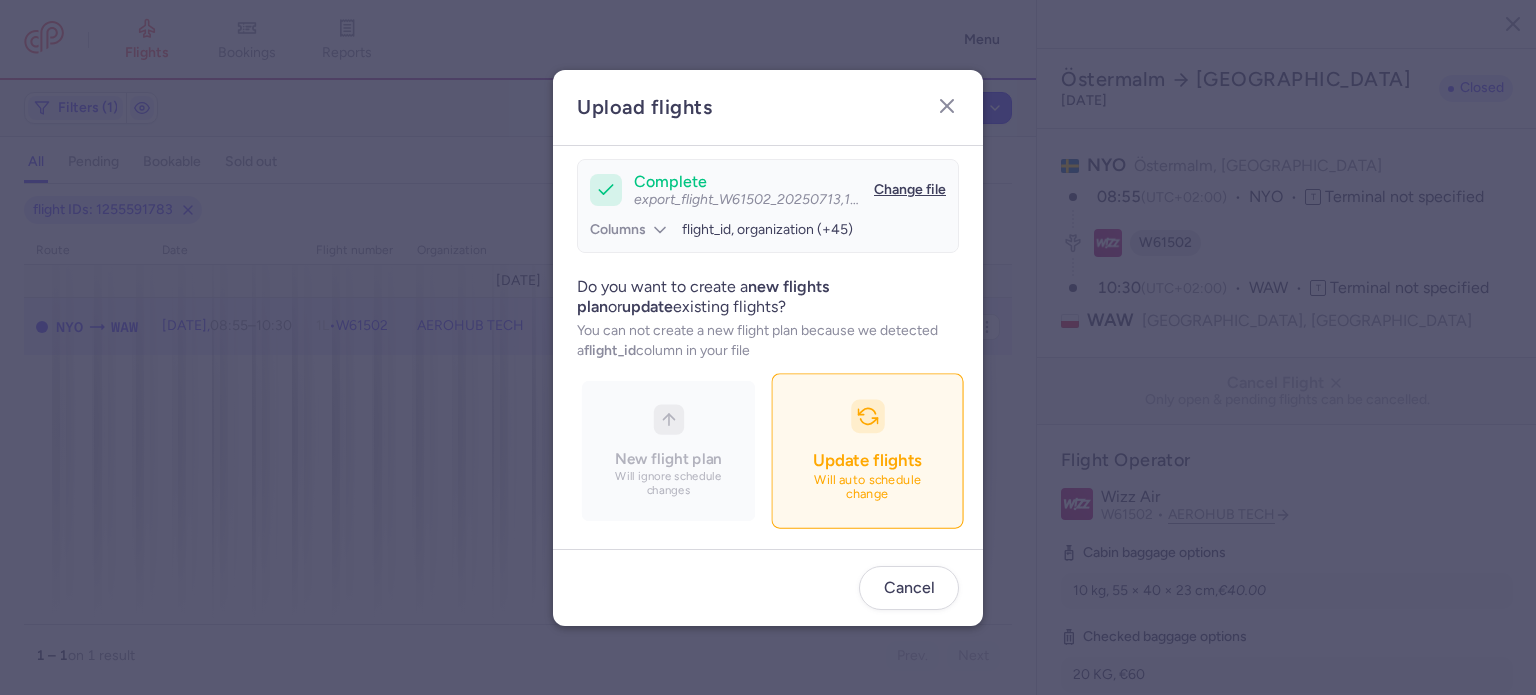 click on "Update flights" at bounding box center [867, 460] 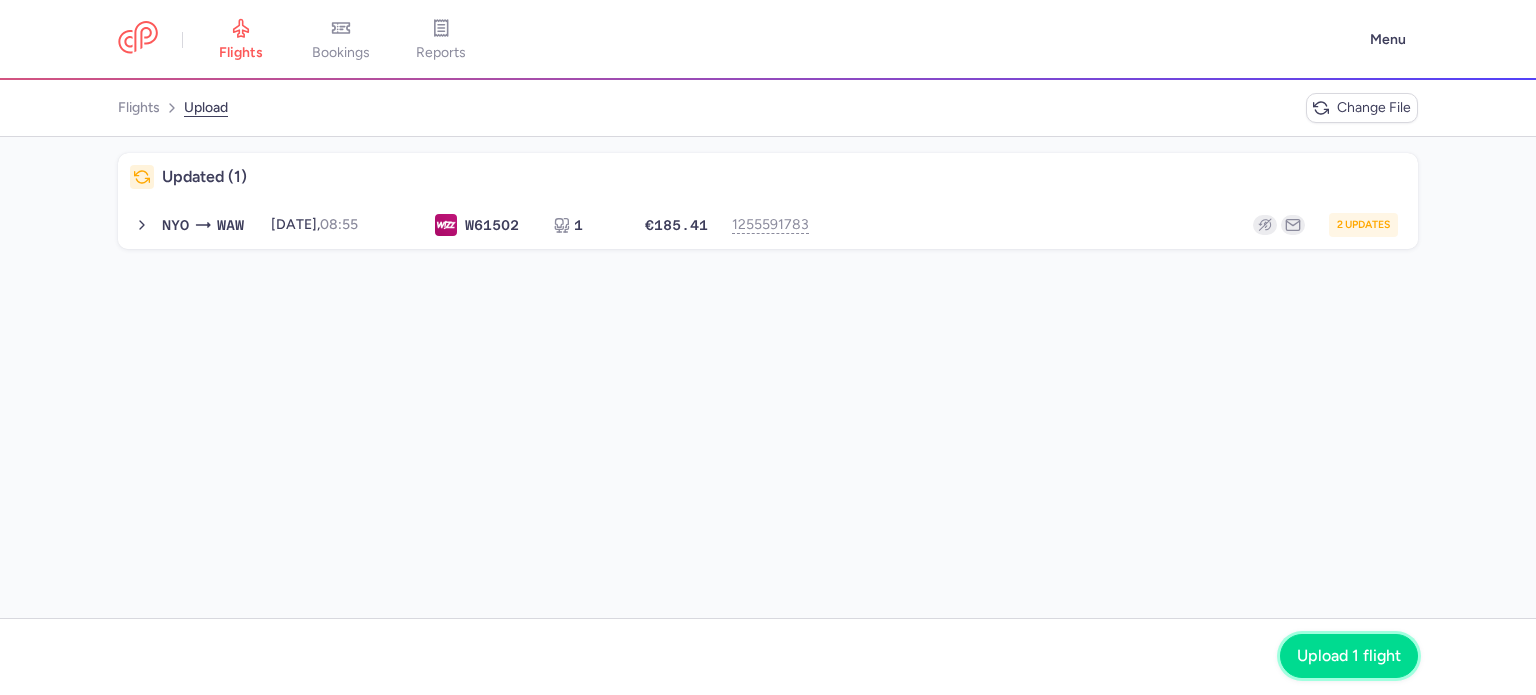 click on "Upload 1 flight" 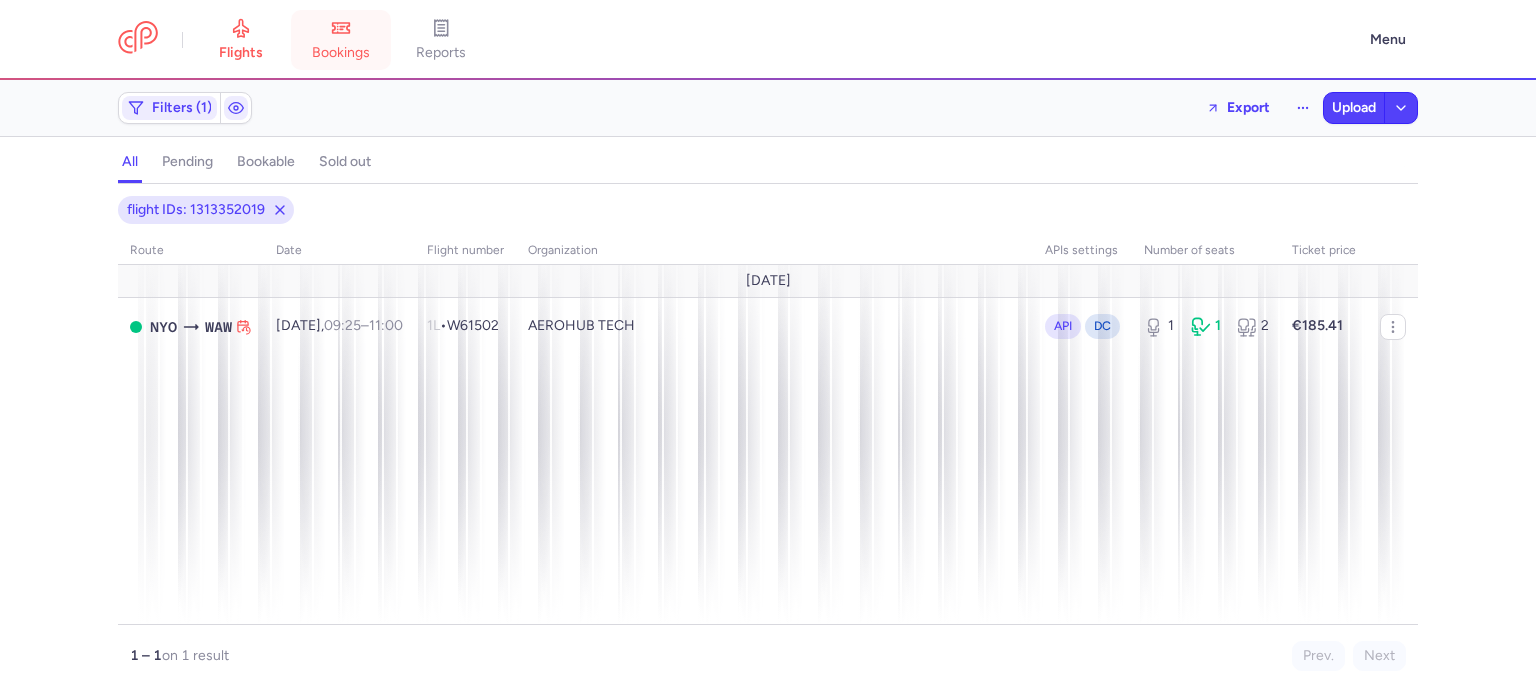 click on "bookings" at bounding box center (341, 40) 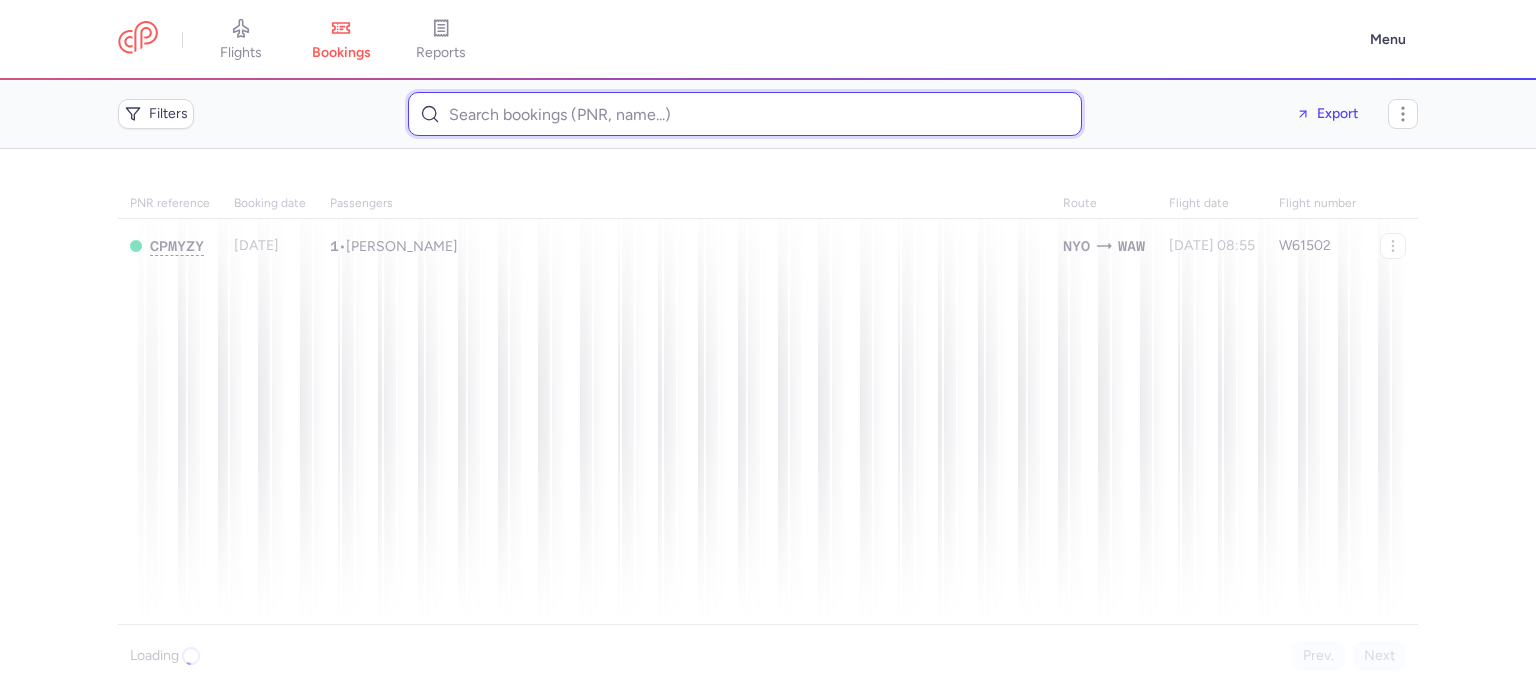 click at bounding box center (745, 114) 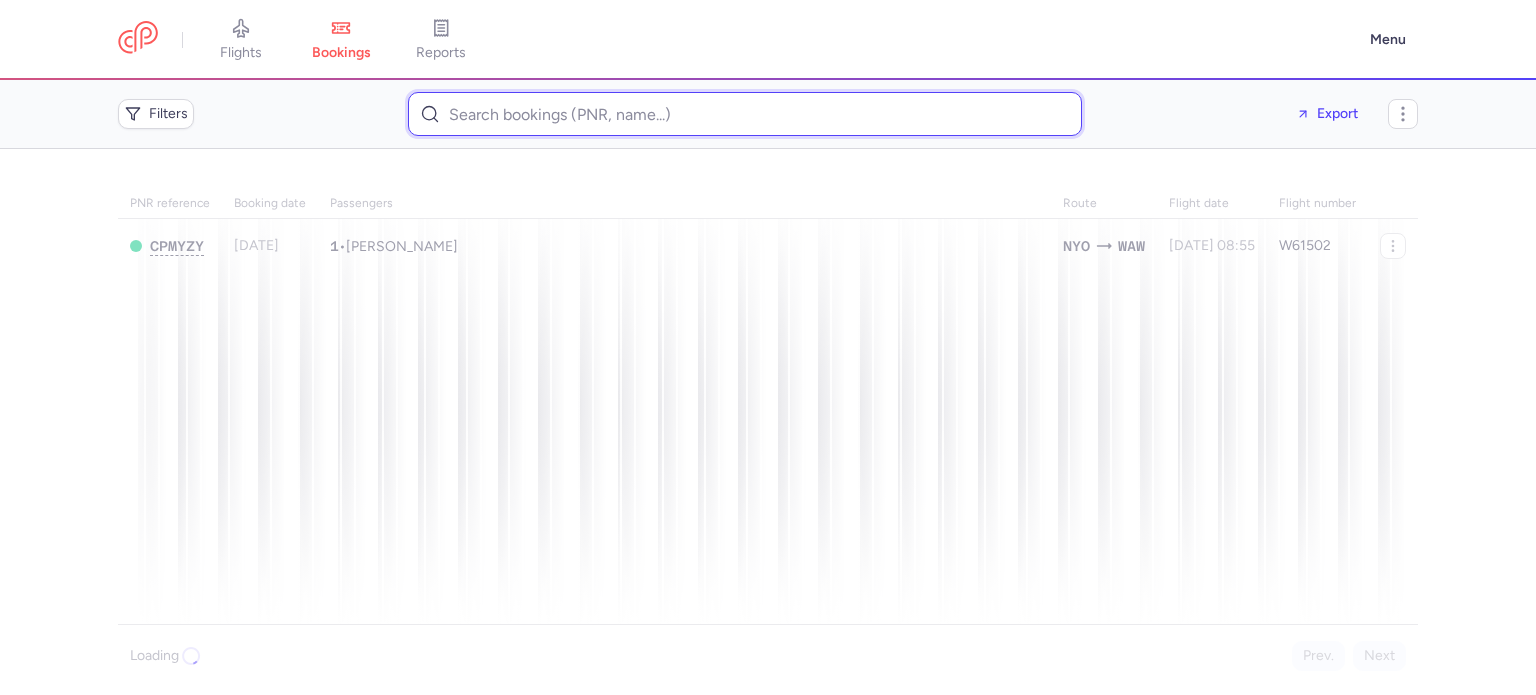 paste on "fazlickadir@hotmail.com" 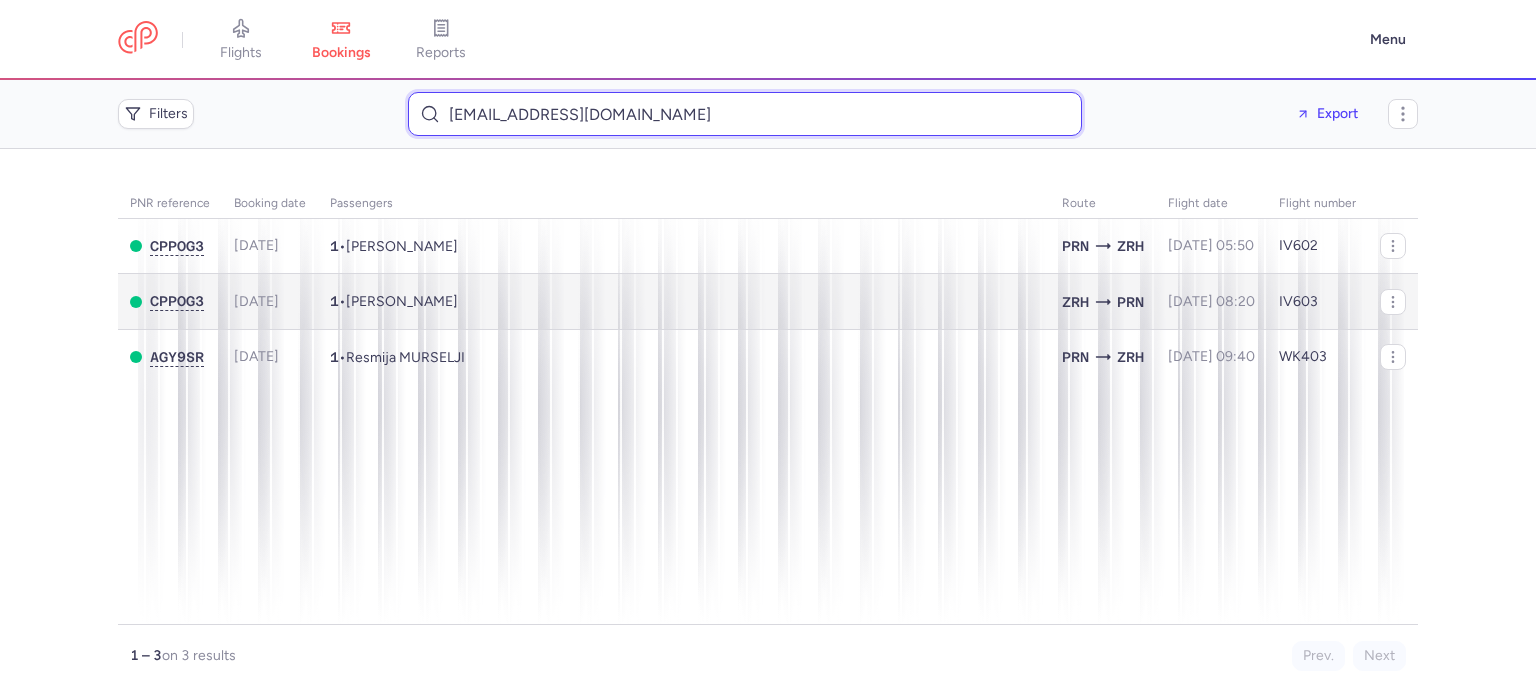 type on "fazlickadir@hotmail.com" 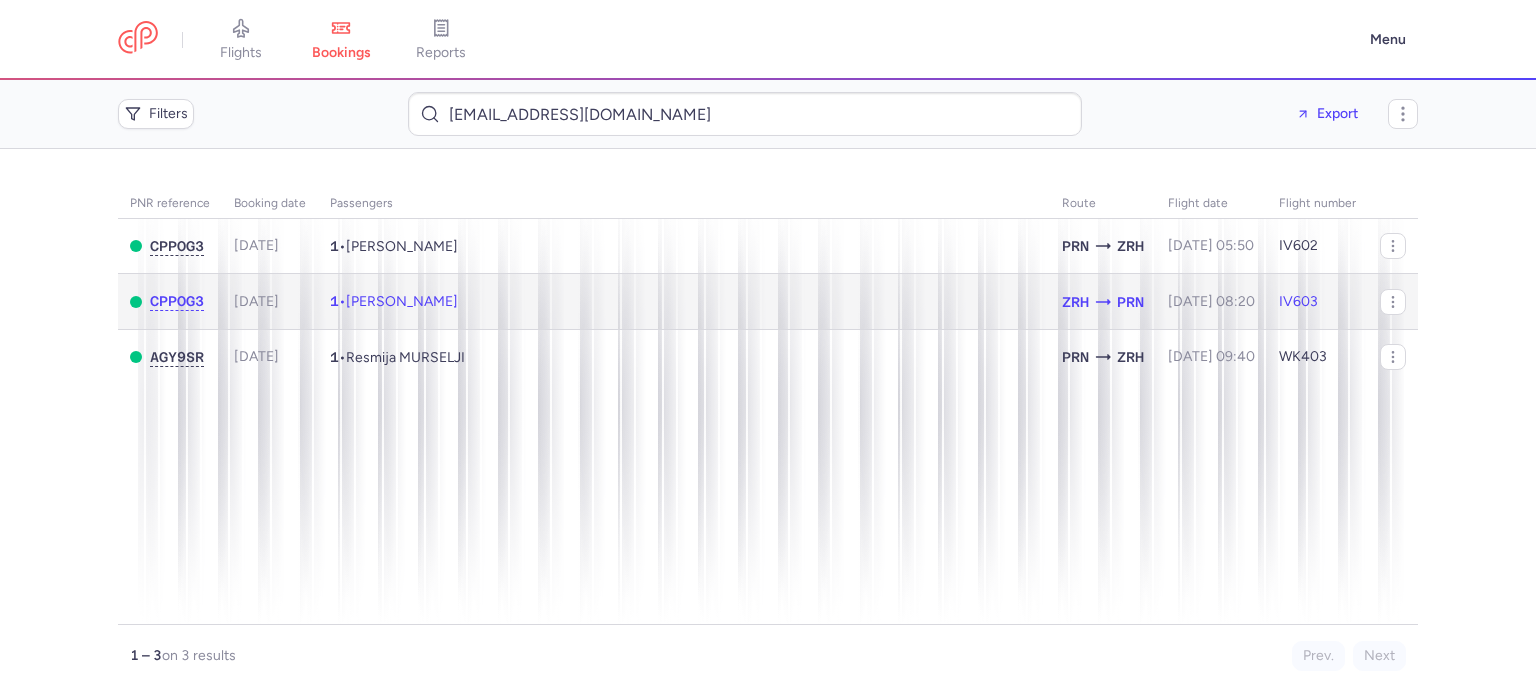 click on "1  •  Kadir FAZLIC" 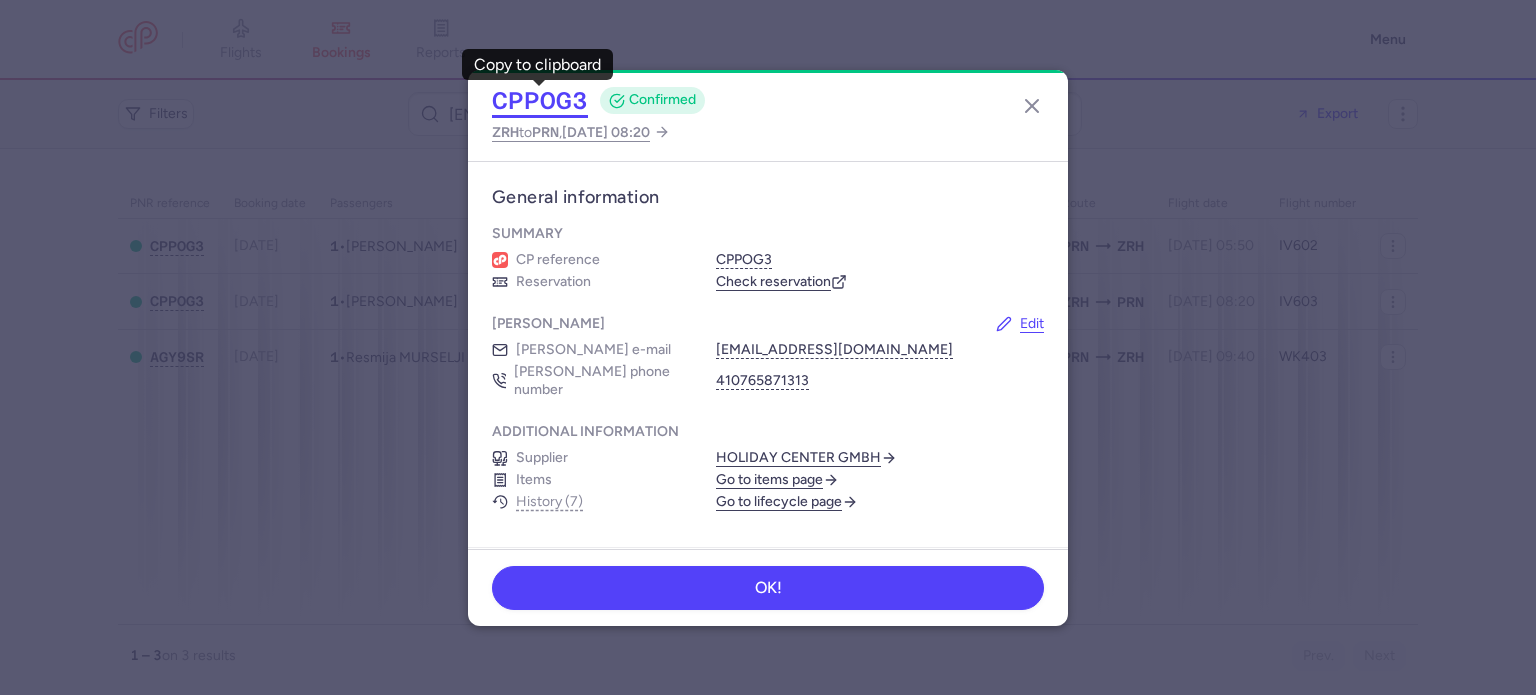click on "CPPOG3" 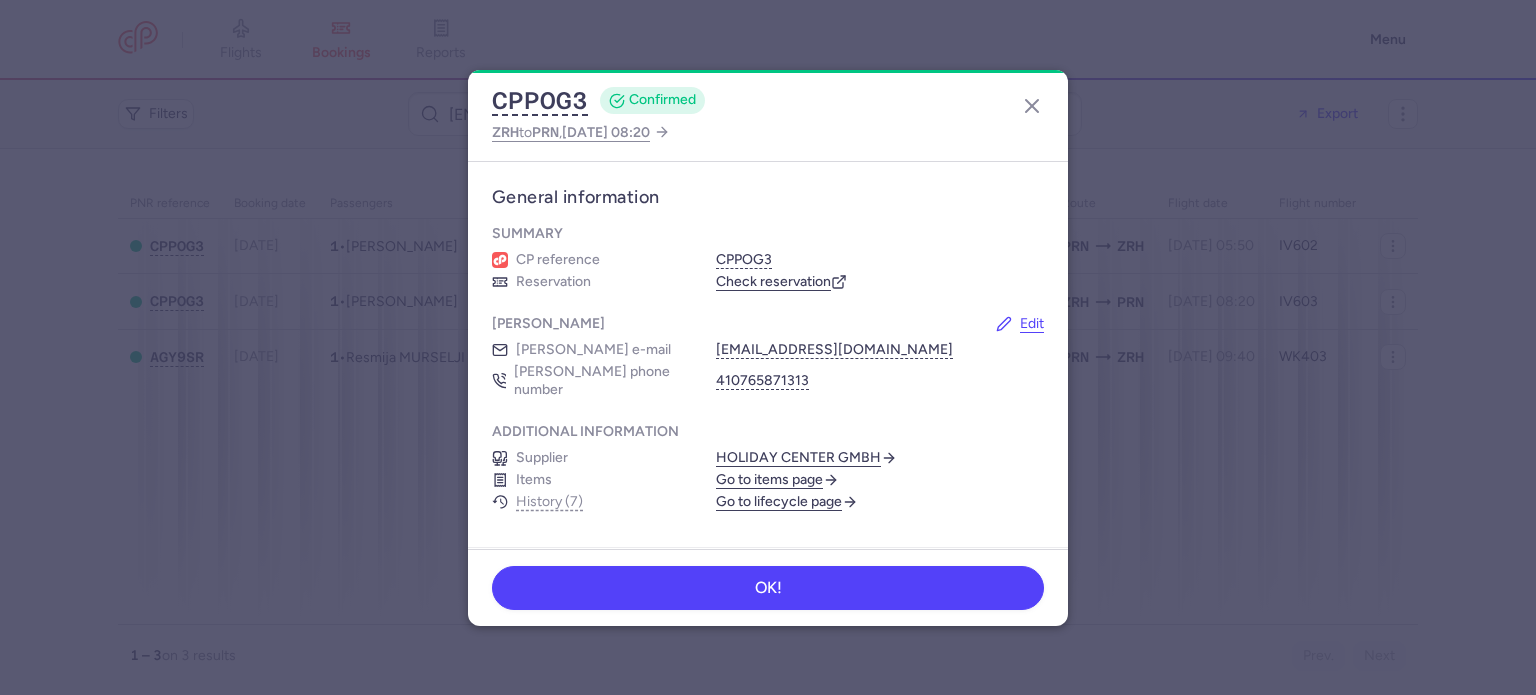 scroll, scrollTop: 0, scrollLeft: 0, axis: both 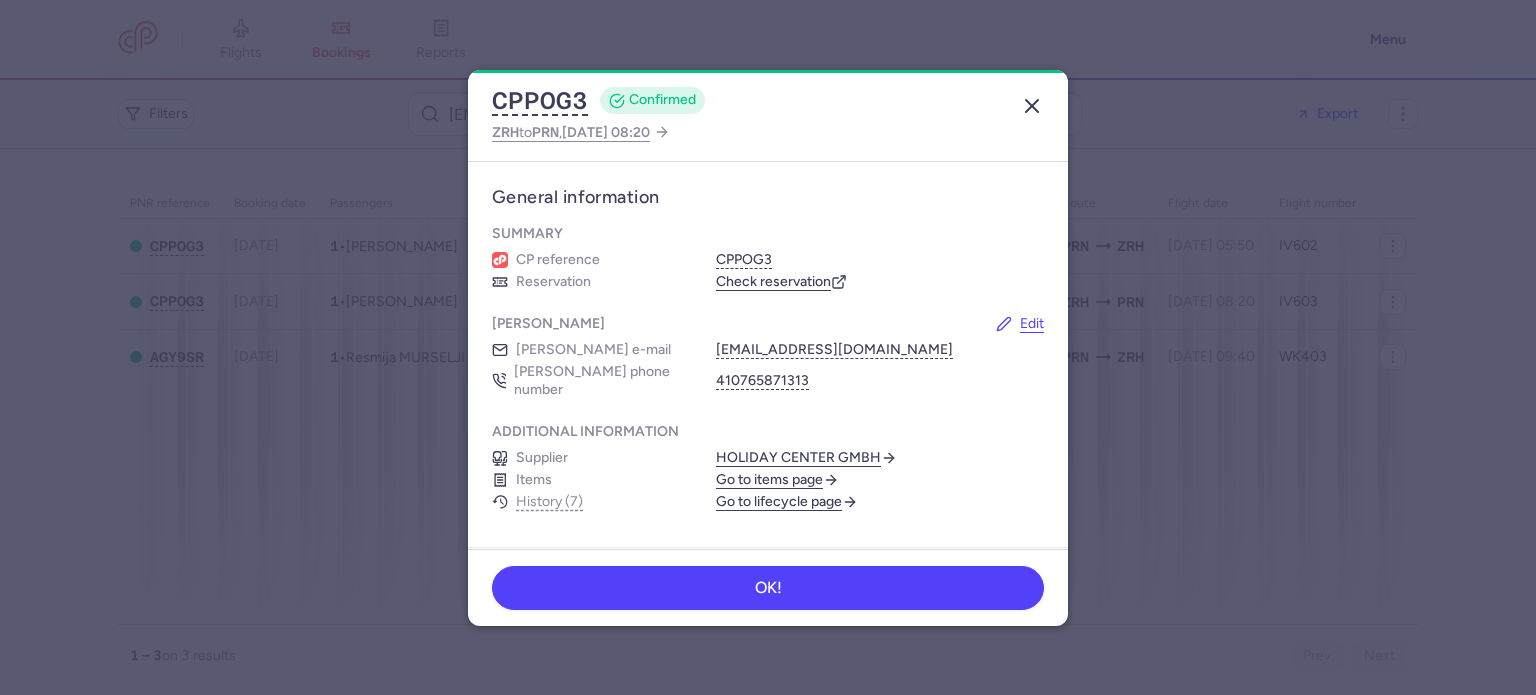 click 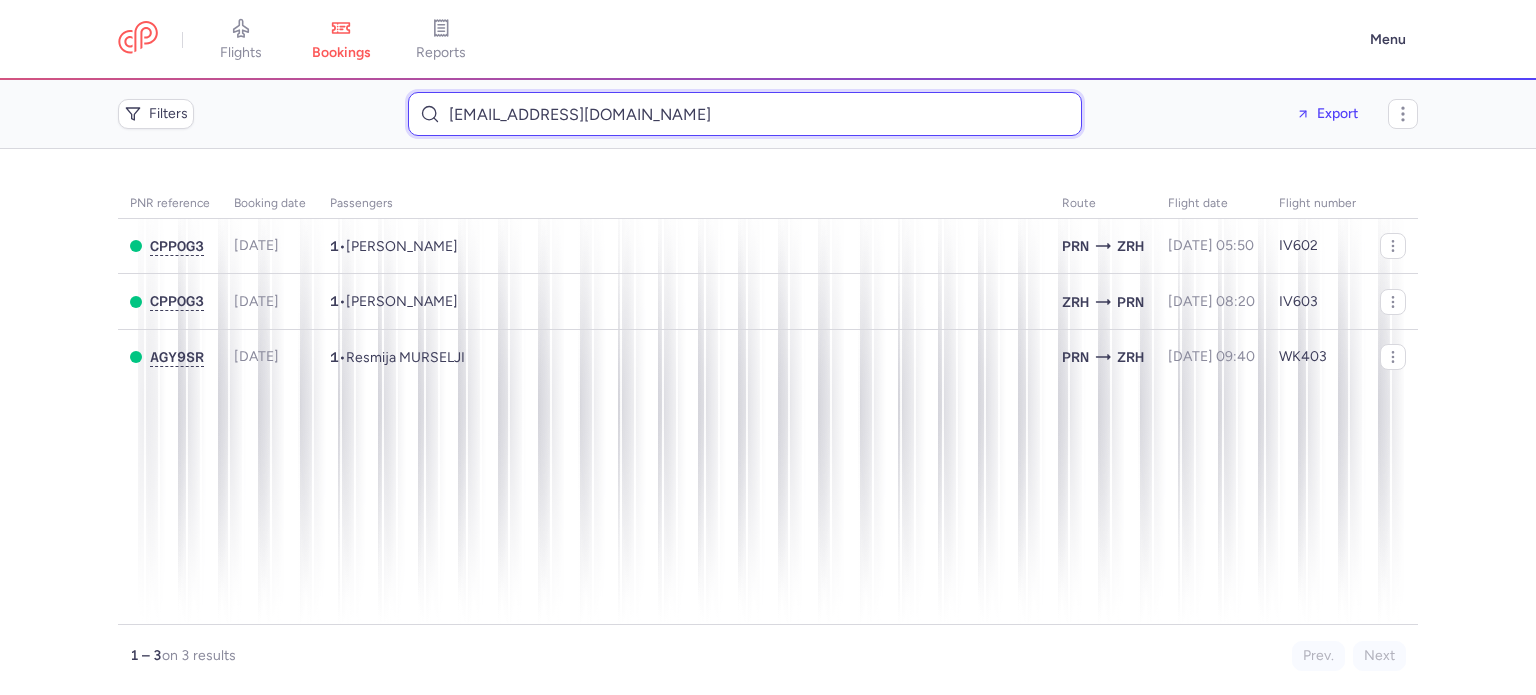 click on "[EMAIL_ADDRESS][DOMAIN_NAME]" at bounding box center (745, 114) 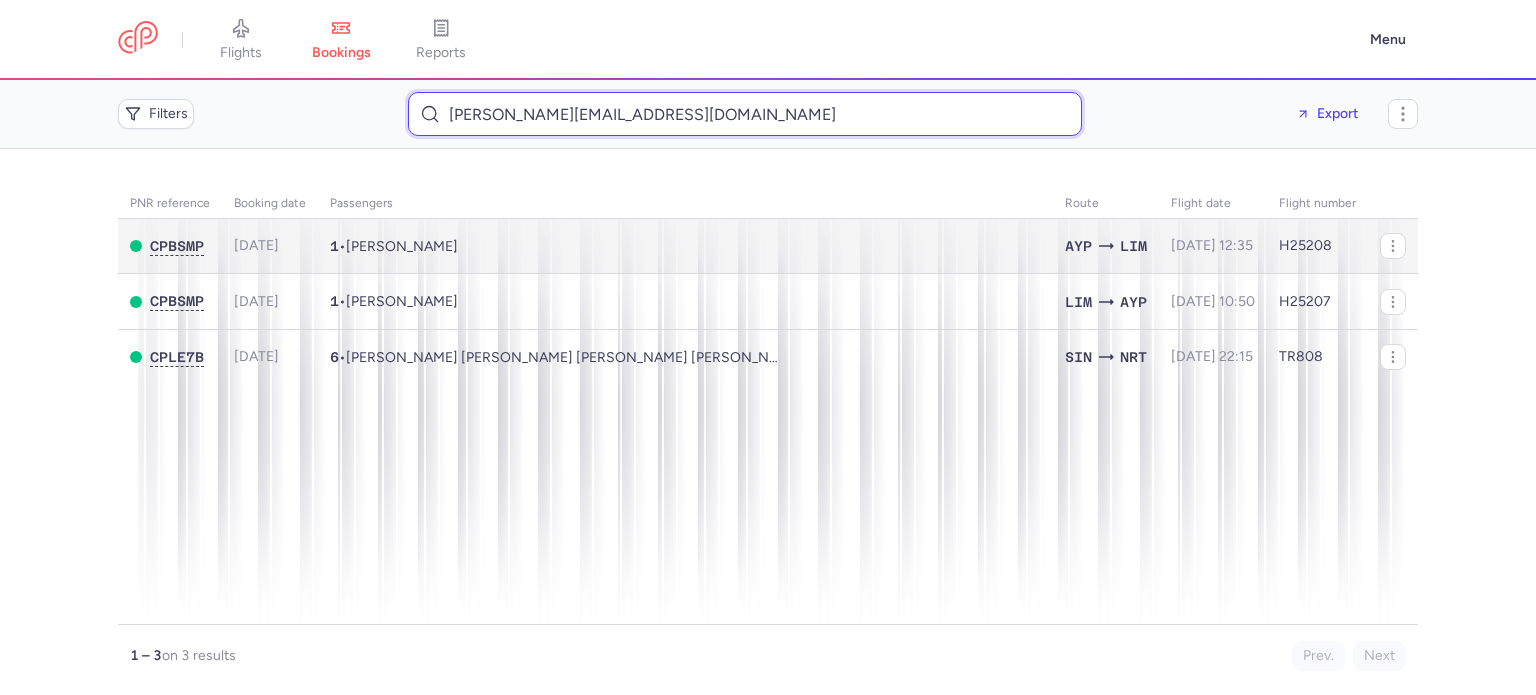 type on "[PERSON_NAME][EMAIL_ADDRESS][DOMAIN_NAME]" 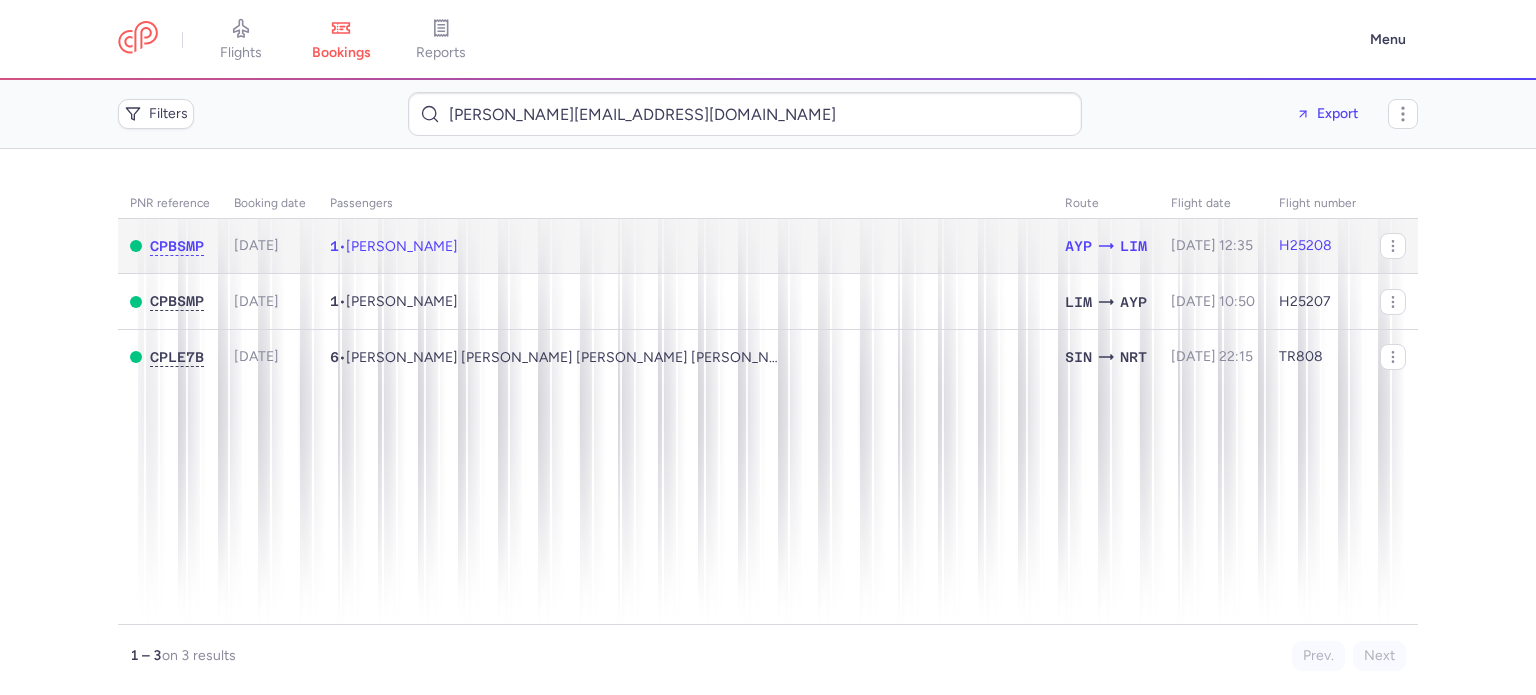 click on "1  •  [PERSON_NAME]" 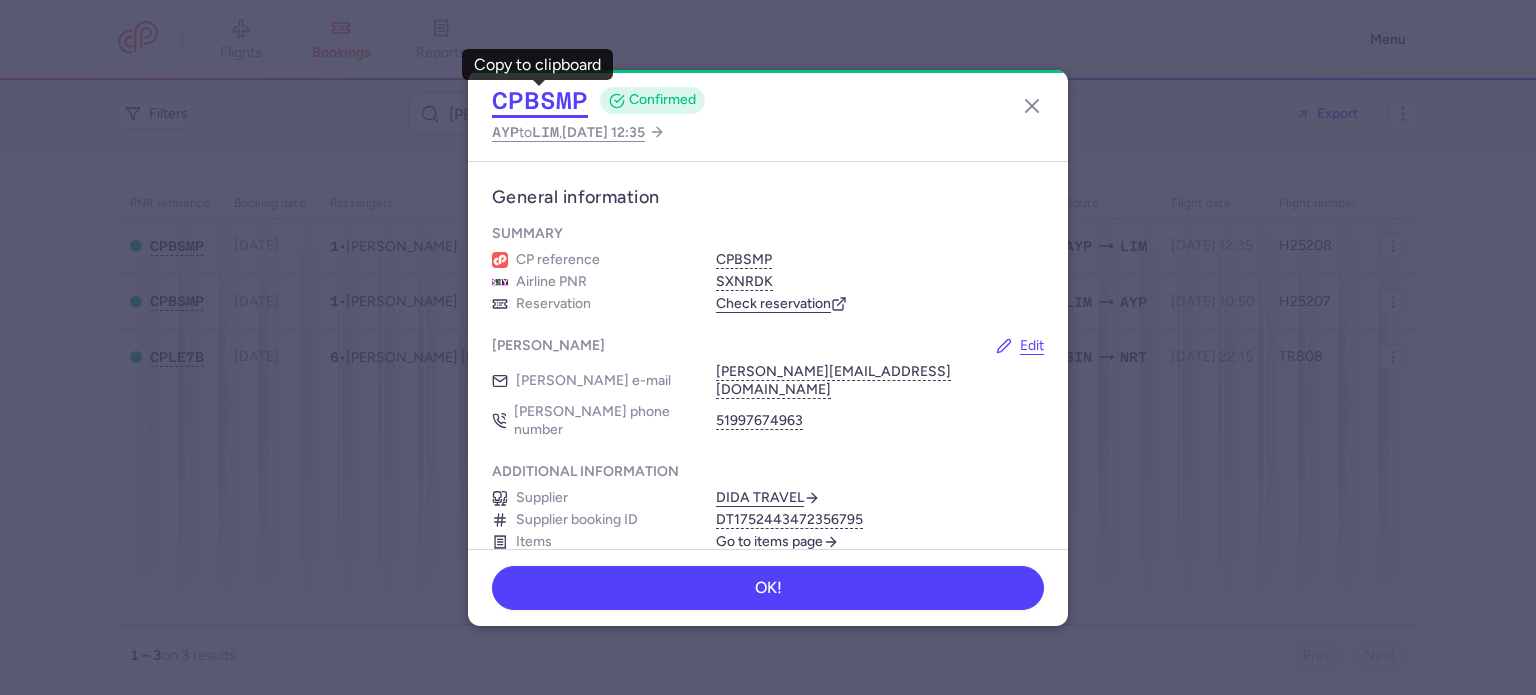 click on "CPBSMP" 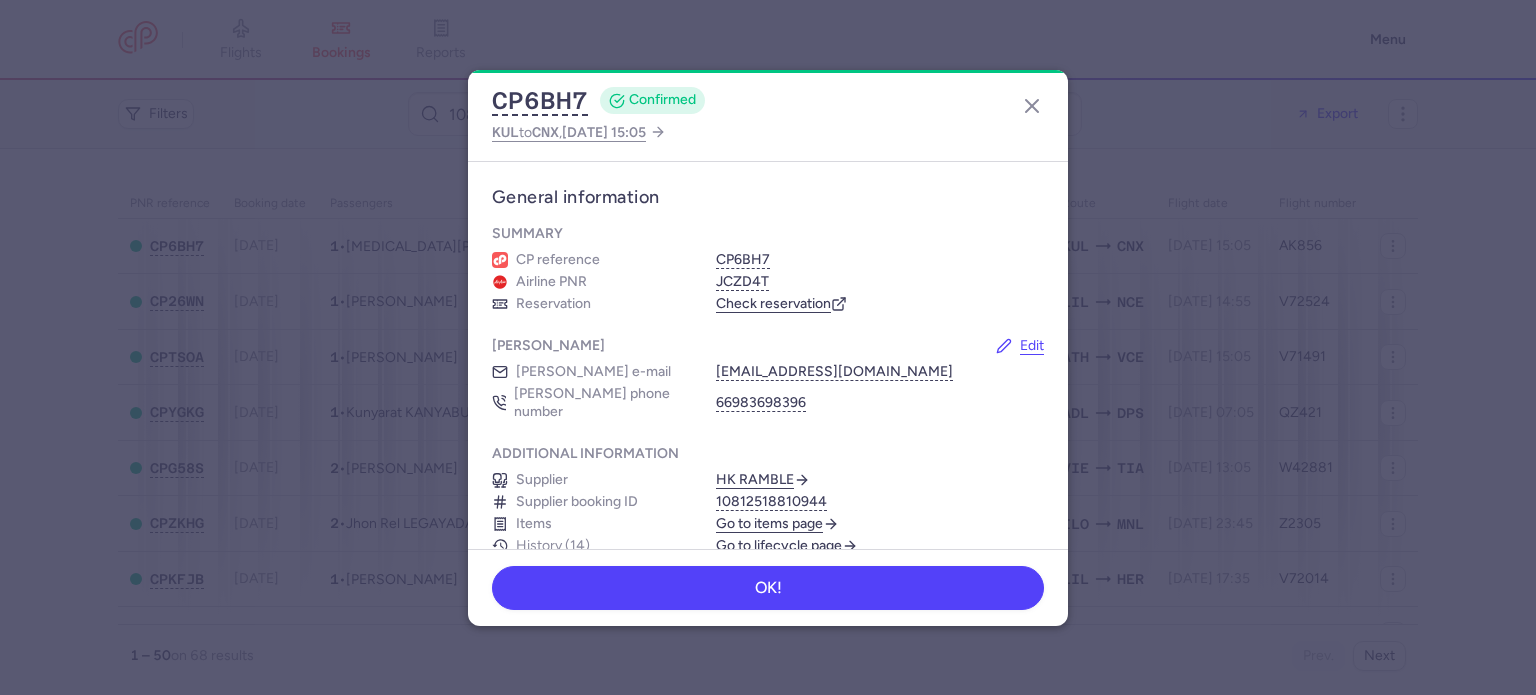 scroll, scrollTop: 0, scrollLeft: 0, axis: both 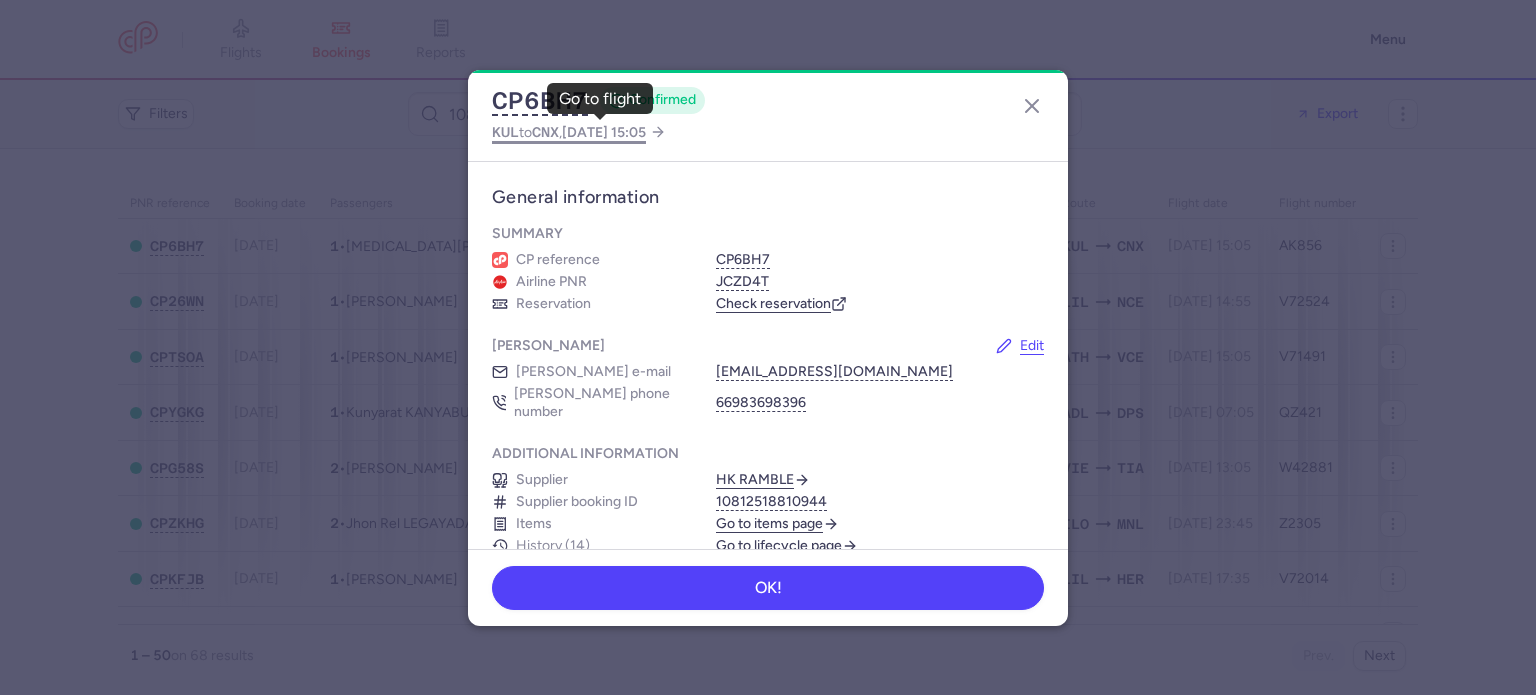 click on "[DATE] 15:05" at bounding box center [604, 132] 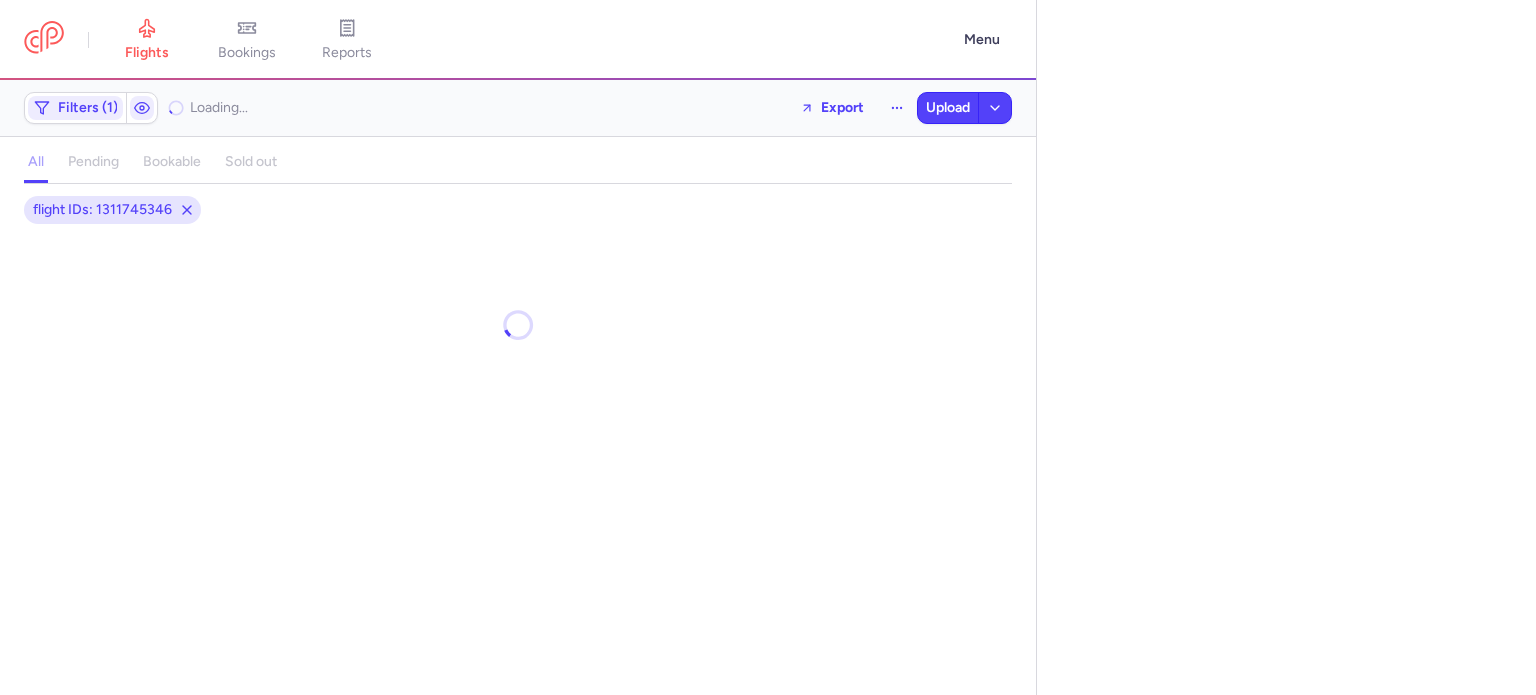 select on "days" 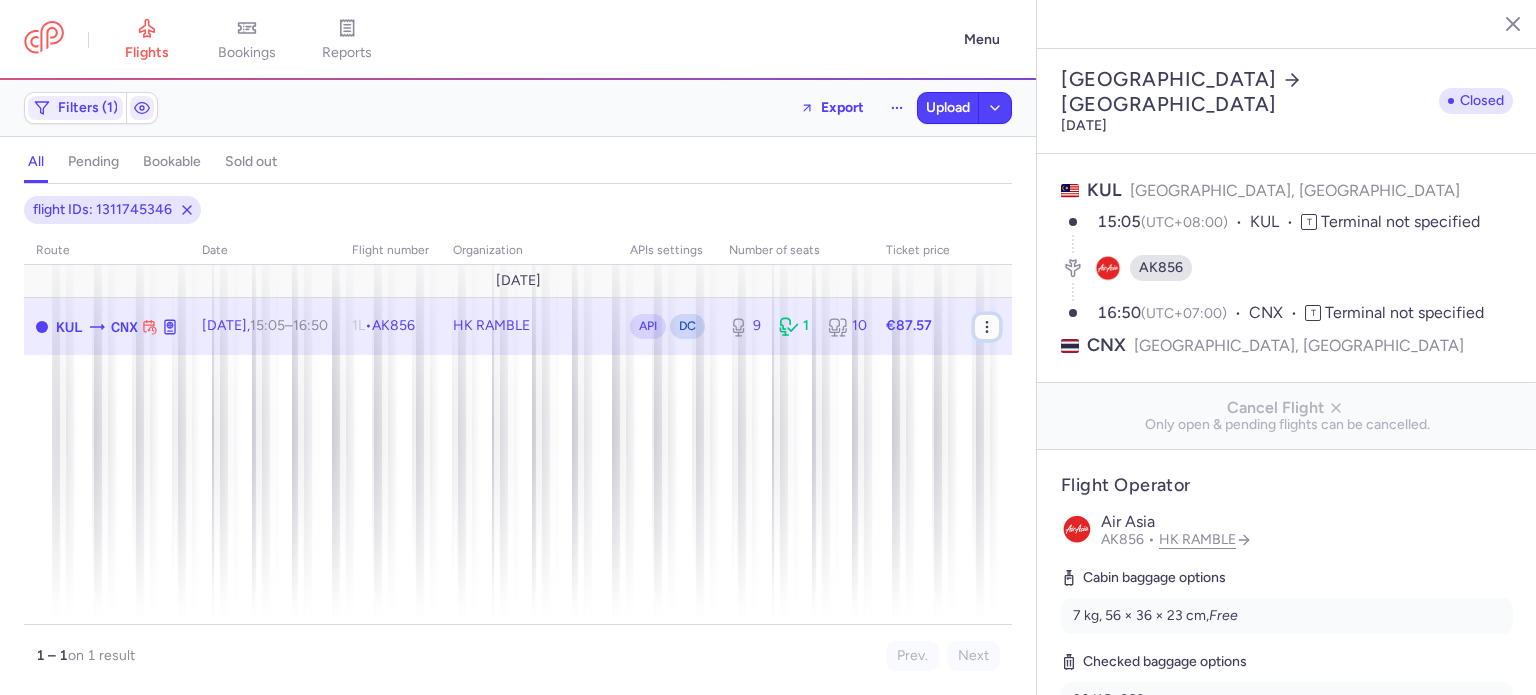 click 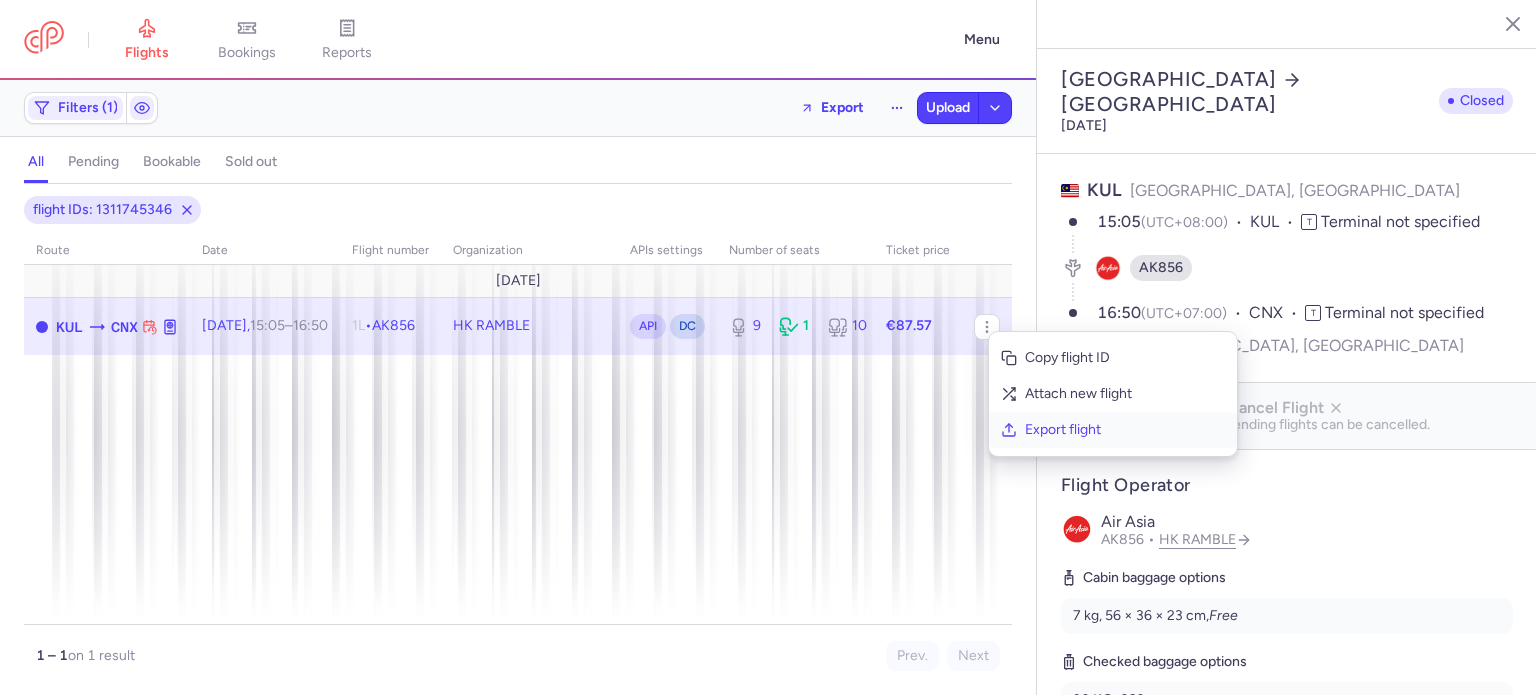 click on "Export flight" 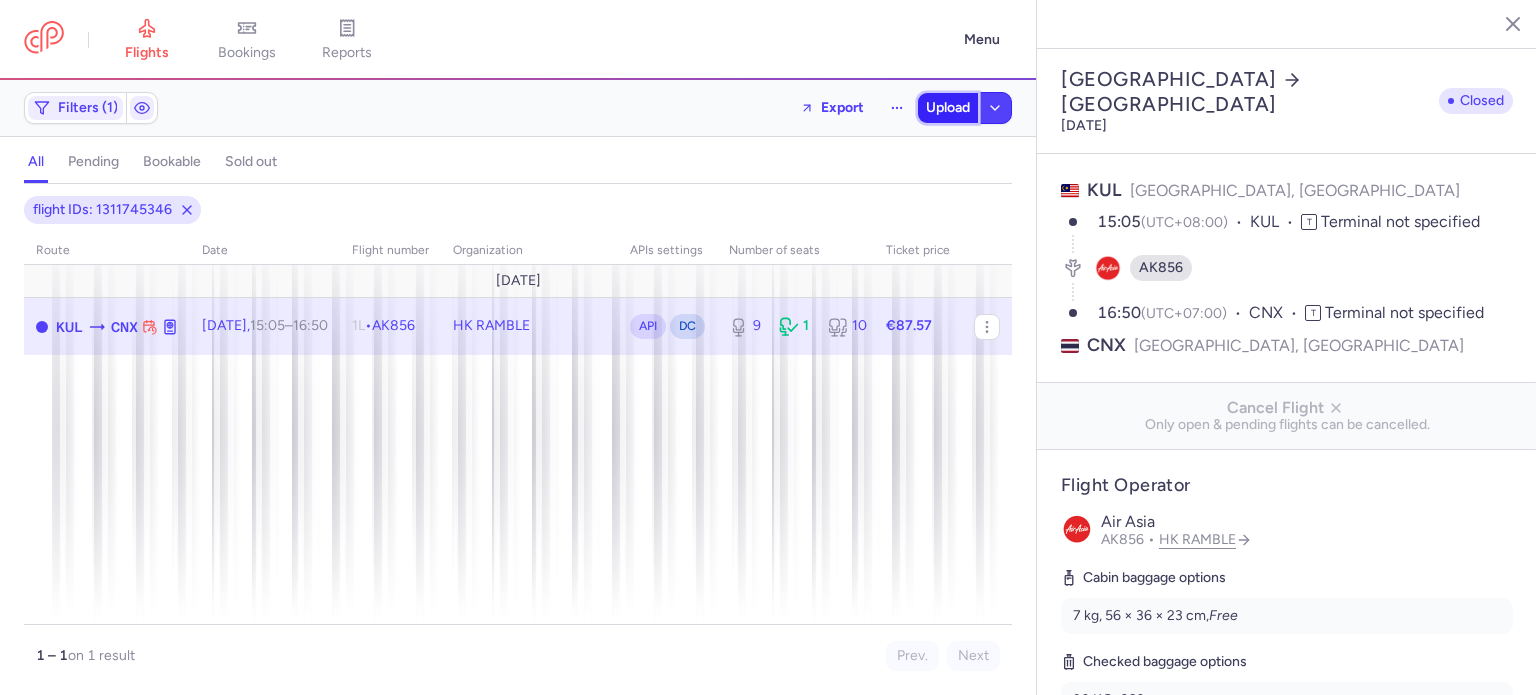 click on "Upload" at bounding box center (948, 108) 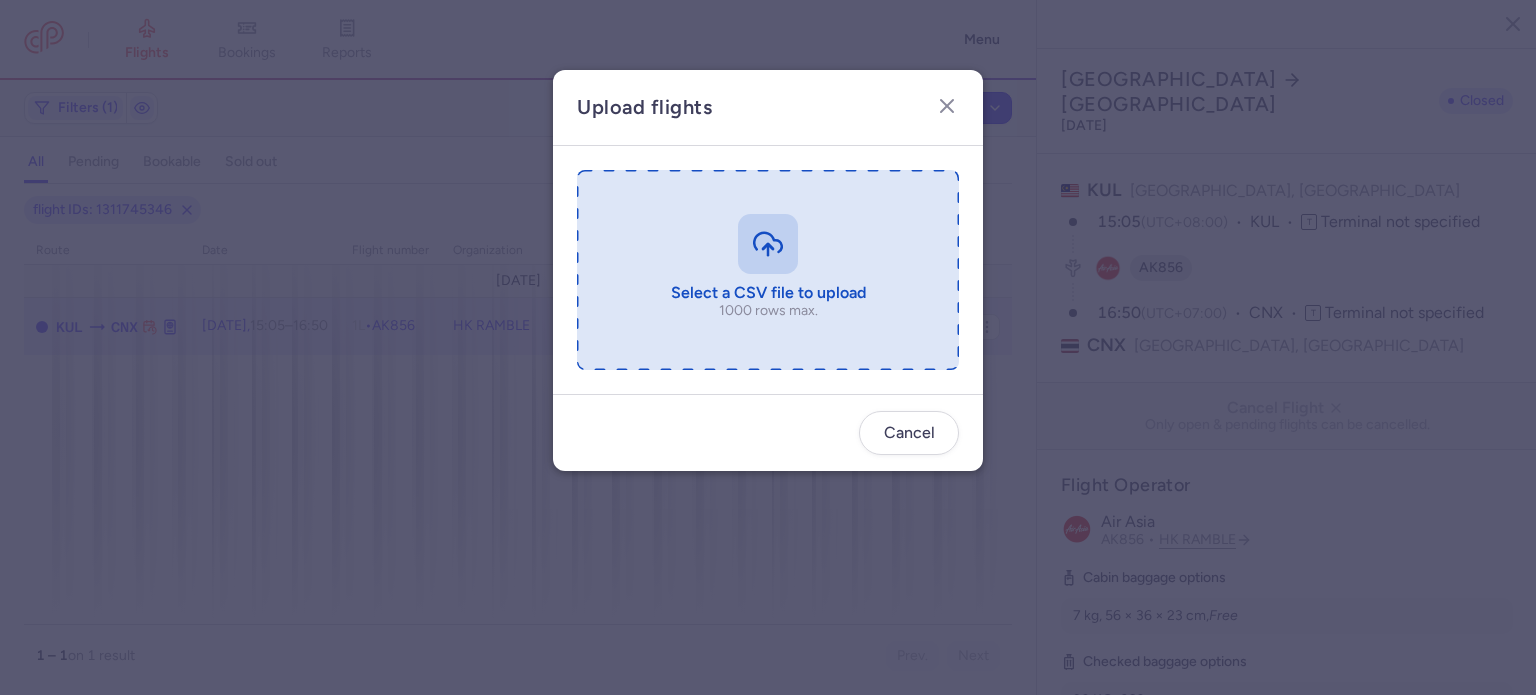 click at bounding box center [768, 270] 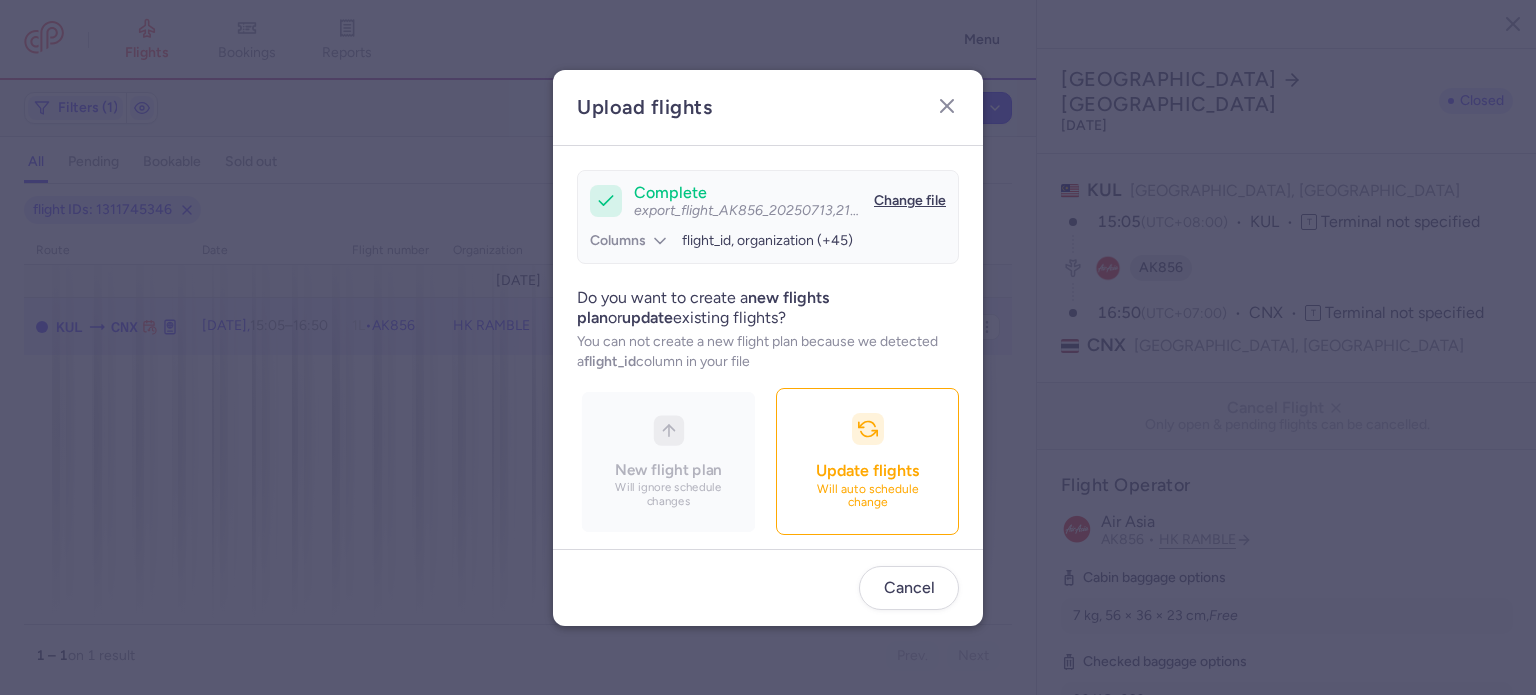 scroll, scrollTop: 172, scrollLeft: 0, axis: vertical 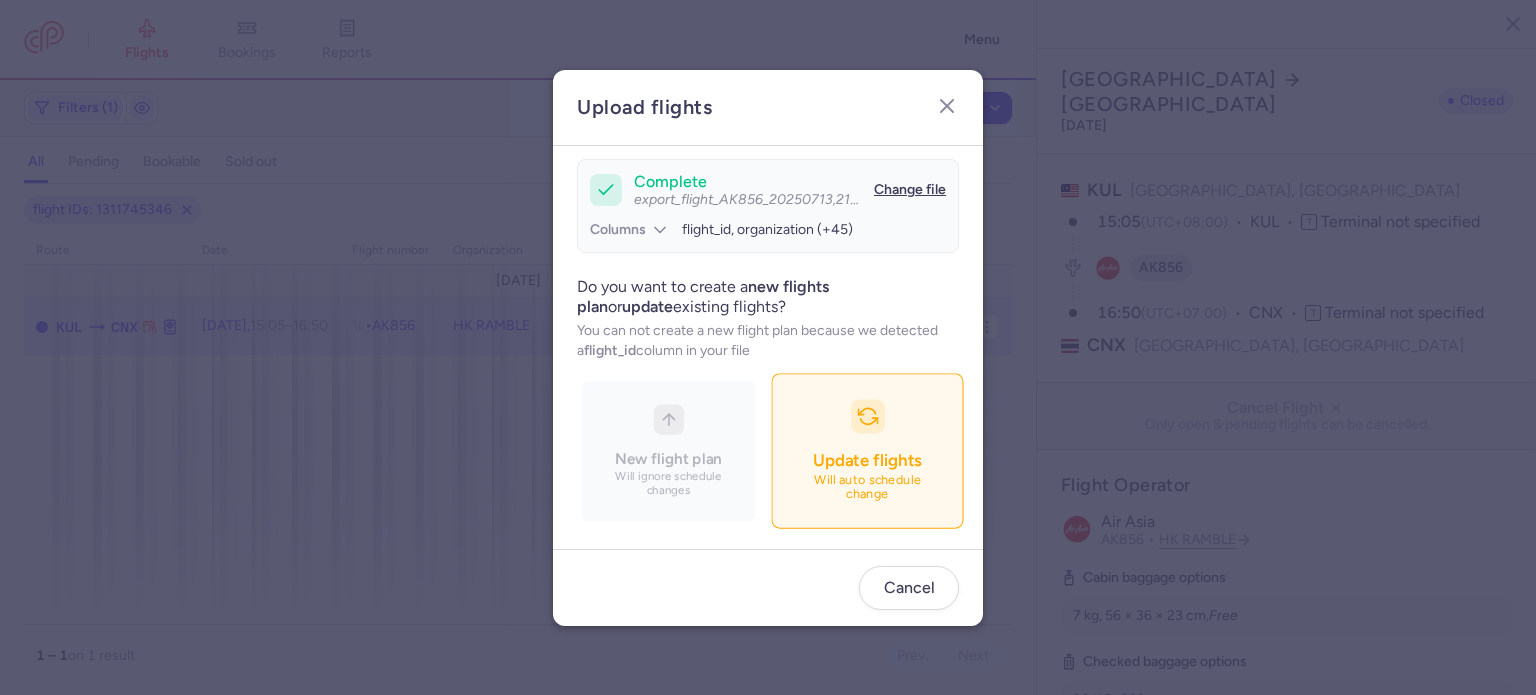 click on "Update flights Will auto schedule change" at bounding box center [867, 450] 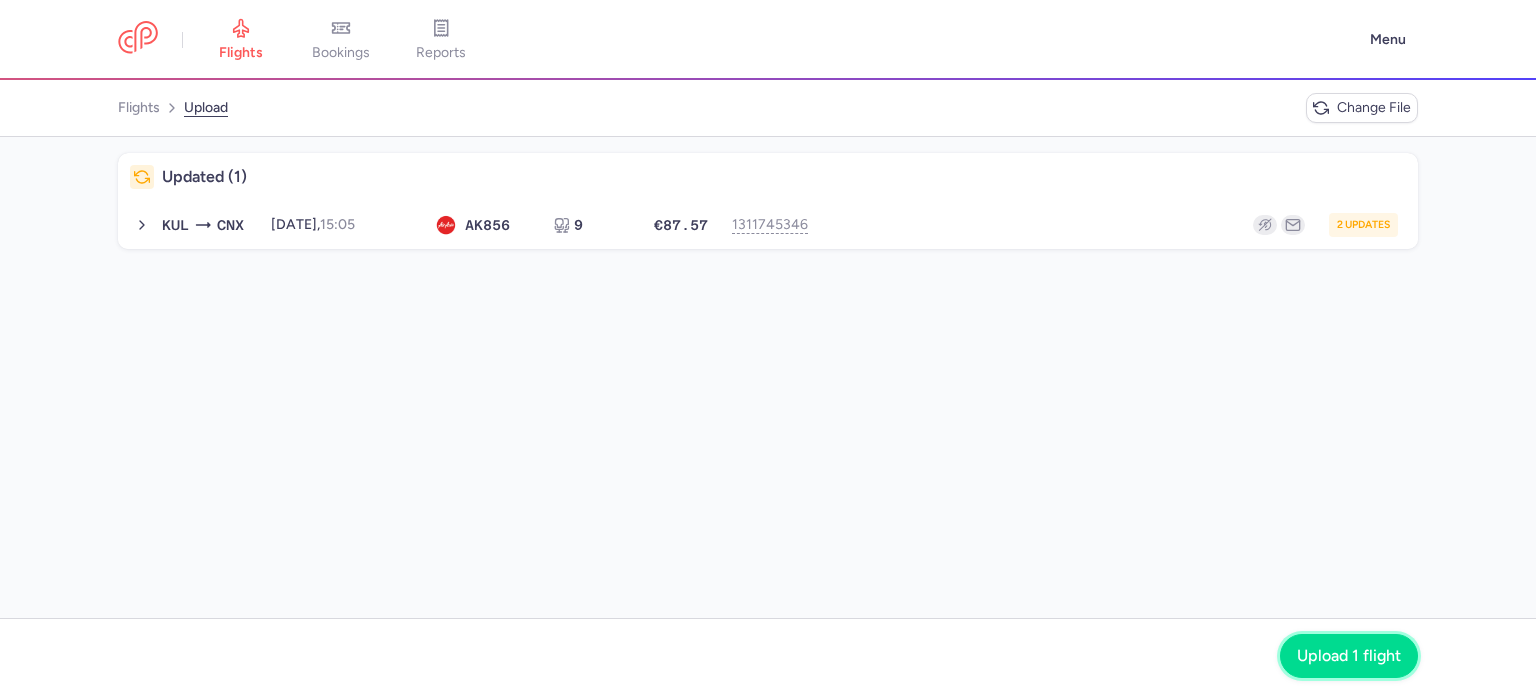 click on "Upload 1 flight" at bounding box center [1349, 656] 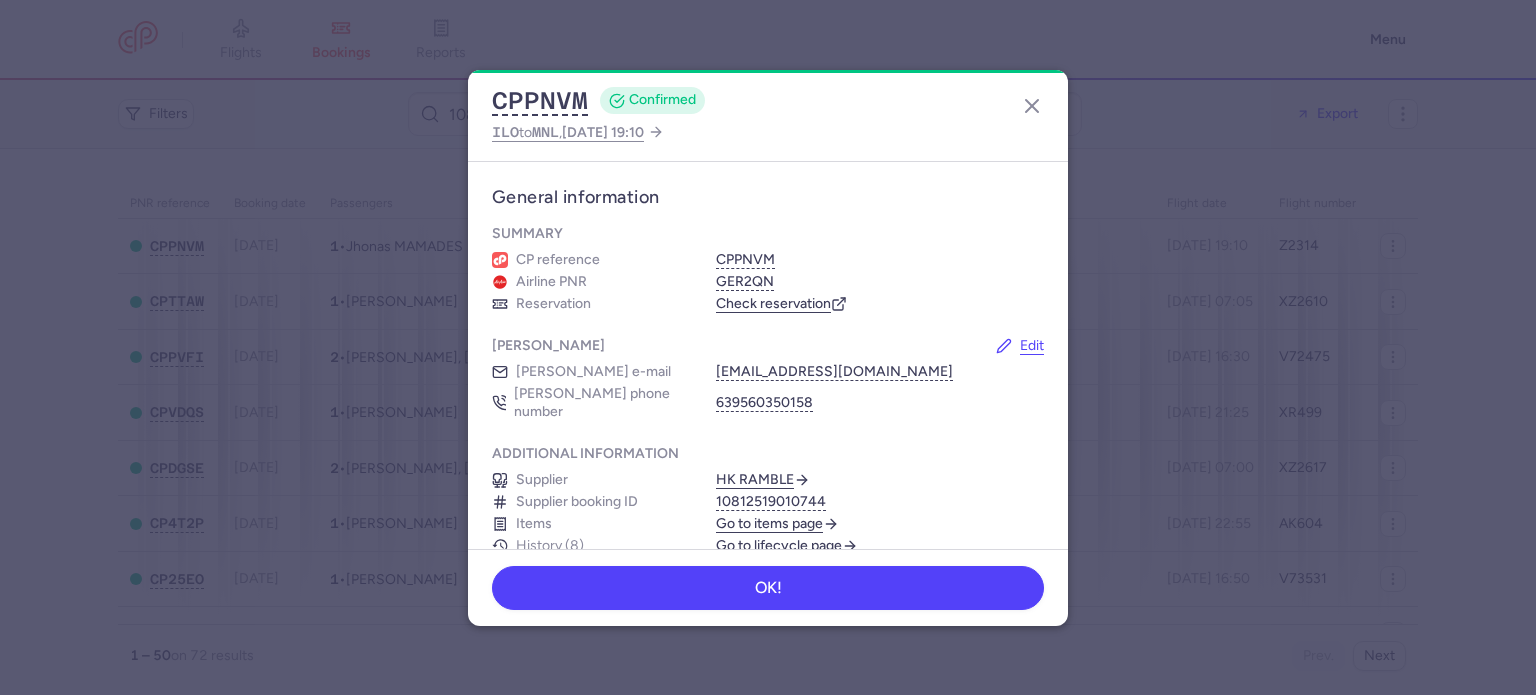 scroll, scrollTop: 0, scrollLeft: 0, axis: both 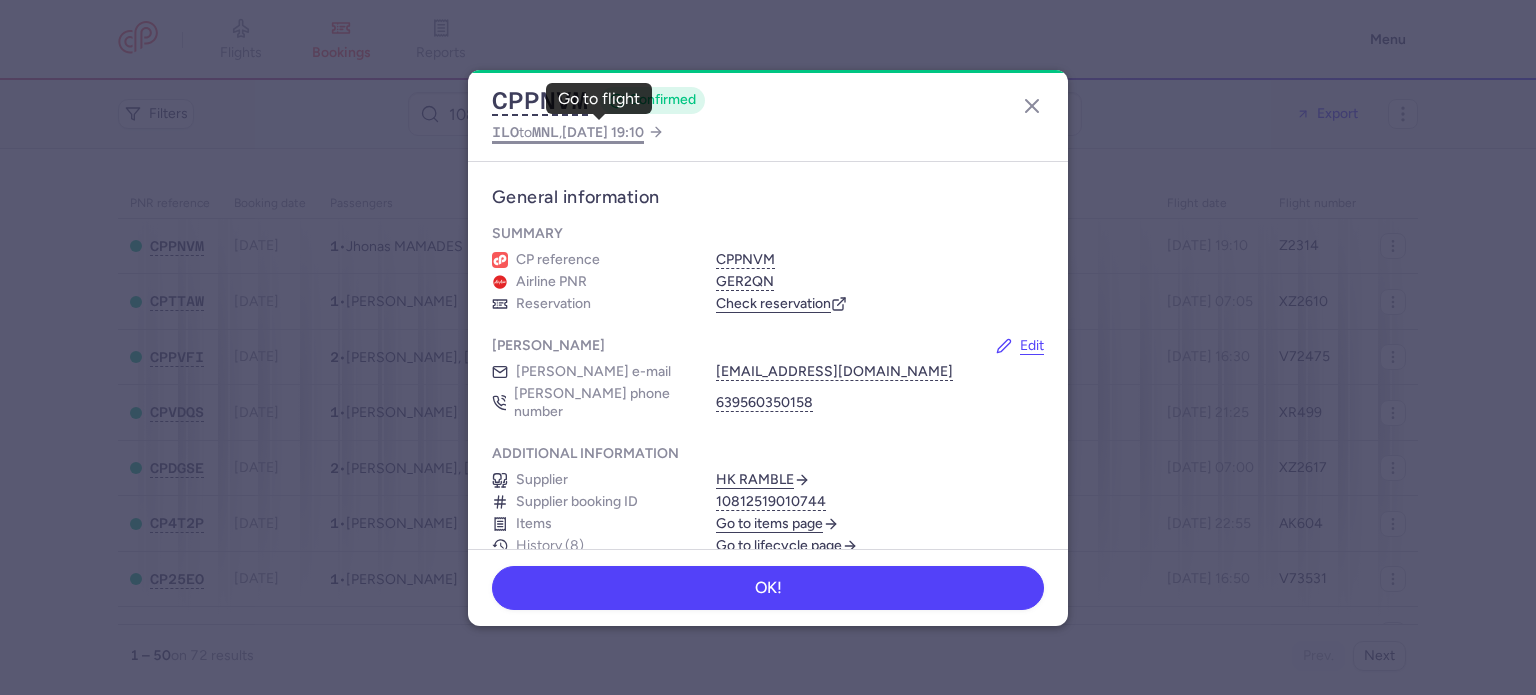 click on "ILO  to  MNL ,  2025 Jul 14, 19:10" at bounding box center (568, 132) 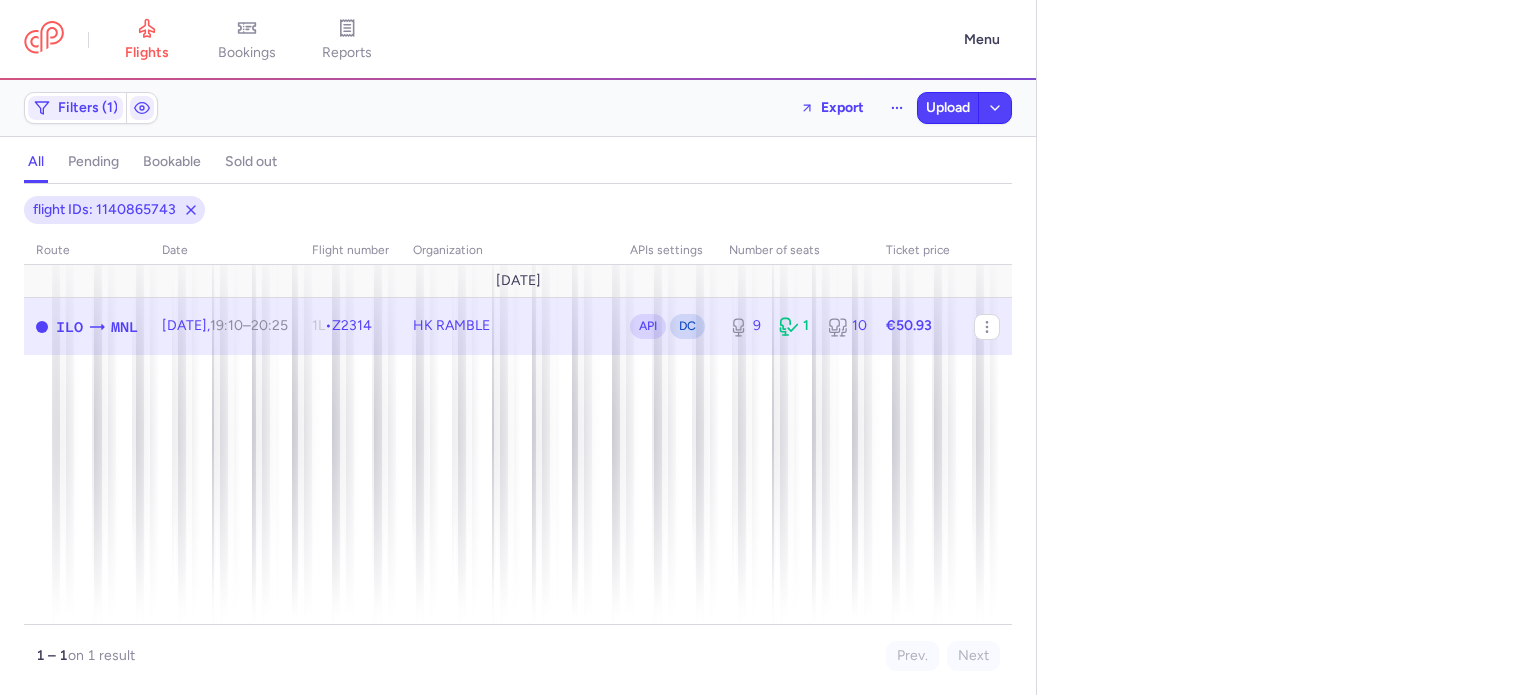 select on "days" 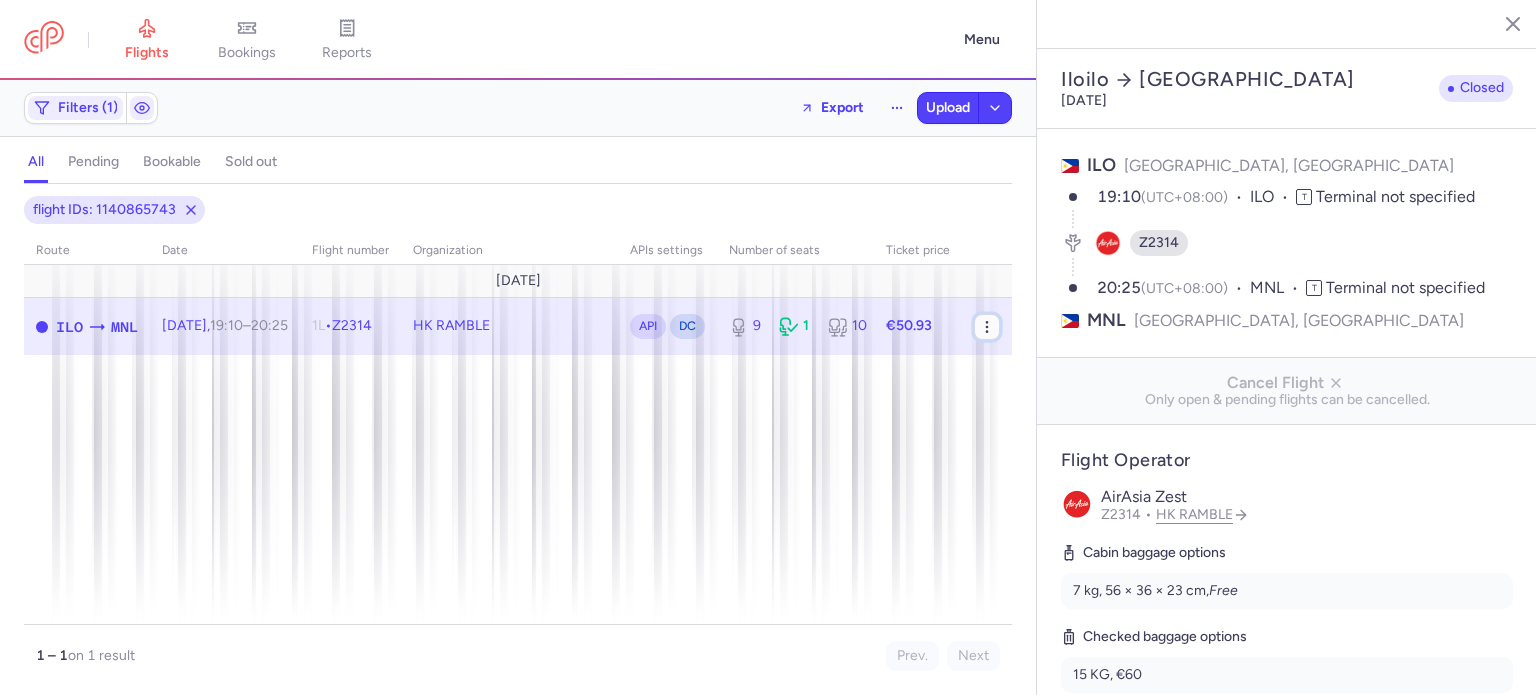 click 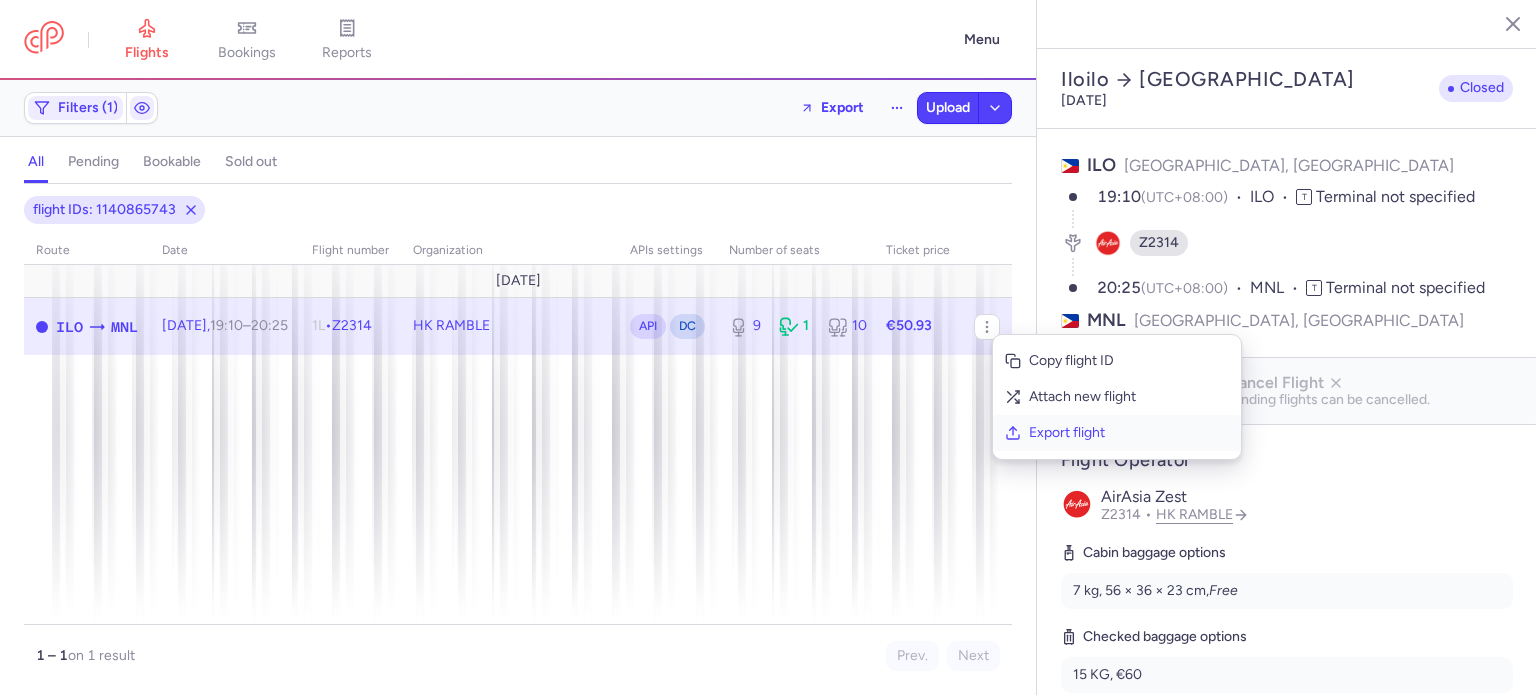 click on "Export flight" at bounding box center [1129, 433] 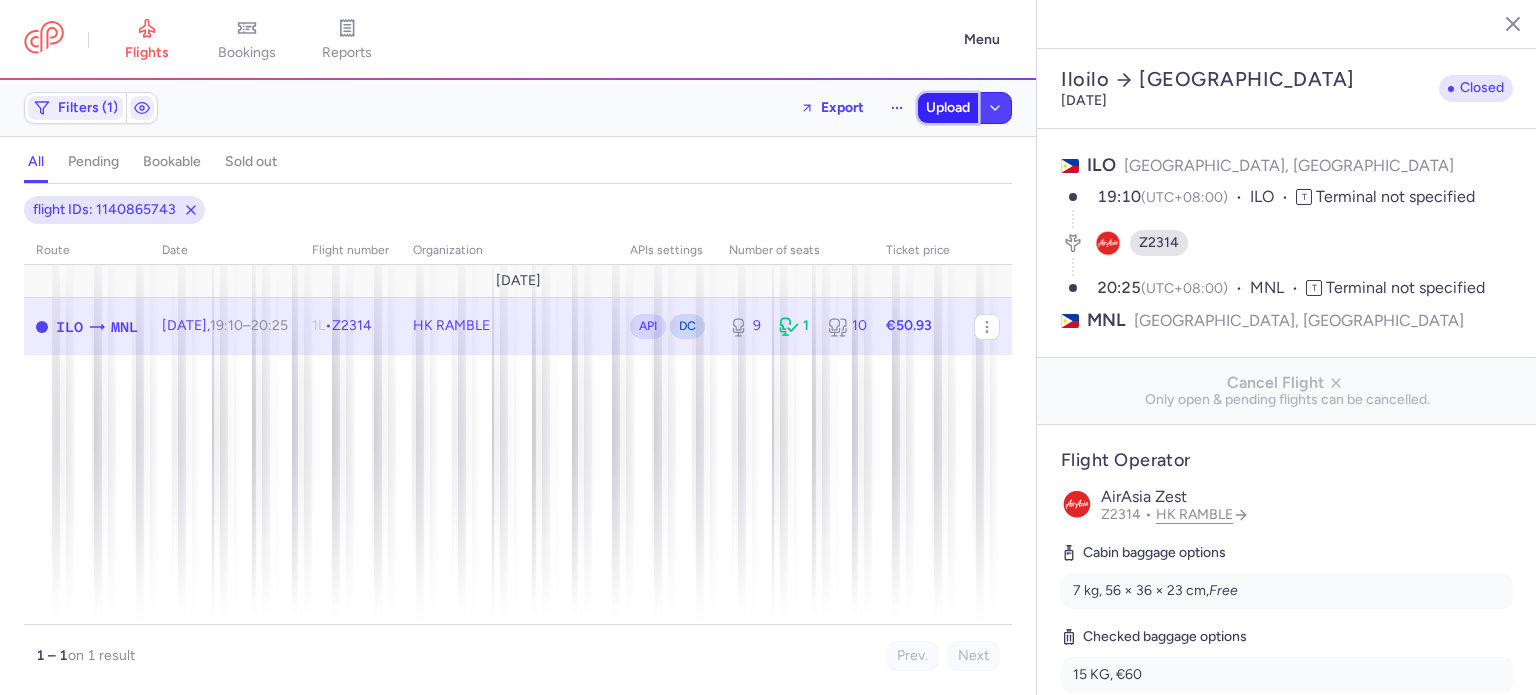 click on "Upload" at bounding box center [948, 108] 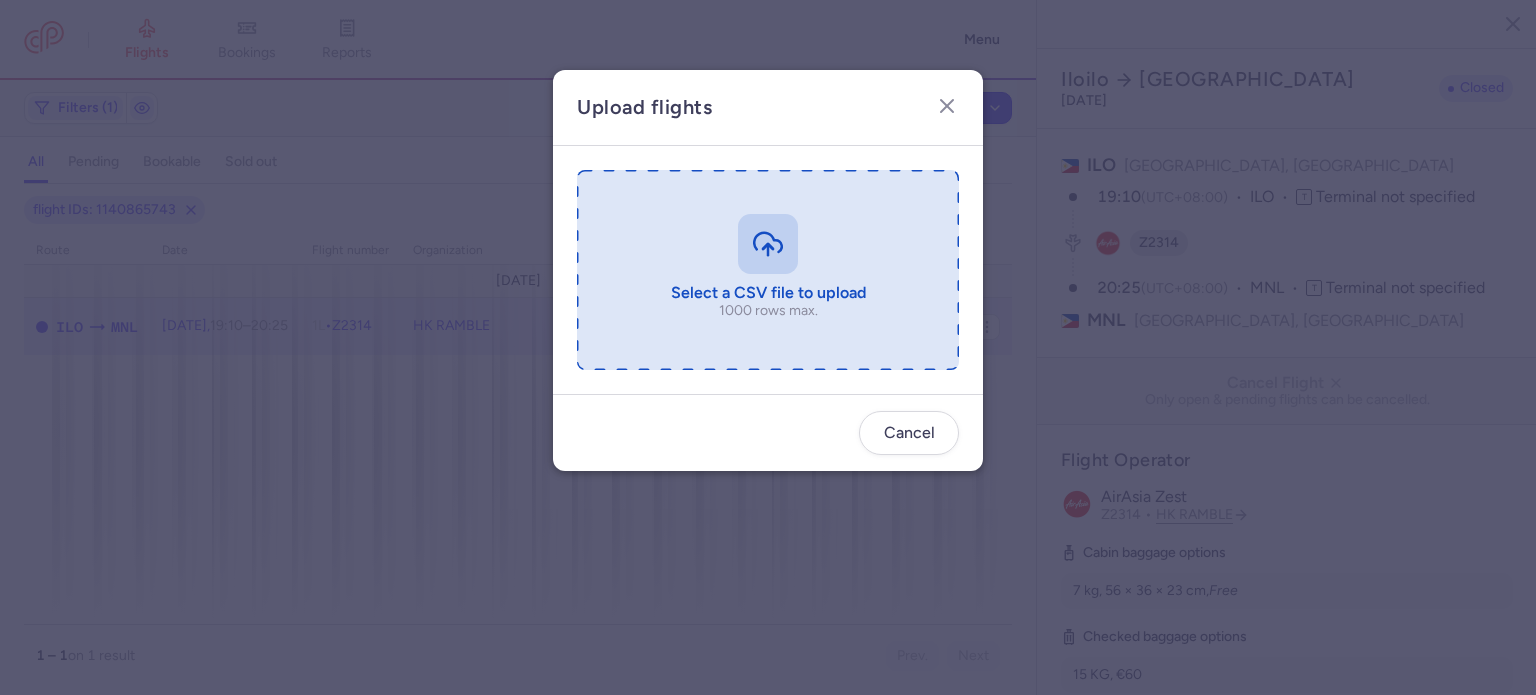 click at bounding box center (768, 270) 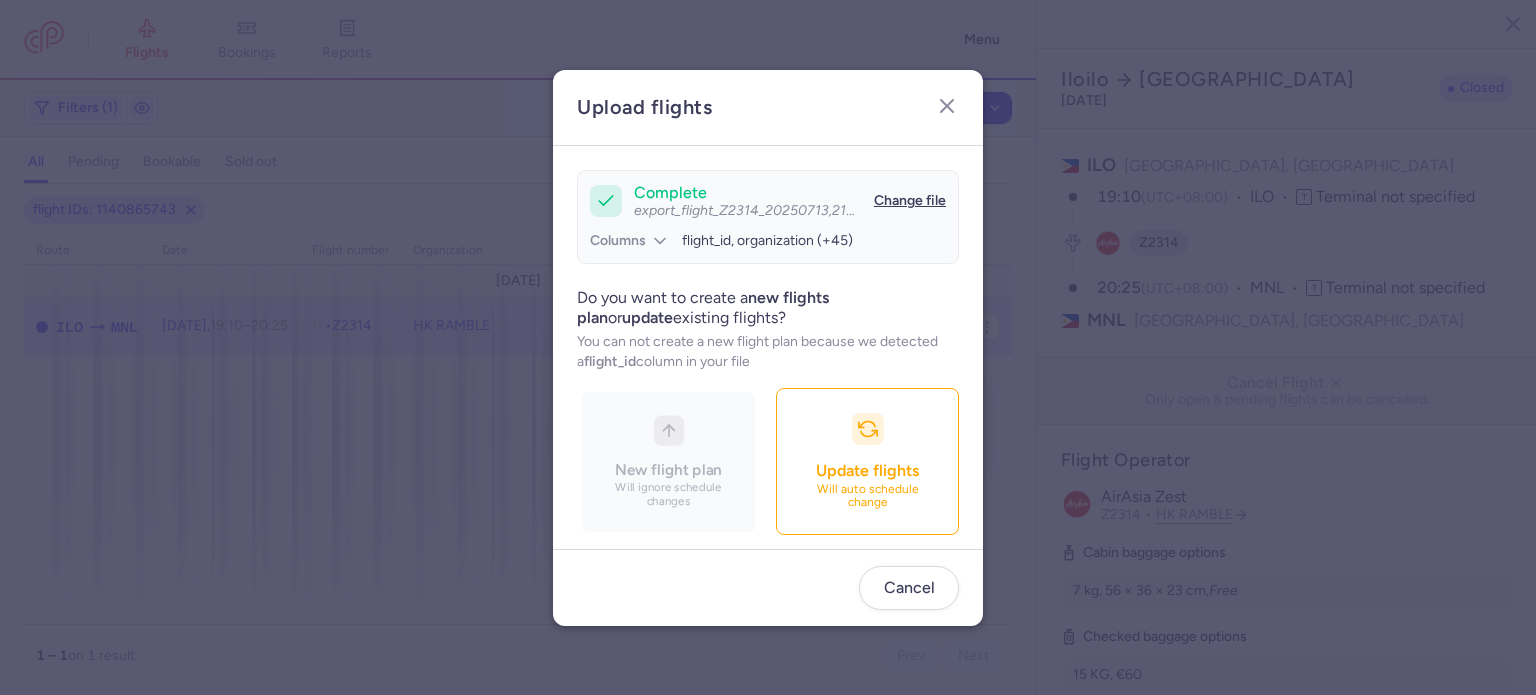 scroll, scrollTop: 172, scrollLeft: 0, axis: vertical 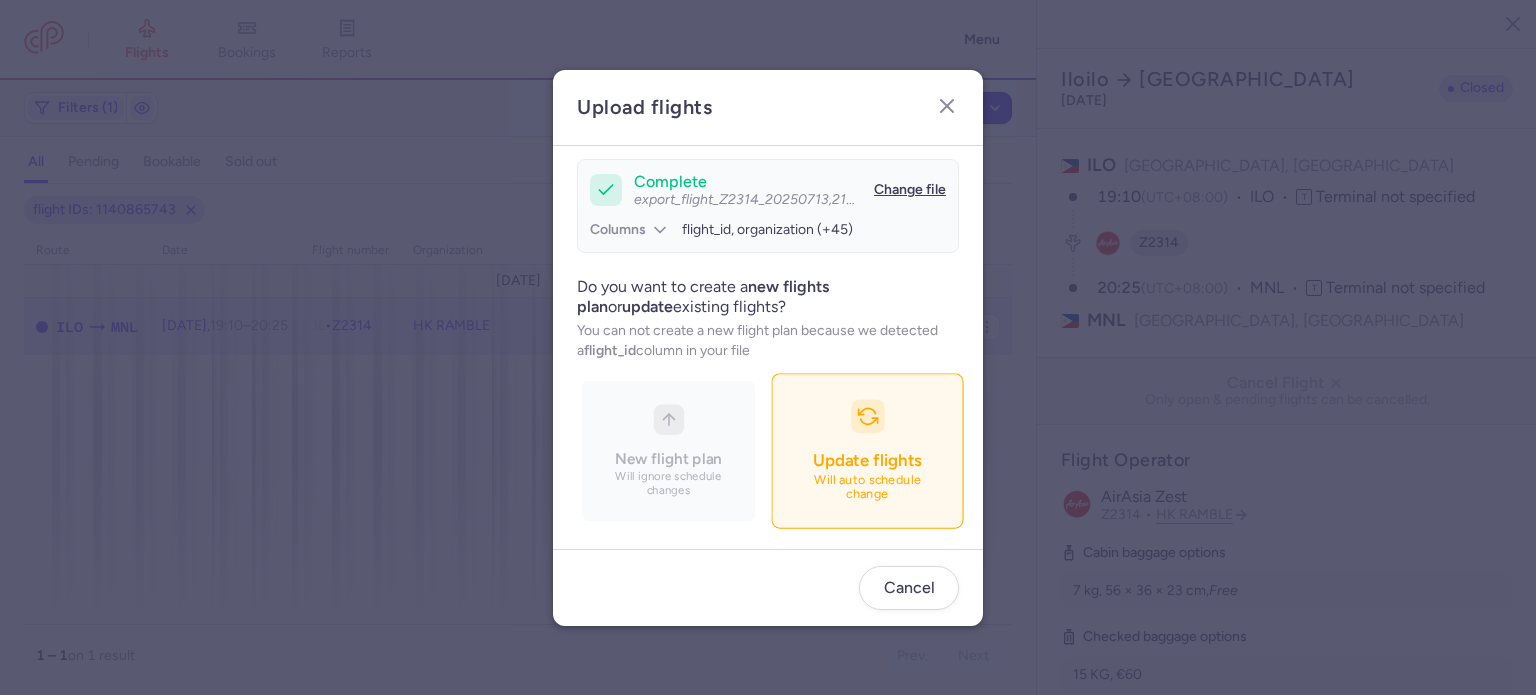 click on "Will auto schedule change" at bounding box center [868, 487] 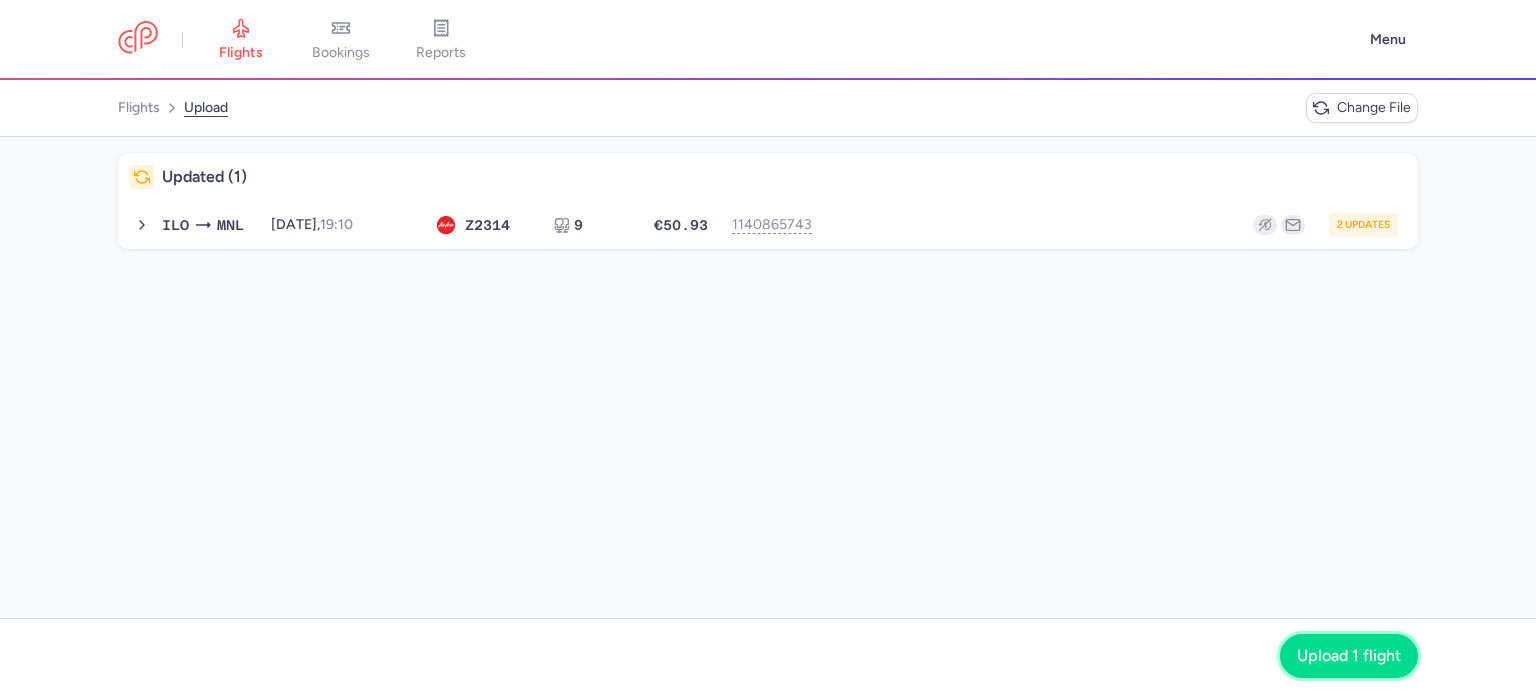 click on "Upload 1 flight" at bounding box center (1349, 656) 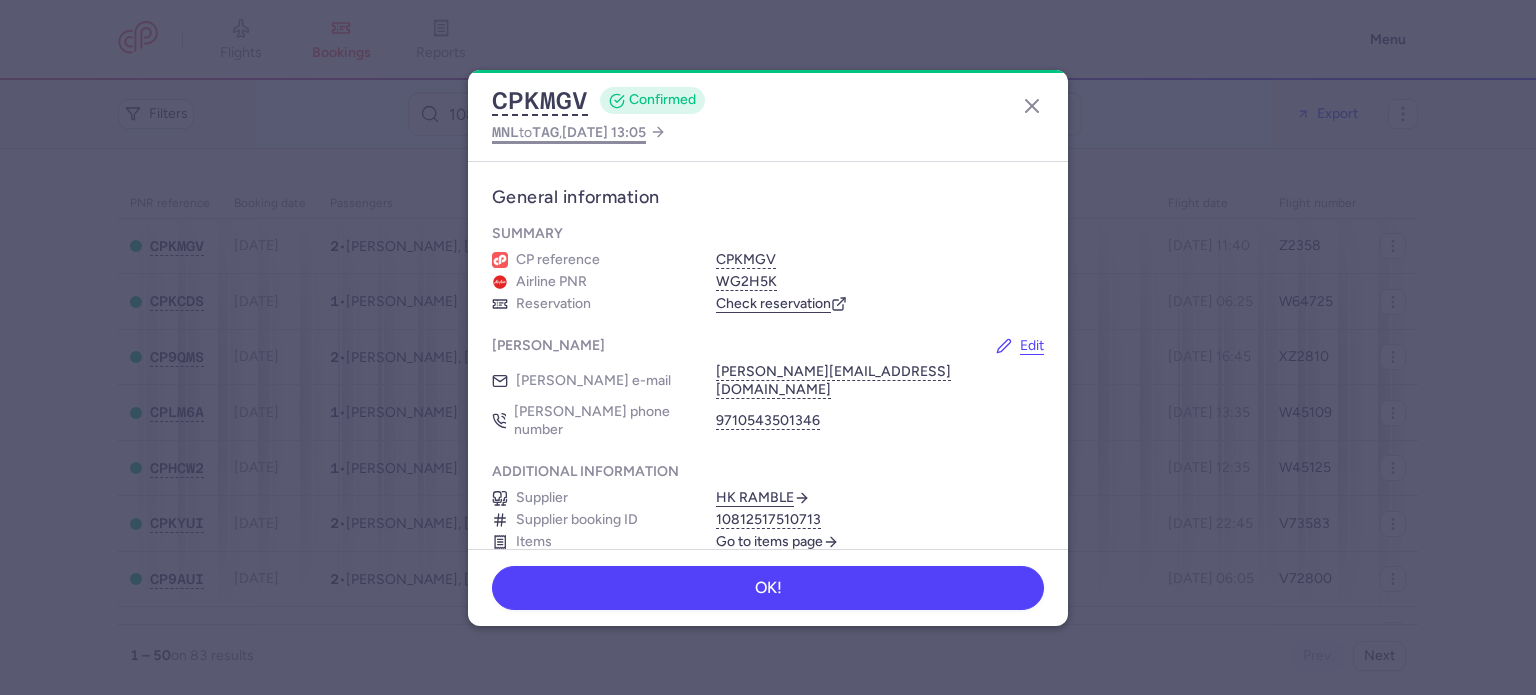 scroll, scrollTop: 0, scrollLeft: 0, axis: both 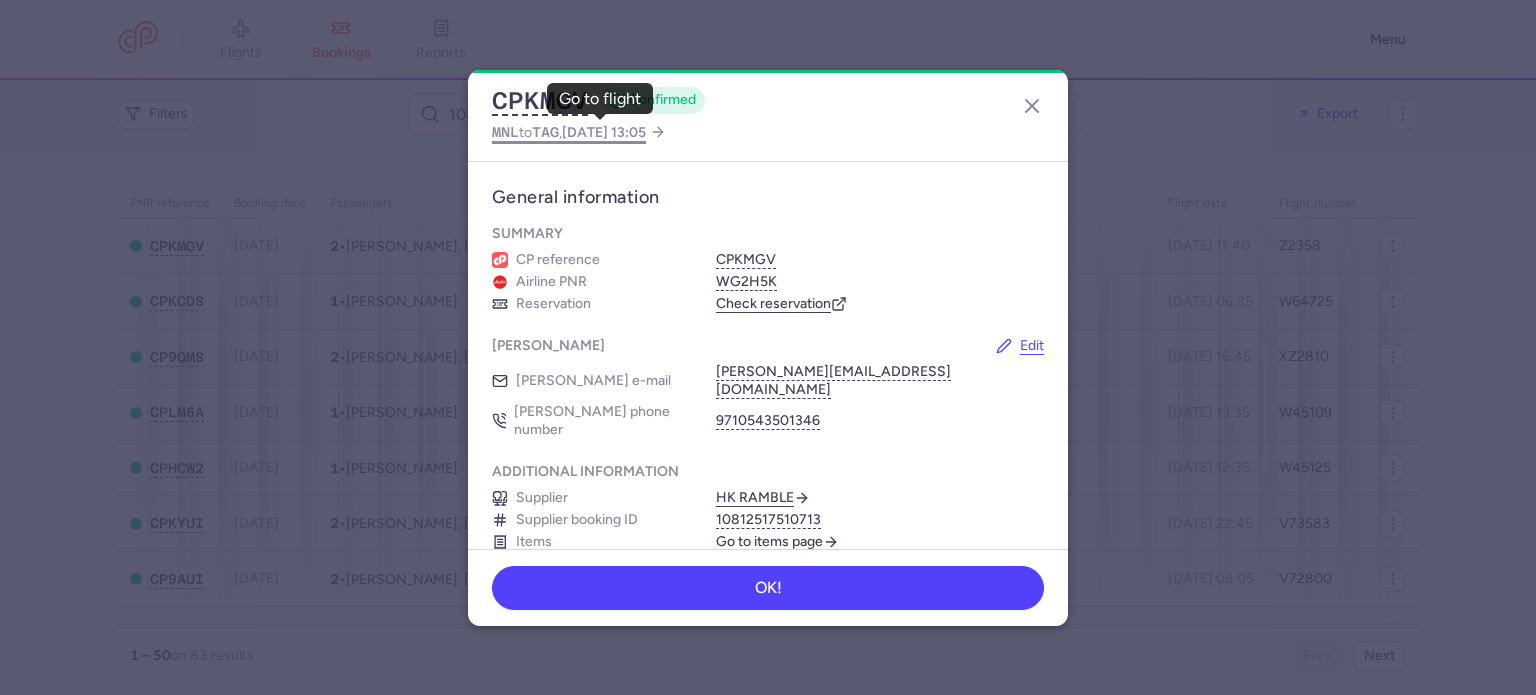 click on "TAG" at bounding box center (545, 132) 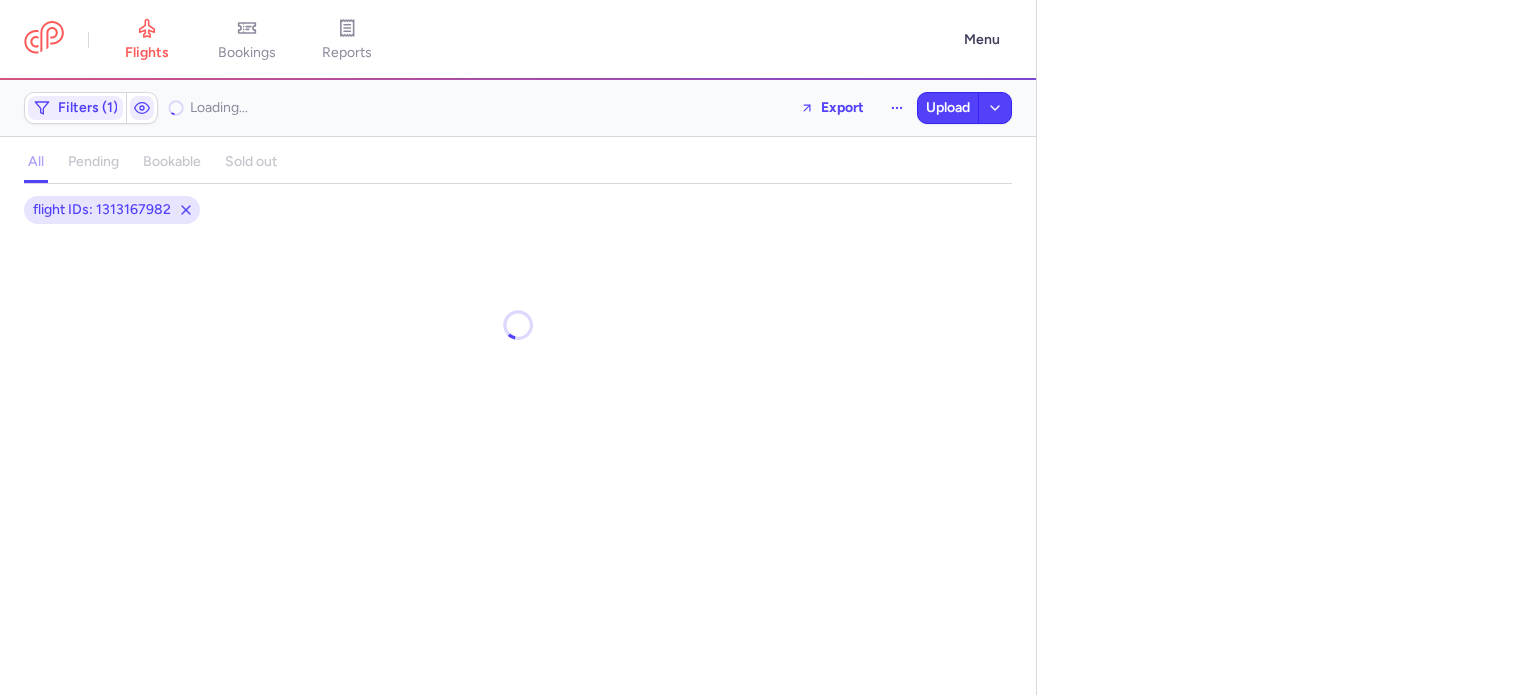 select on "days" 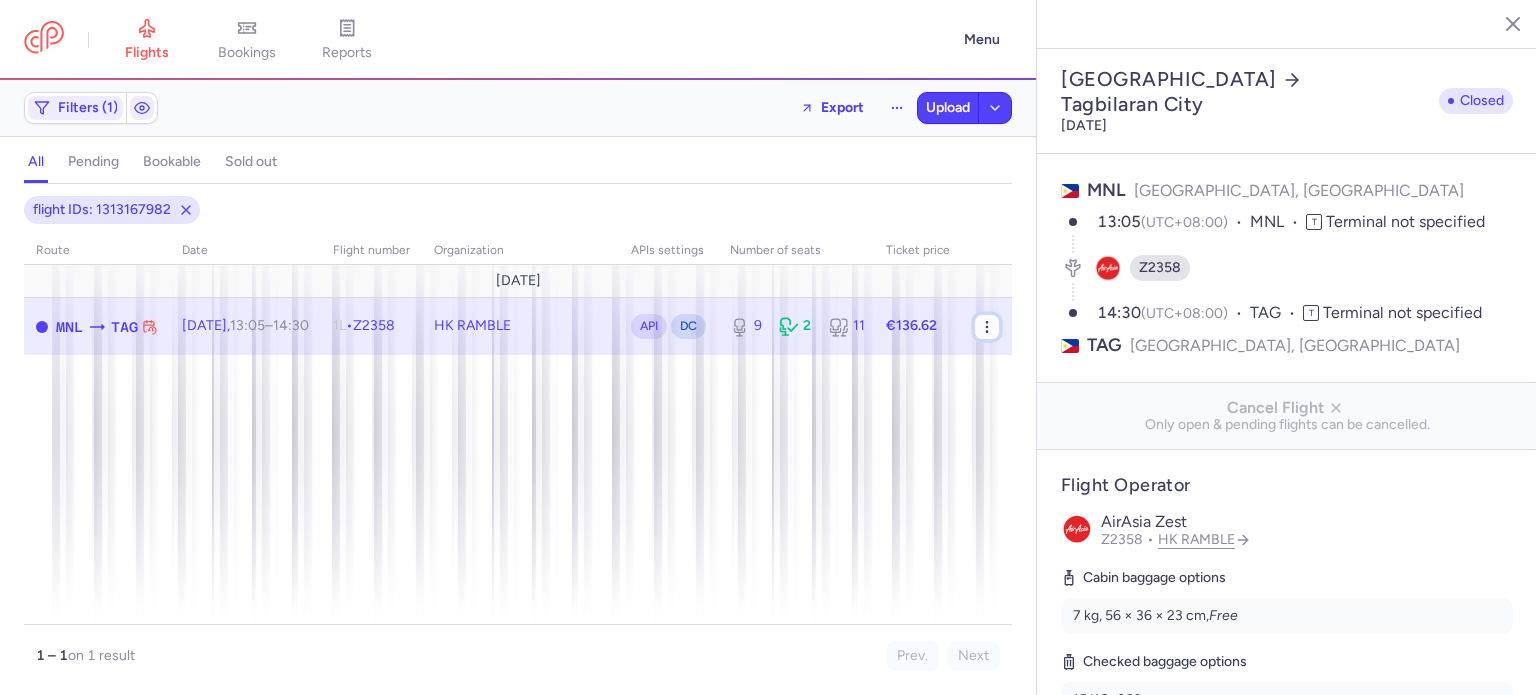 click 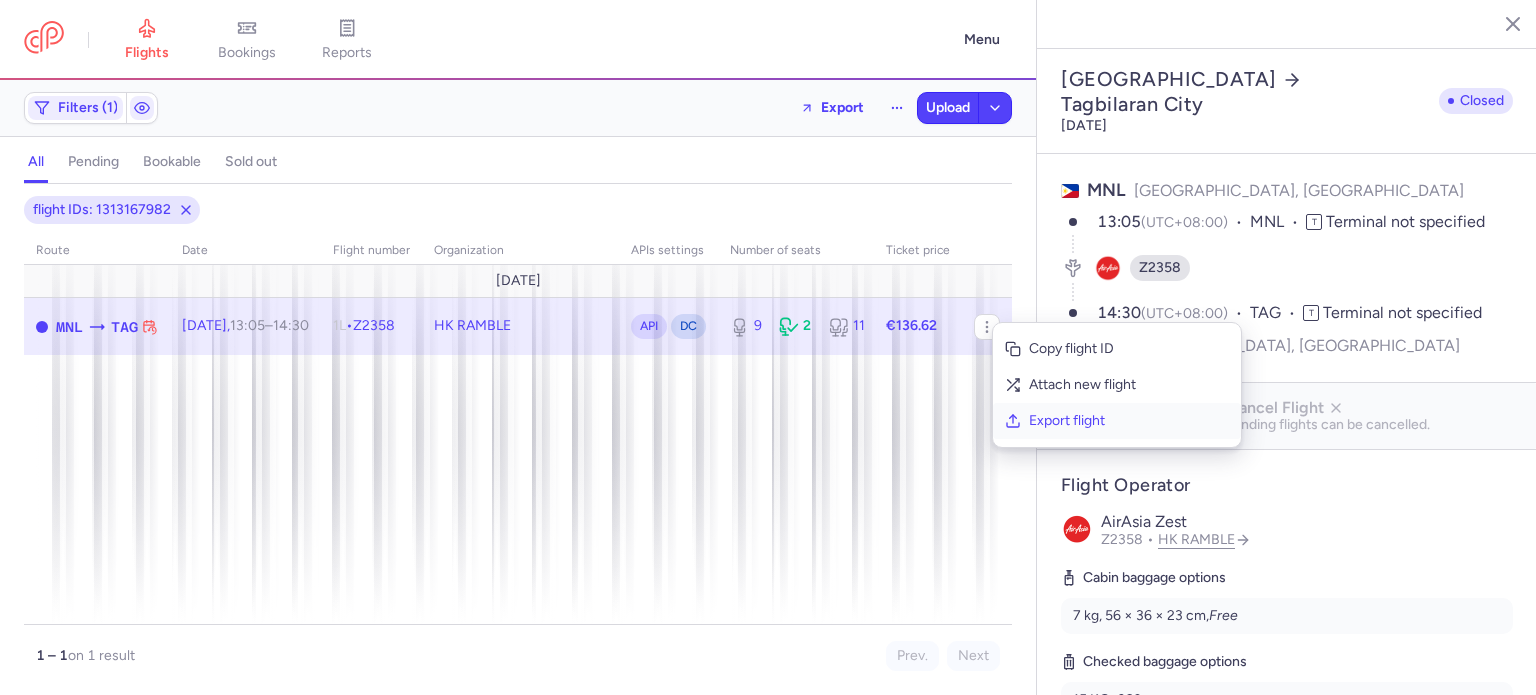 click on "Export flight" at bounding box center (1129, 421) 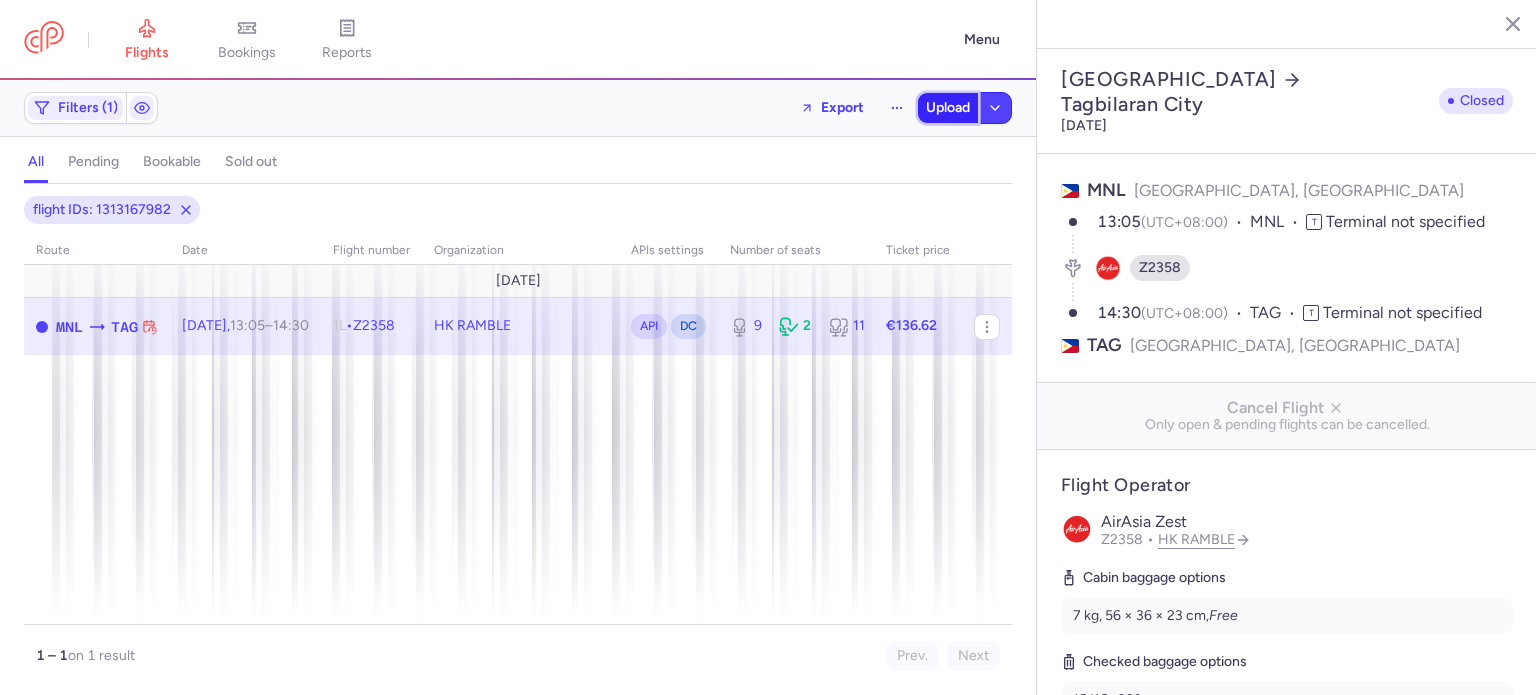 click on "Upload" at bounding box center [948, 108] 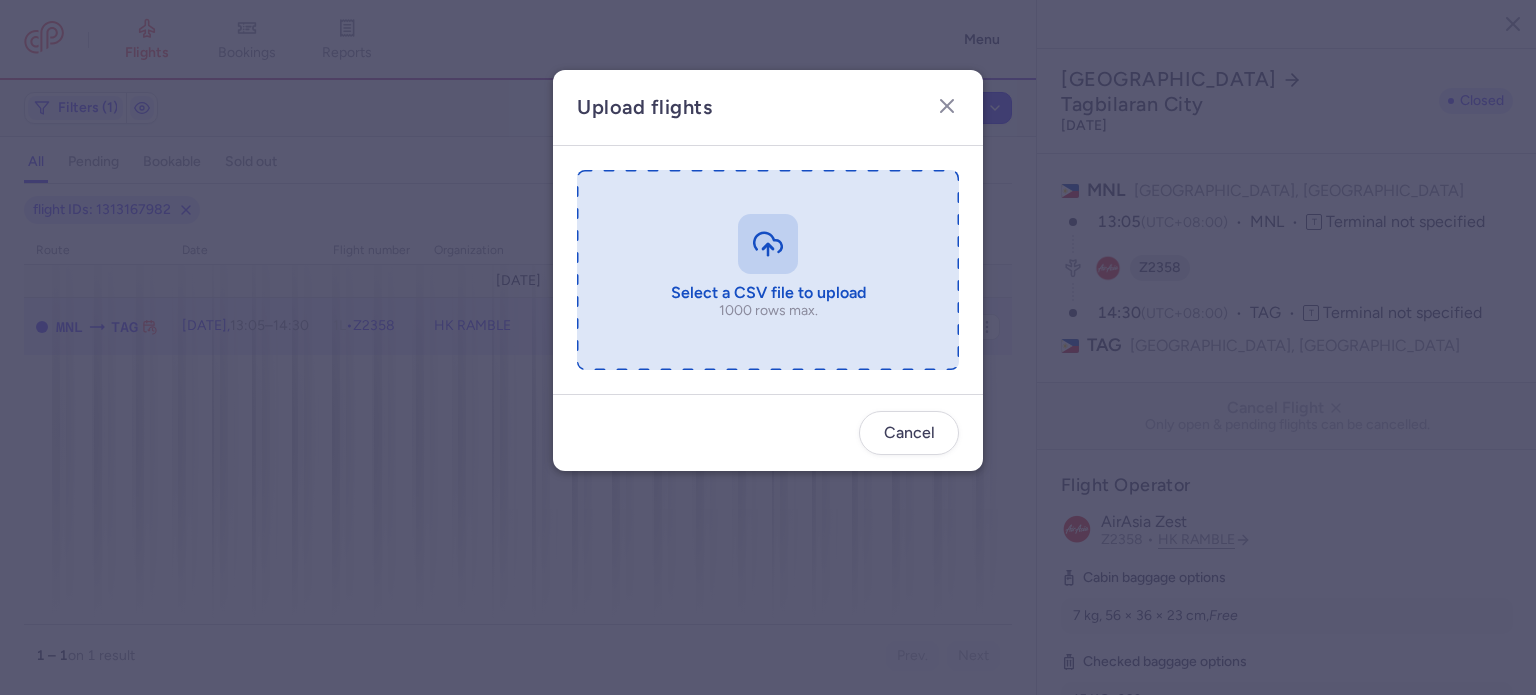 click at bounding box center (768, 270) 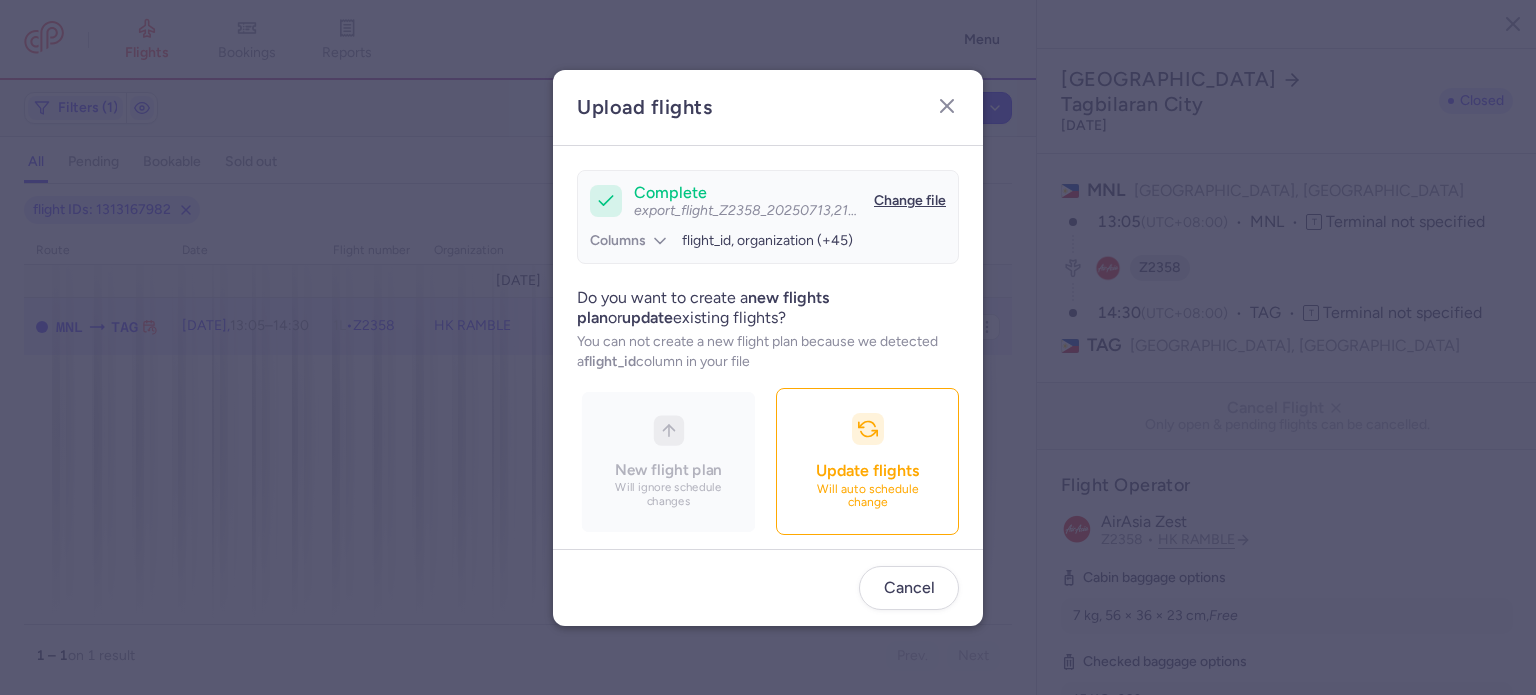 scroll, scrollTop: 172, scrollLeft: 0, axis: vertical 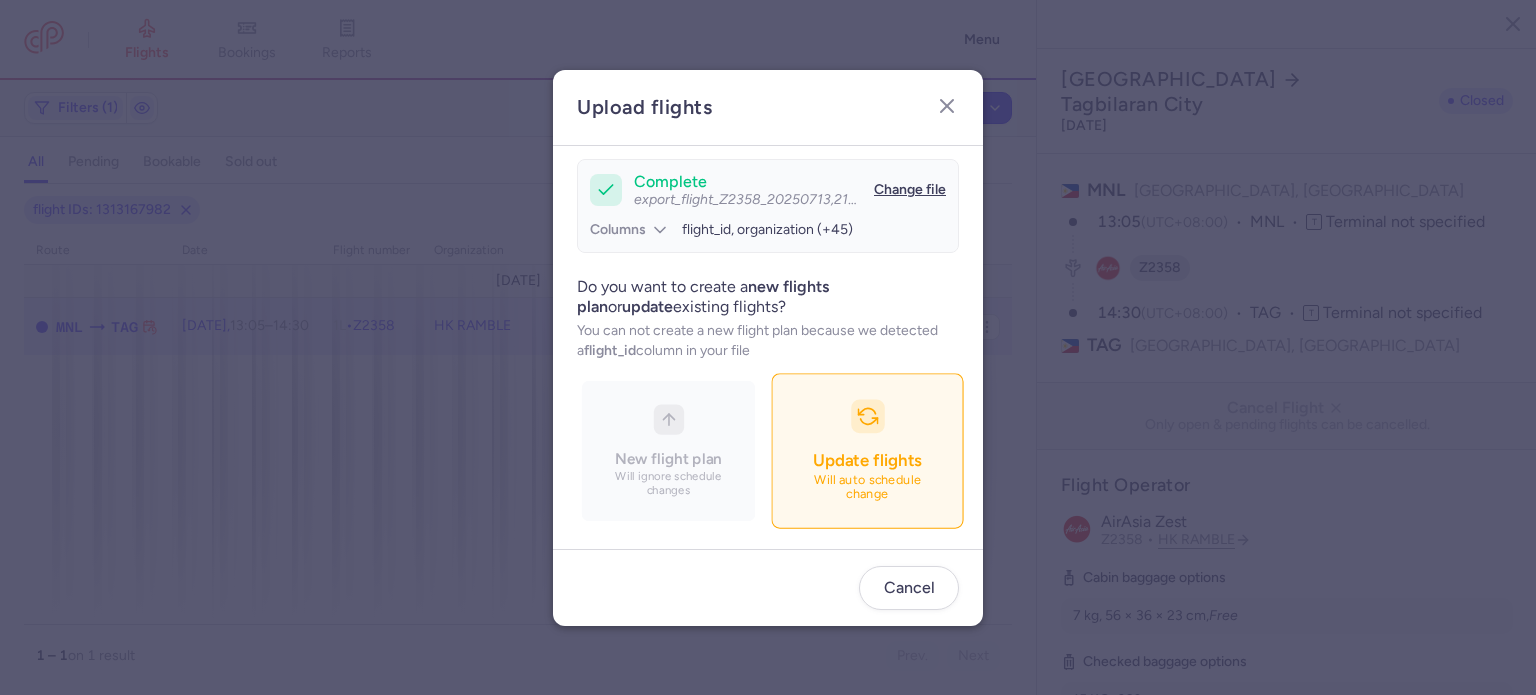 click on "Will auto schedule change" at bounding box center [868, 487] 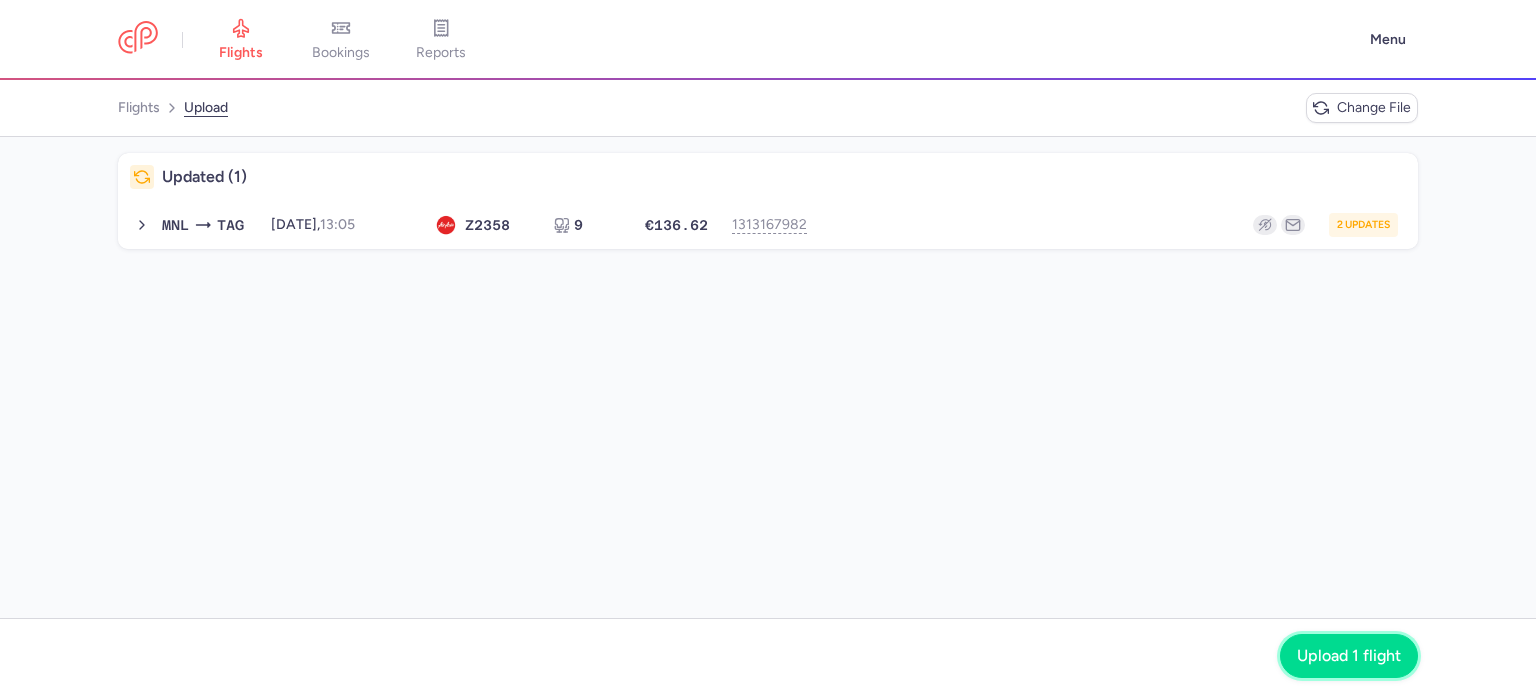 click on "Upload 1 flight" 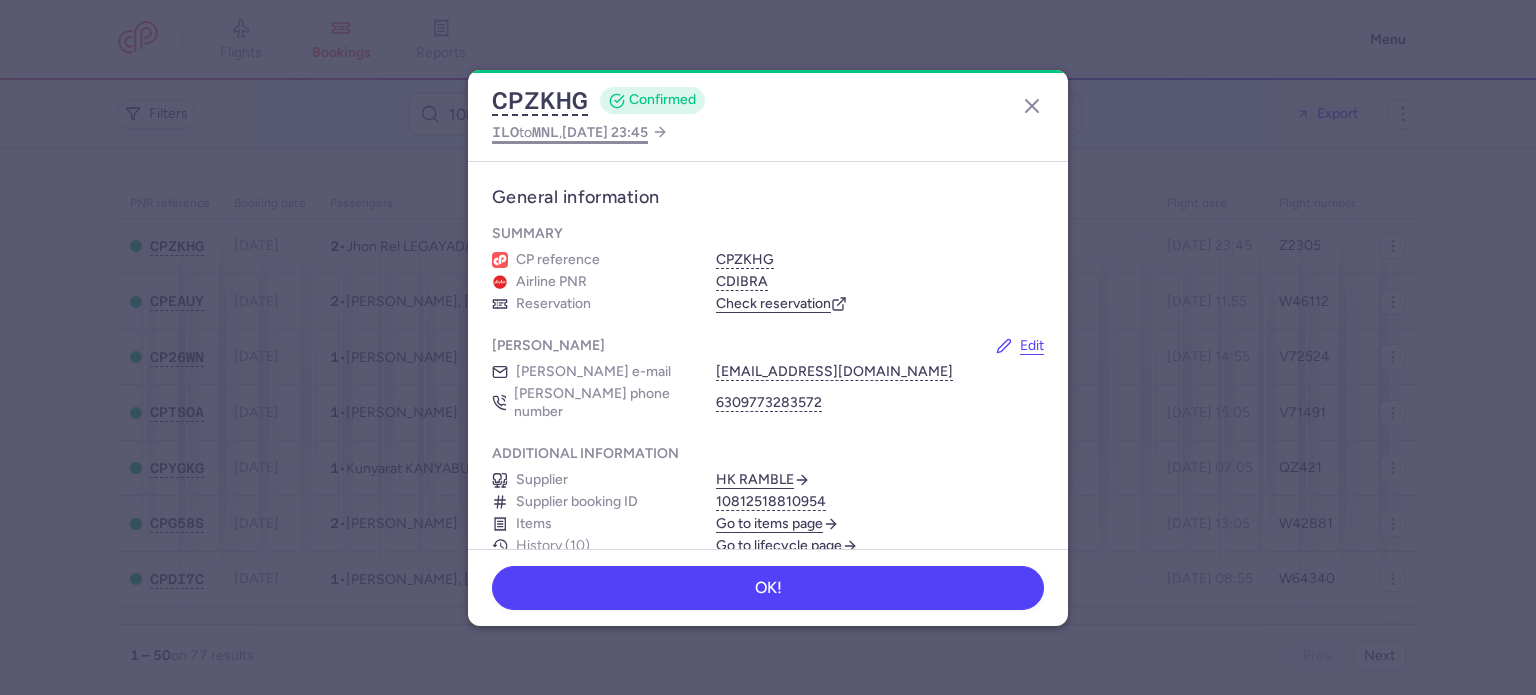scroll, scrollTop: 0, scrollLeft: 0, axis: both 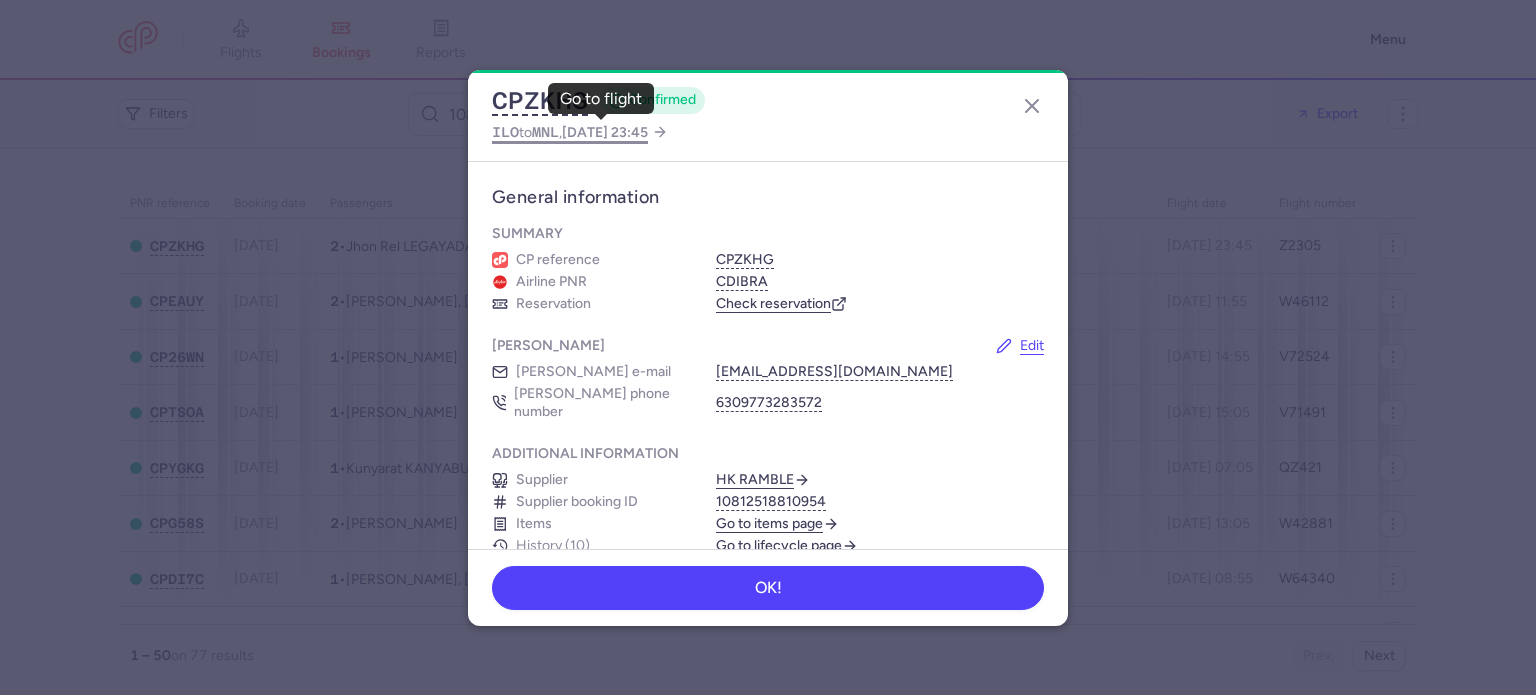 click on "[DATE] 23:45" at bounding box center [605, 132] 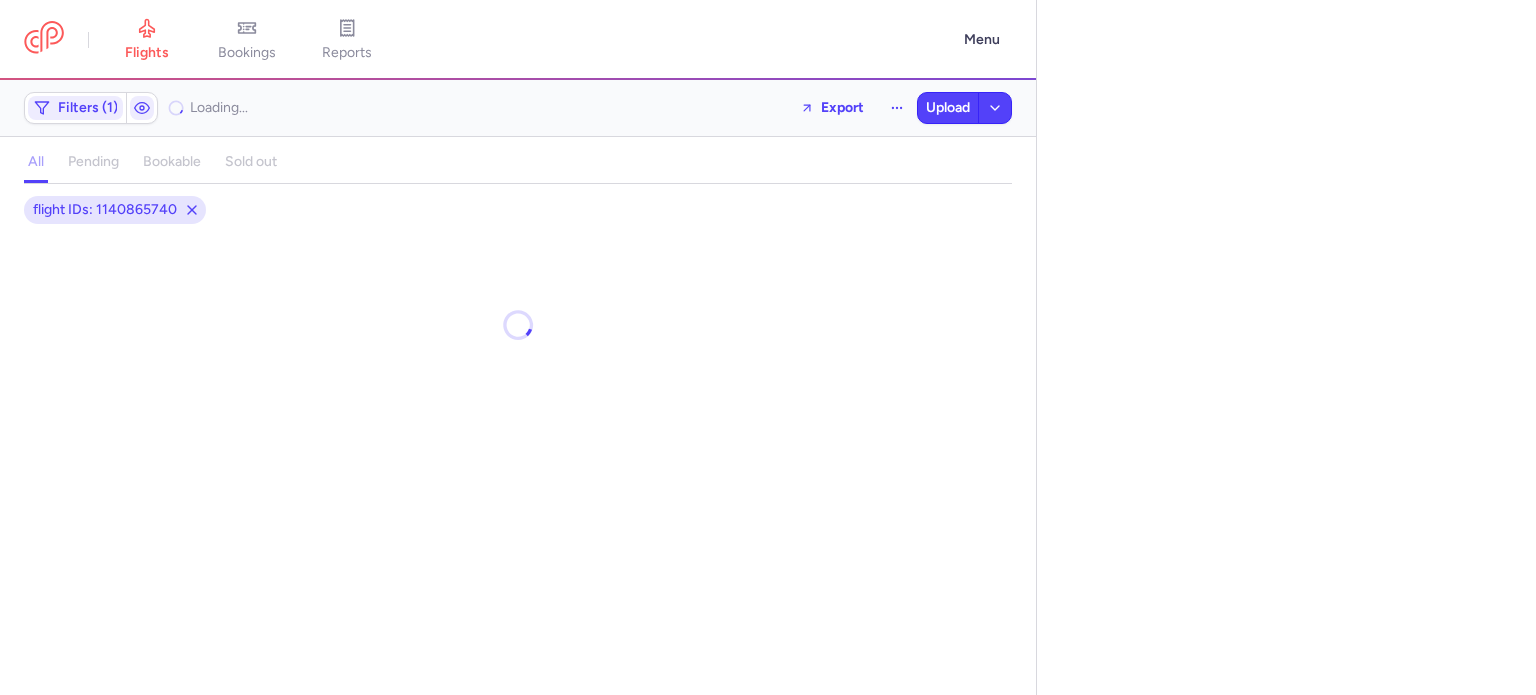 select on "days" 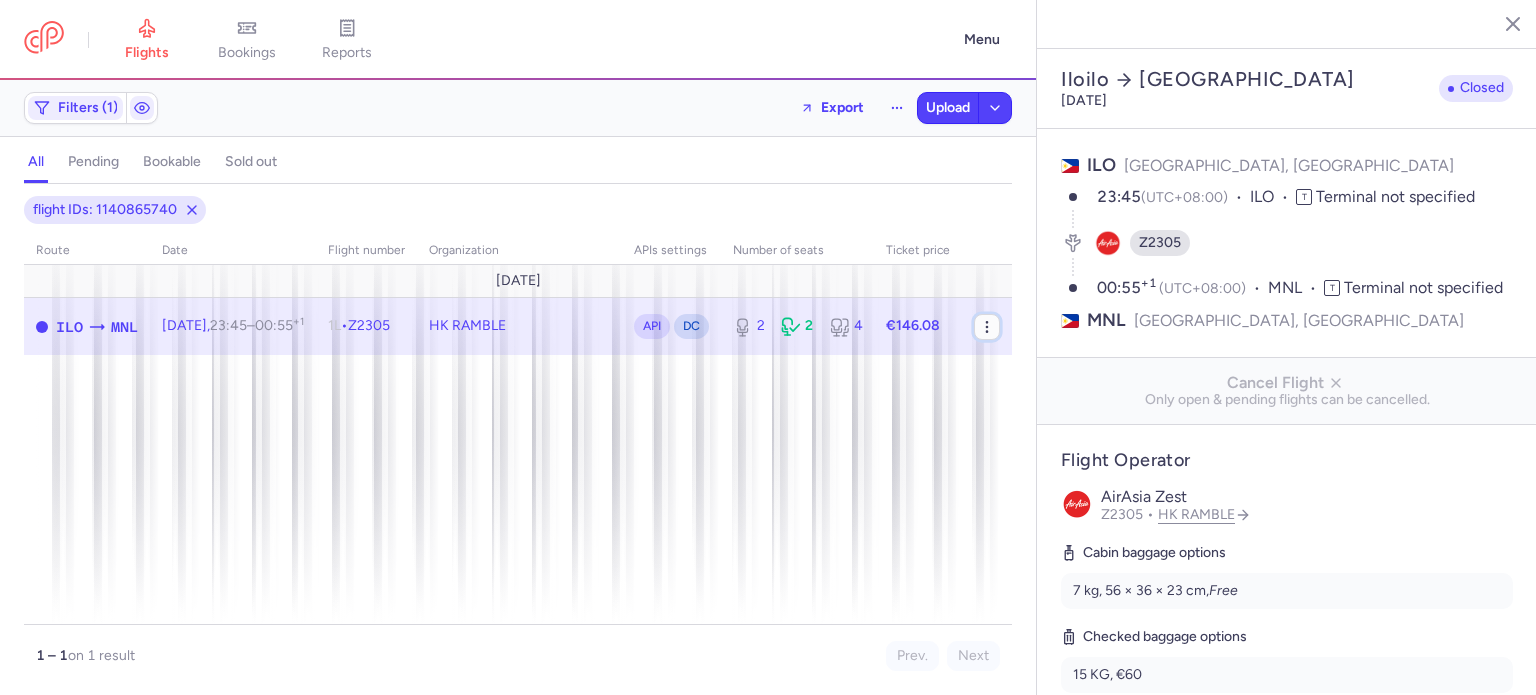 click 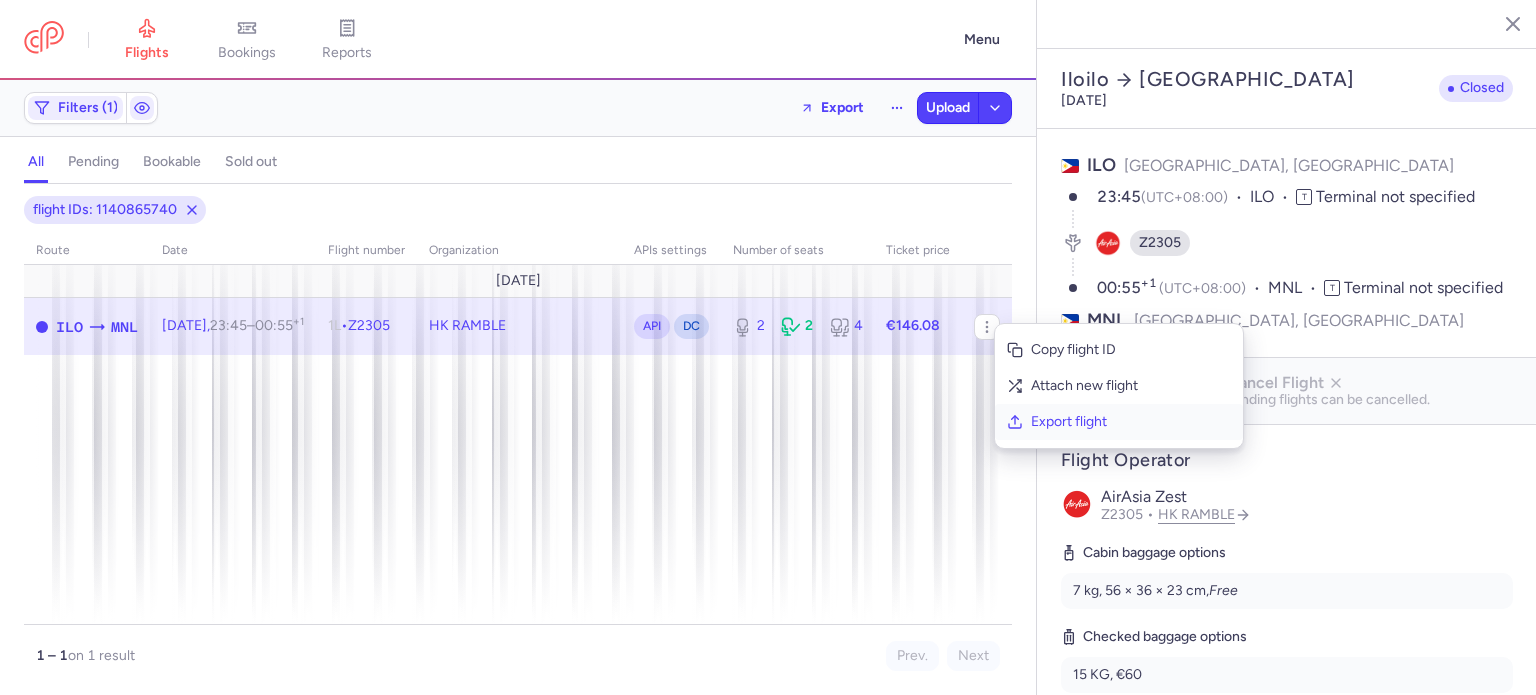 click on "Export flight" at bounding box center (1131, 422) 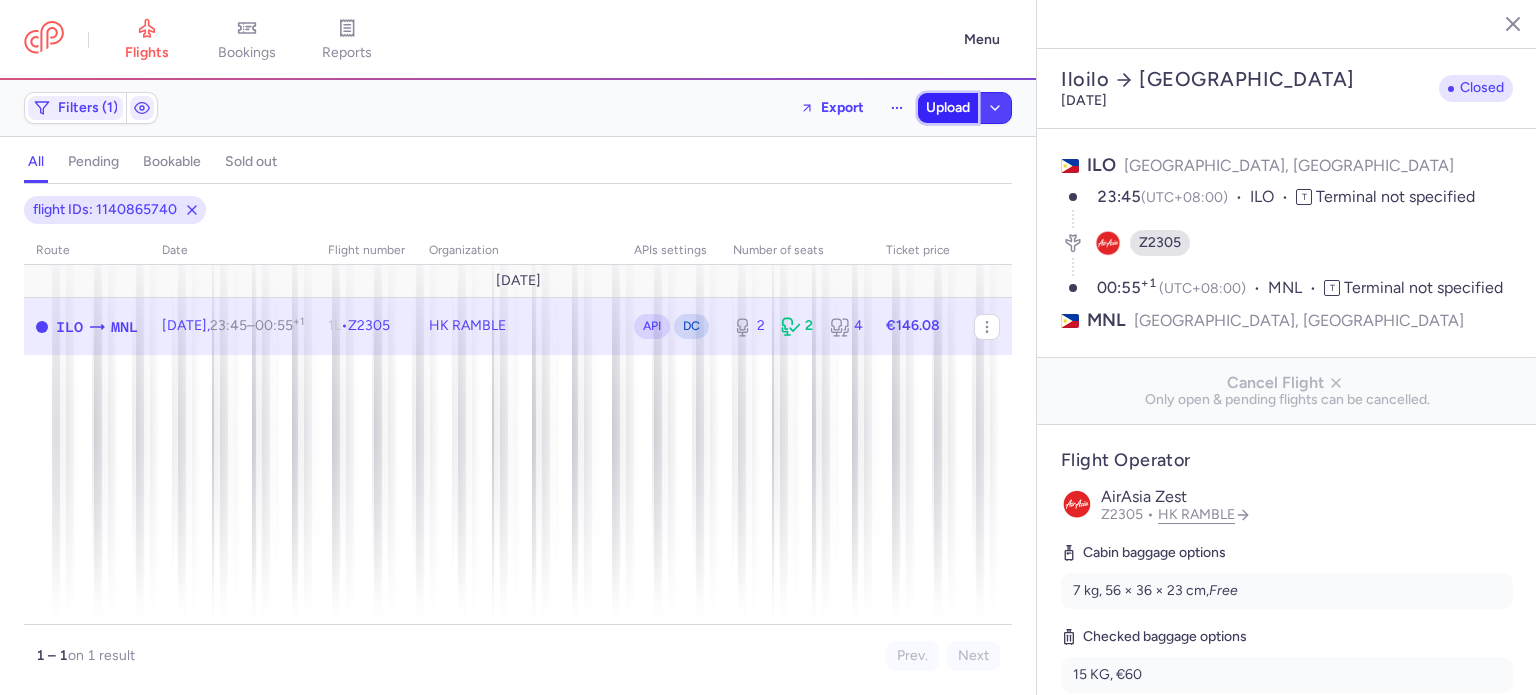 click on "Upload" at bounding box center [948, 108] 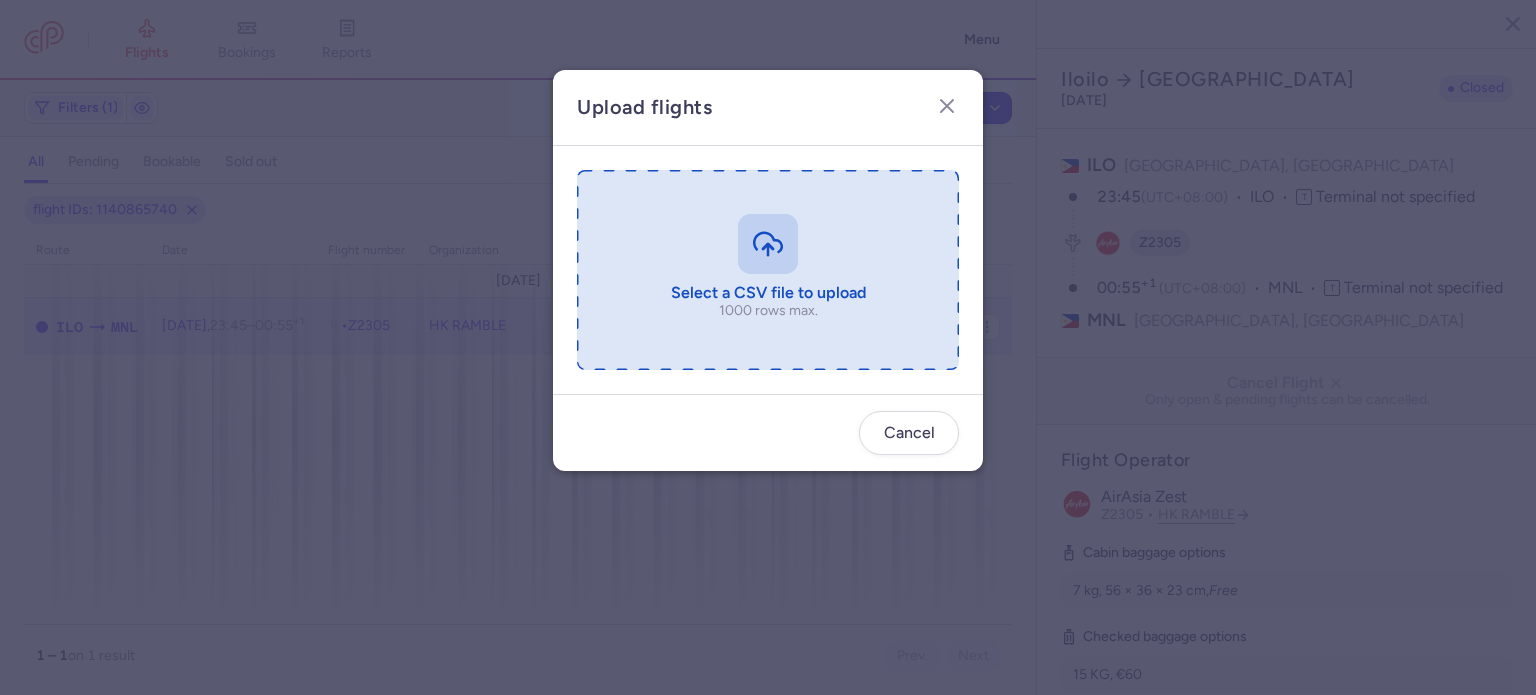 click at bounding box center [768, 270] 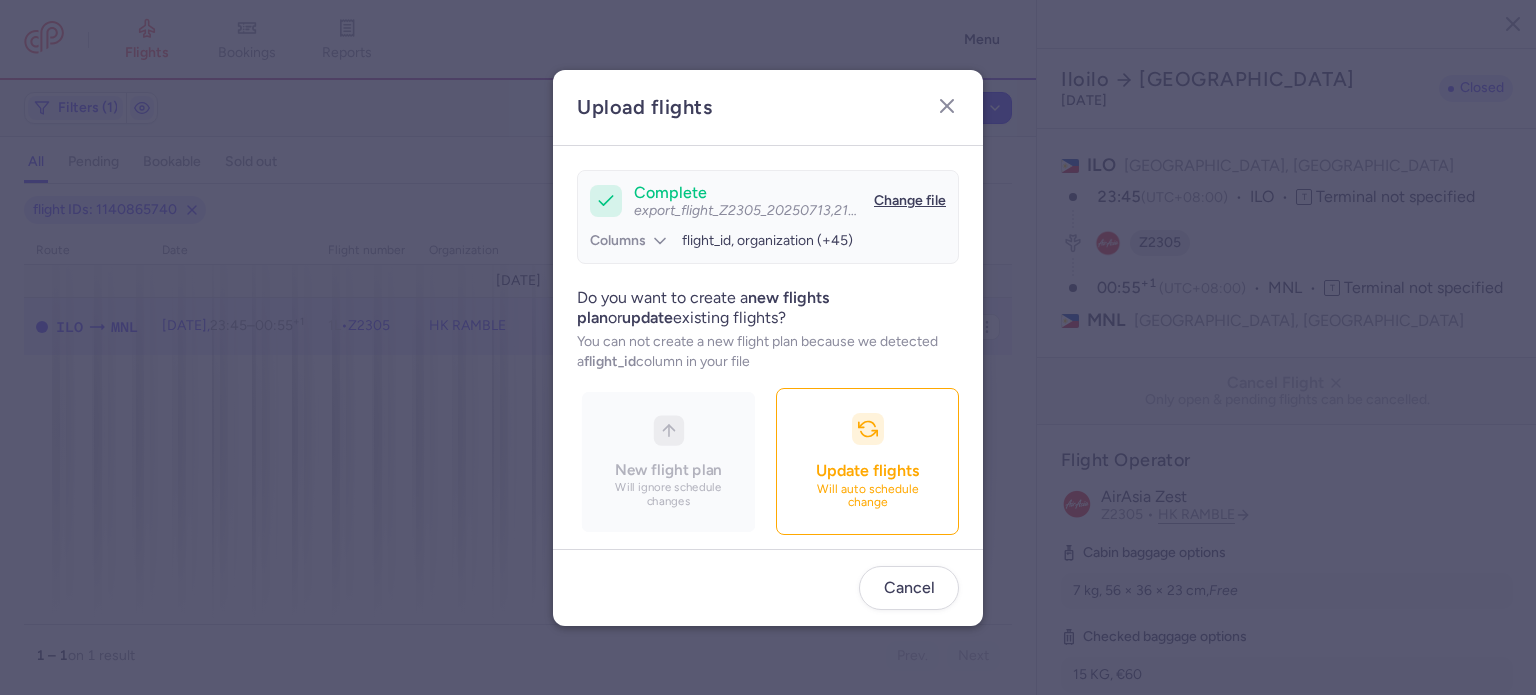 scroll, scrollTop: 172, scrollLeft: 0, axis: vertical 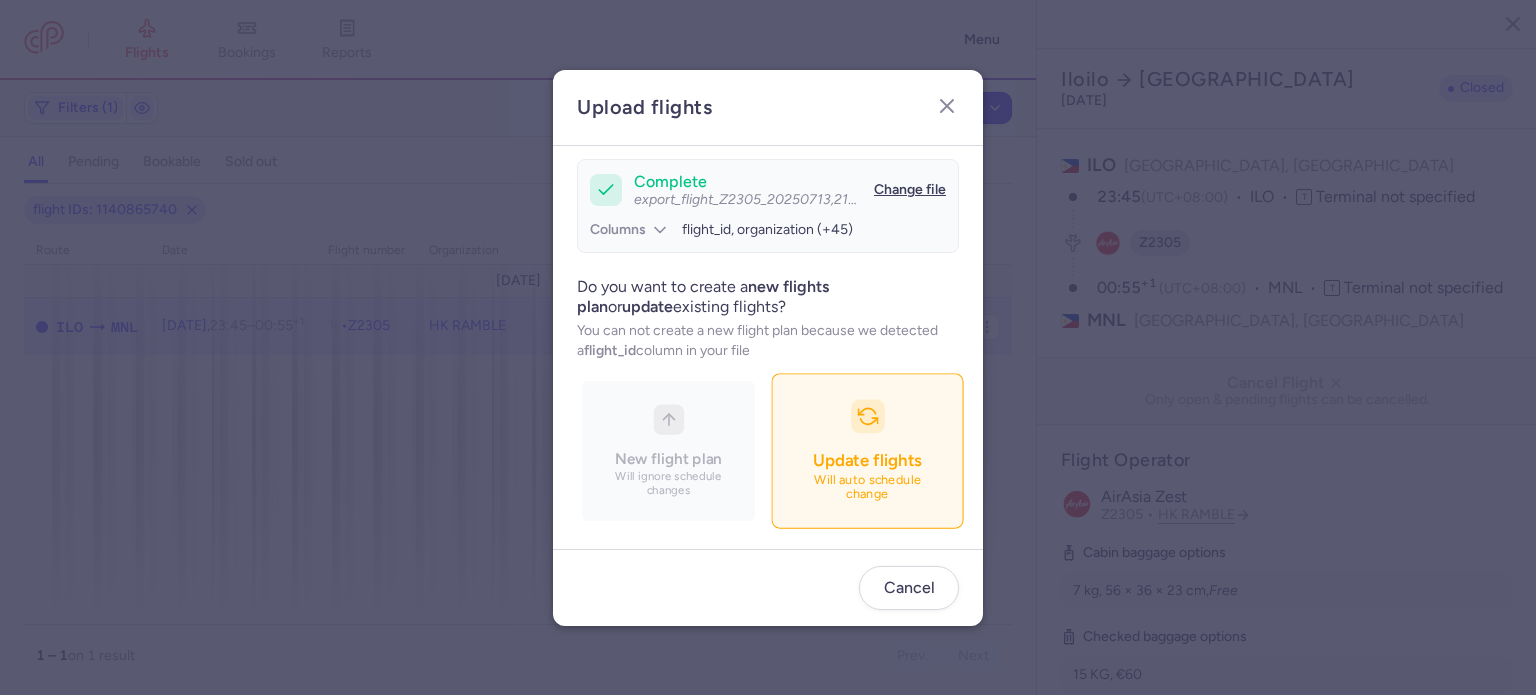 click on "Update flights" at bounding box center (867, 460) 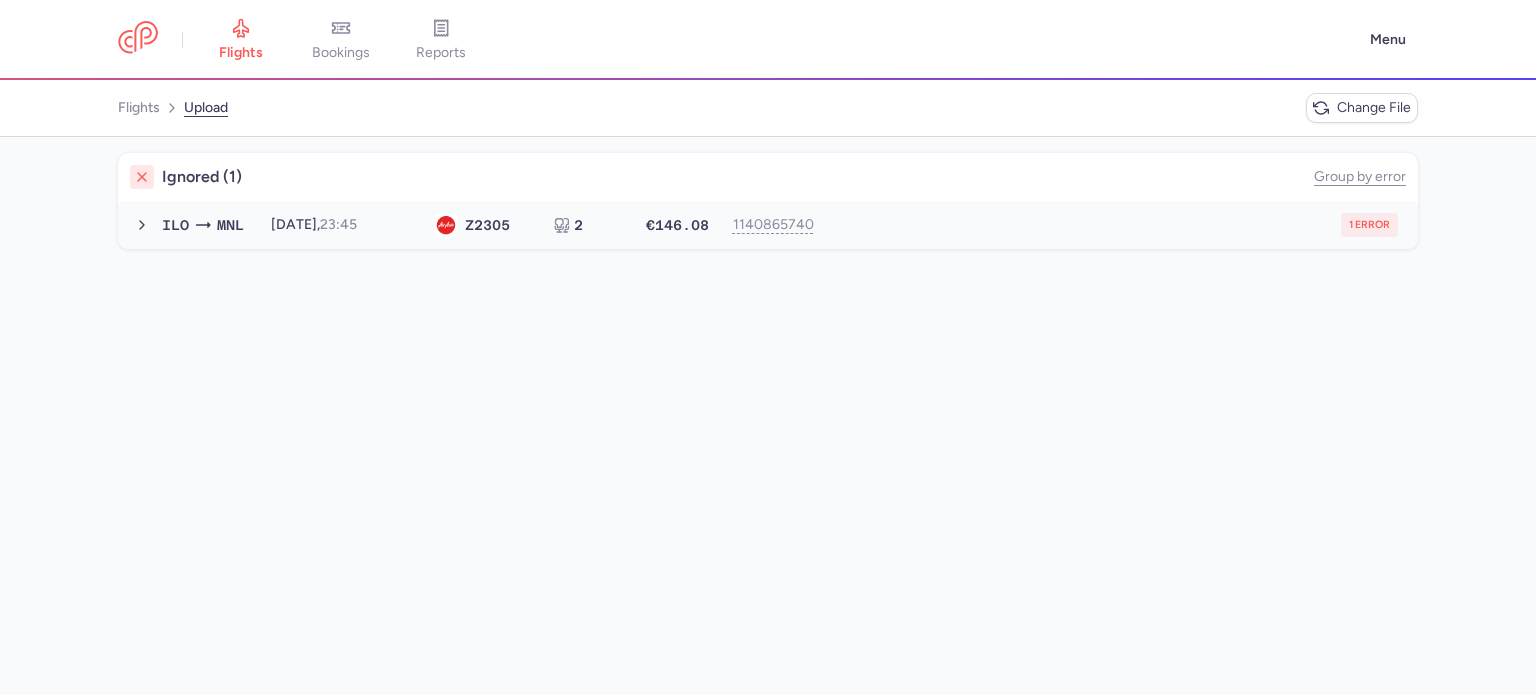 click on "1 error" at bounding box center [1112, 225] 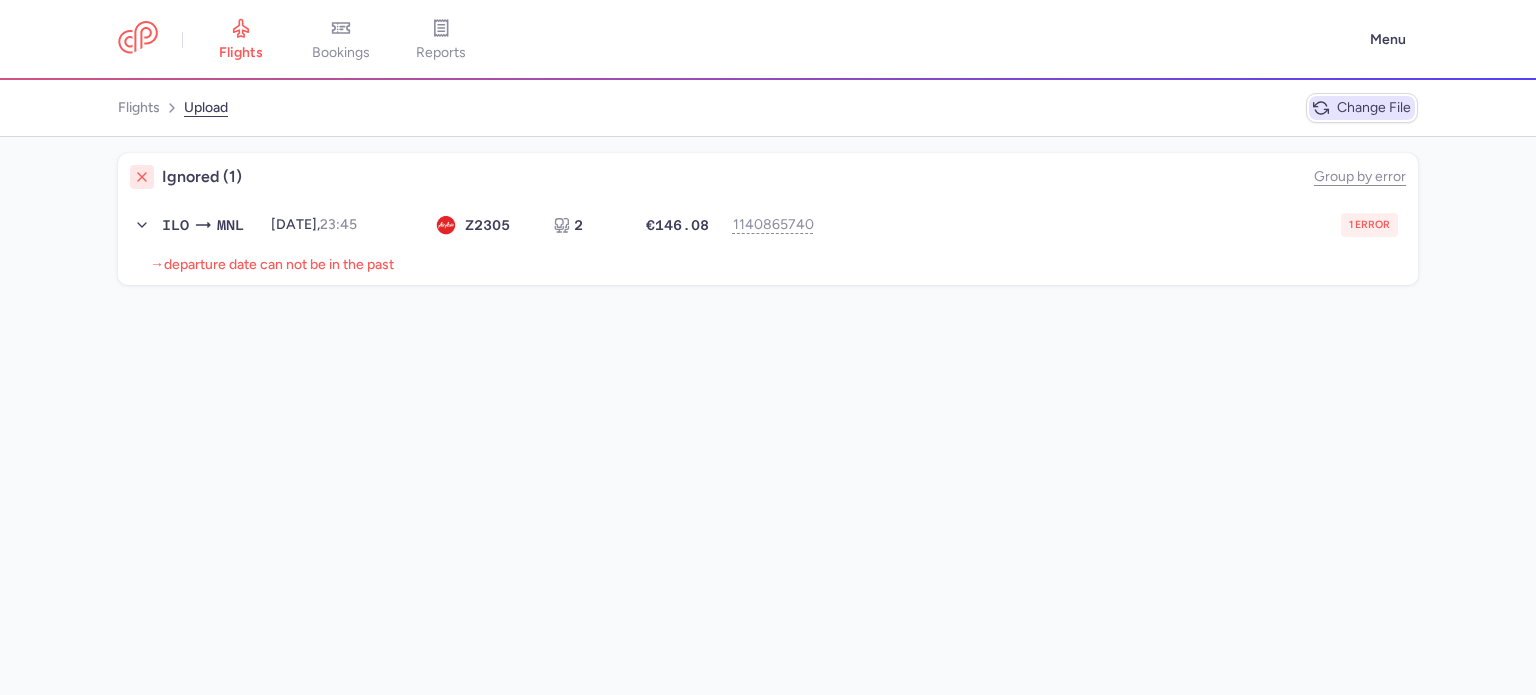 click on "Change file" at bounding box center (1374, 108) 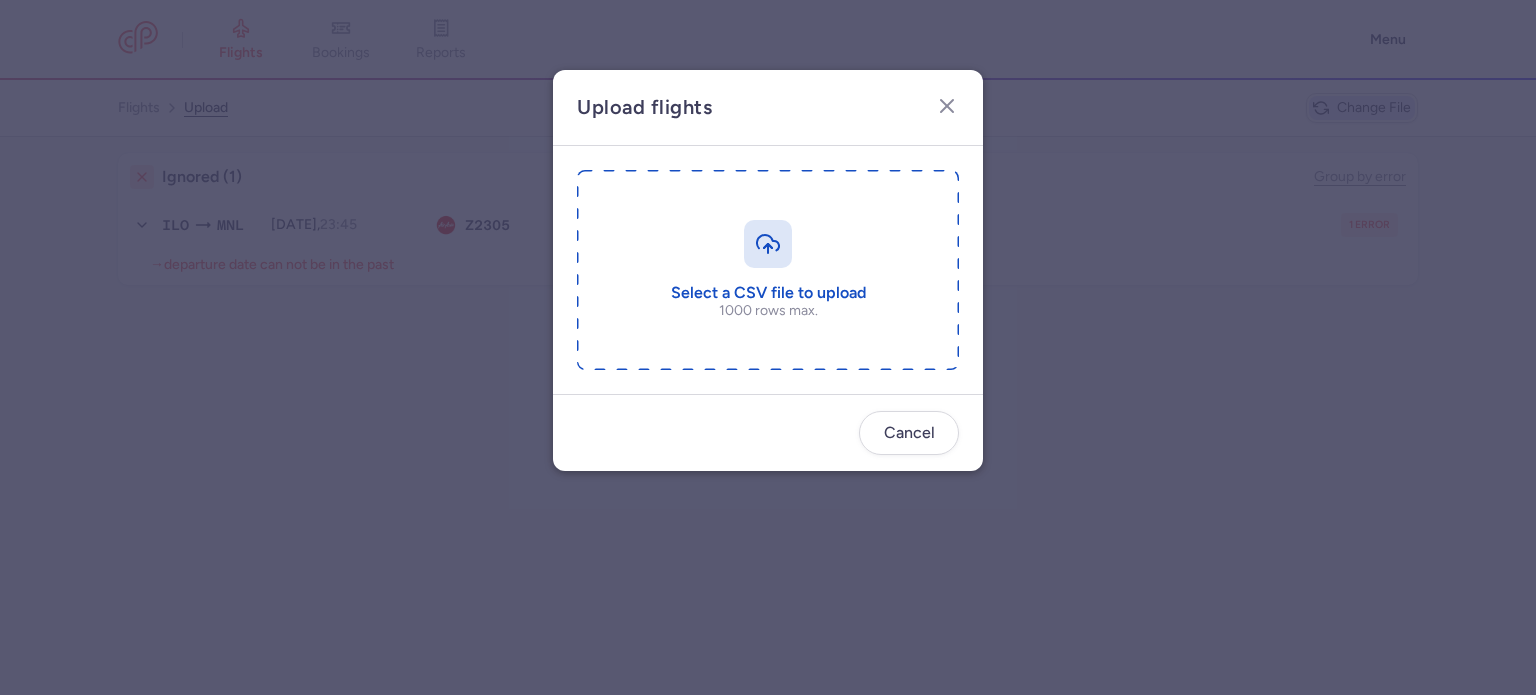 type on "C:\fakepath\export_flight_Z2305_20250713,2135 (2).csv" 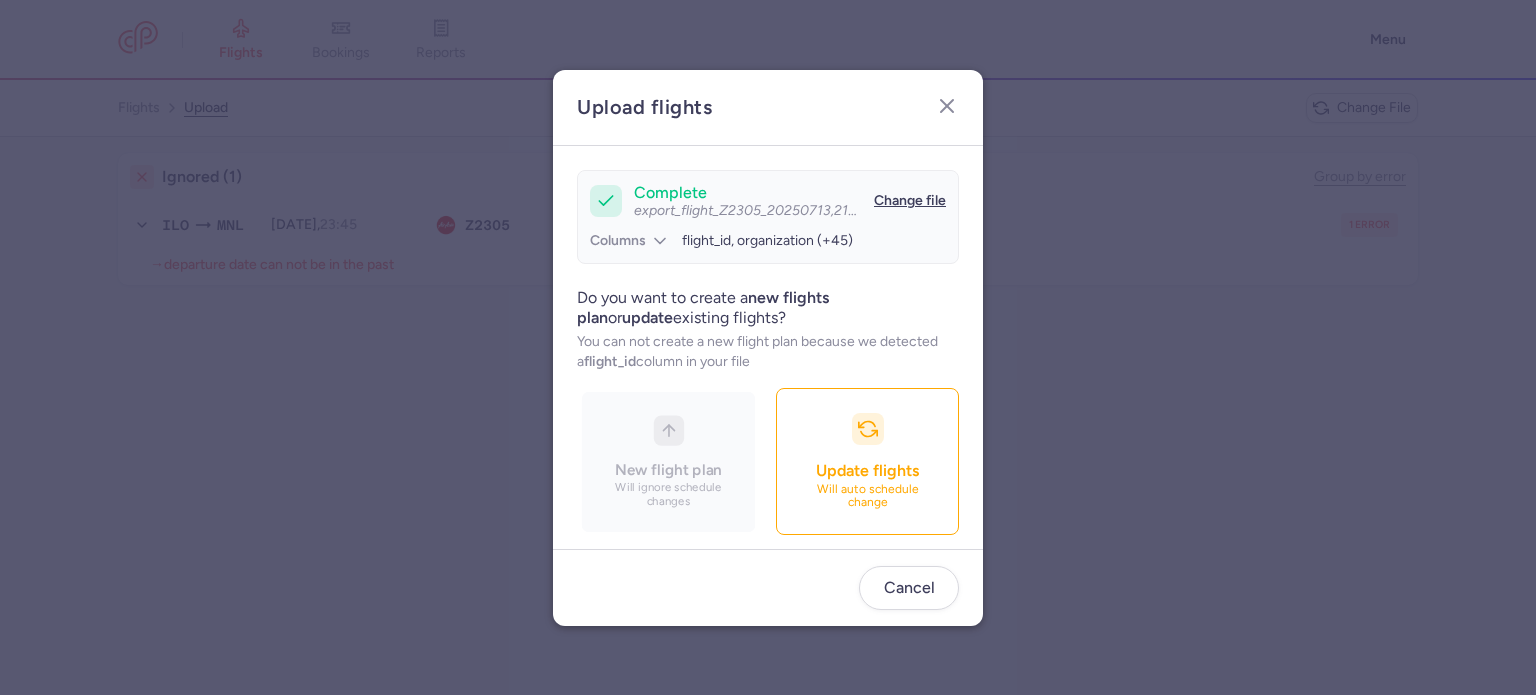 scroll, scrollTop: 172, scrollLeft: 0, axis: vertical 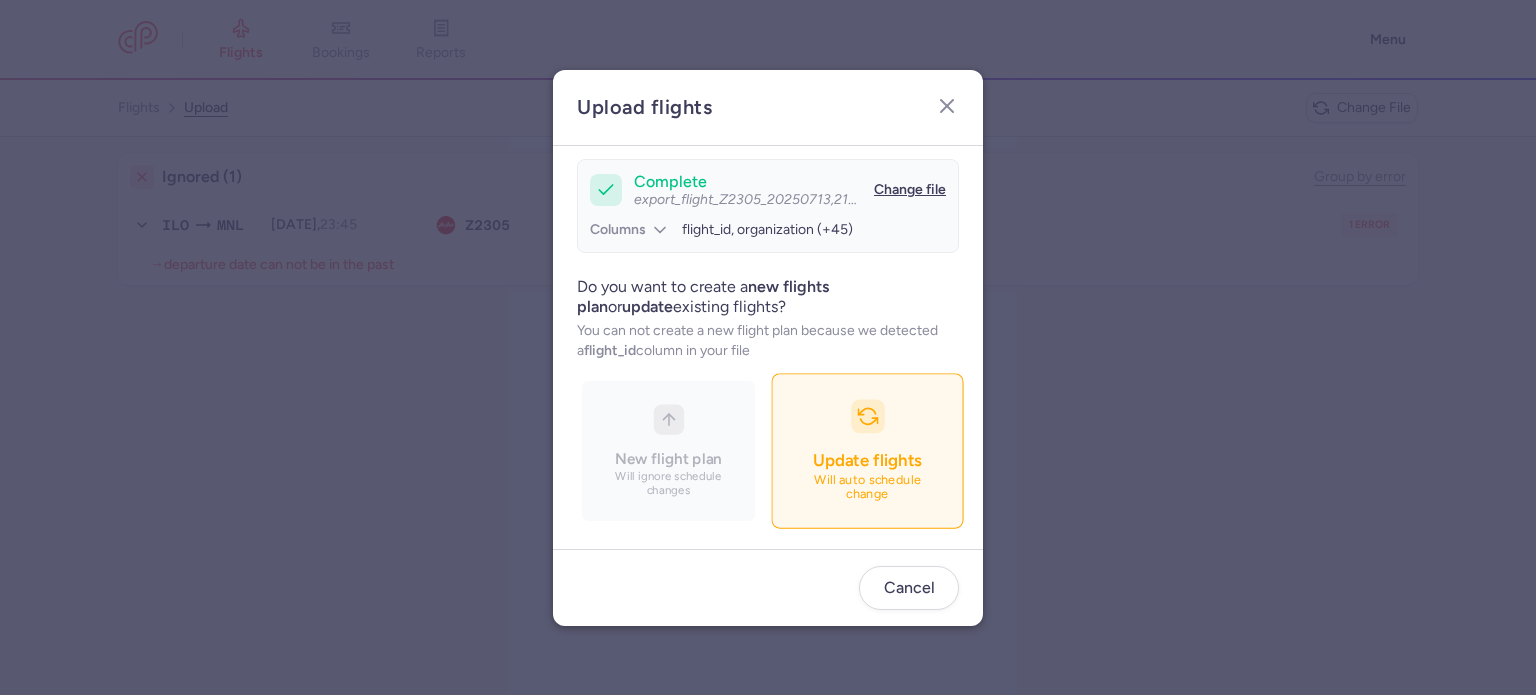 click on "Update flights Will auto schedule change" at bounding box center (867, 450) 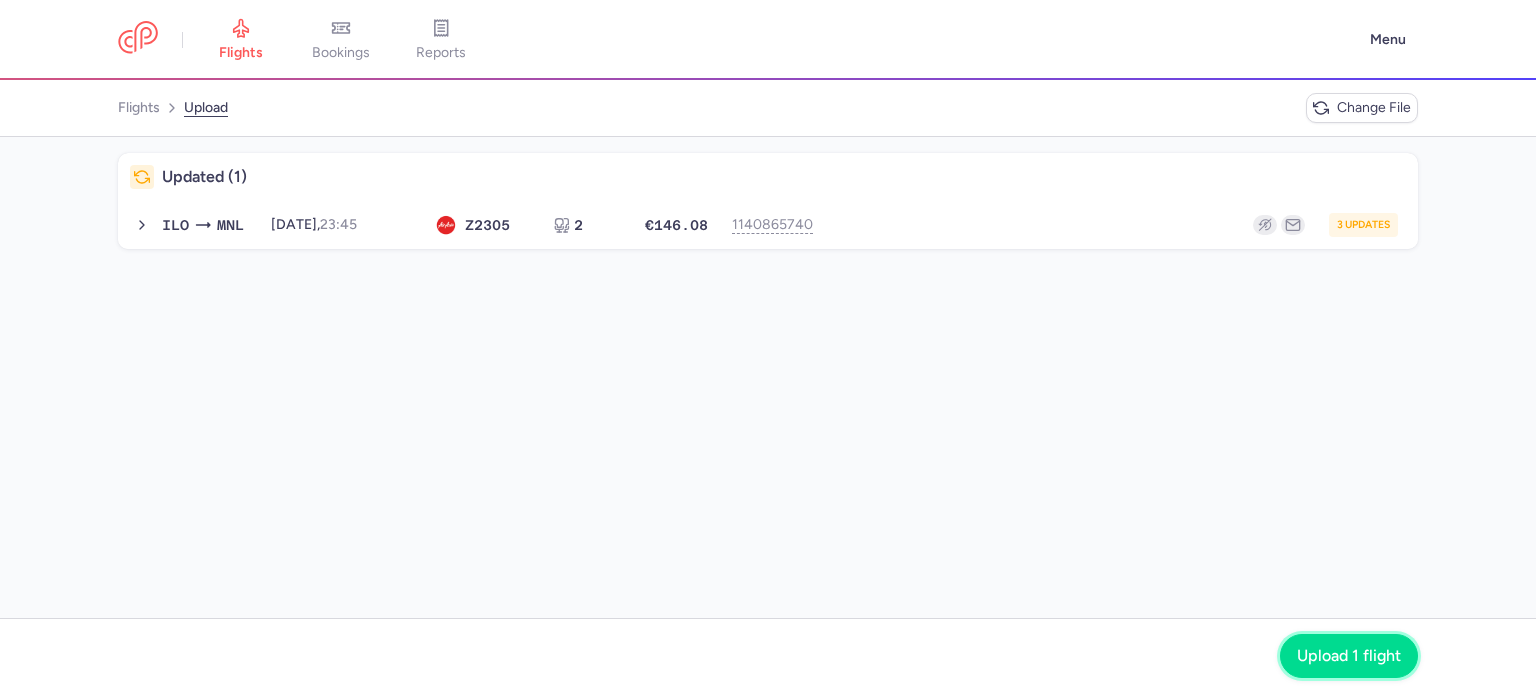 click on "Upload 1 flight" at bounding box center (1349, 656) 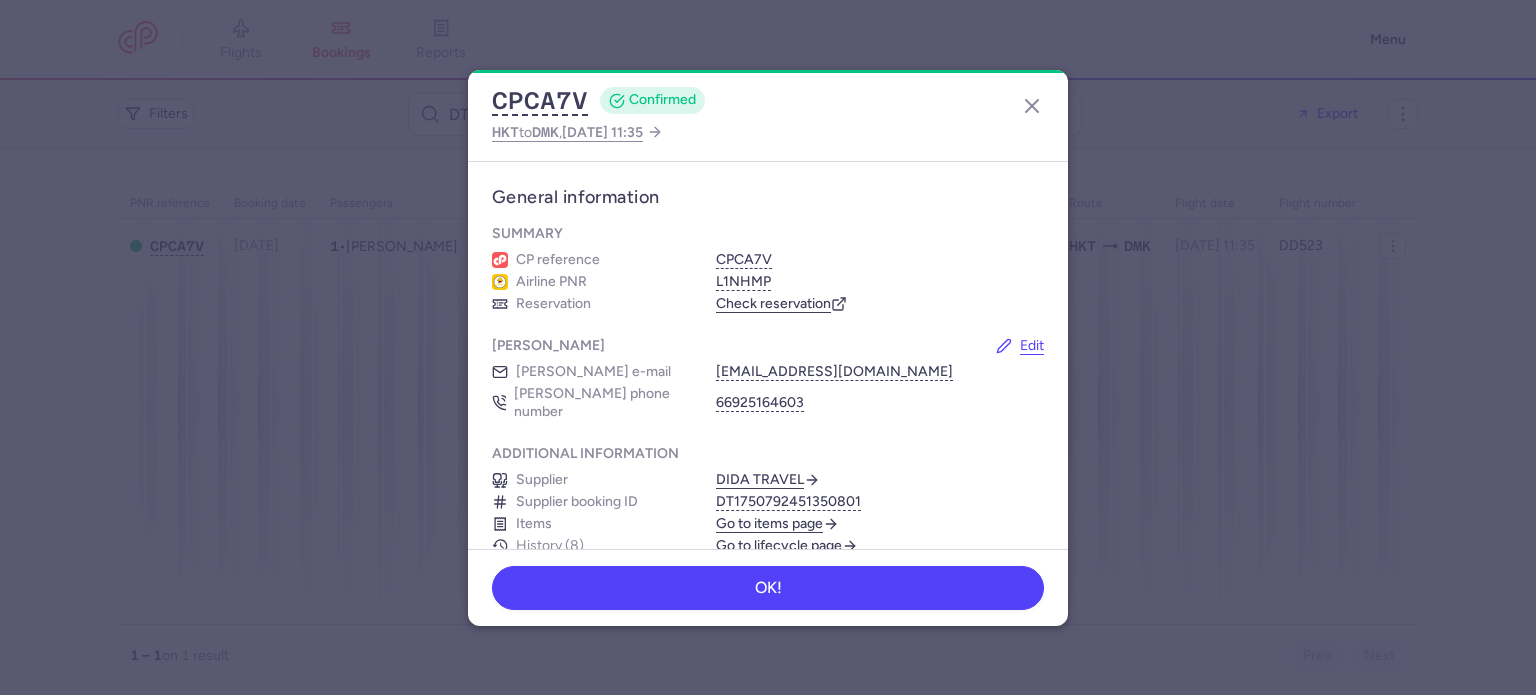 scroll, scrollTop: 0, scrollLeft: 0, axis: both 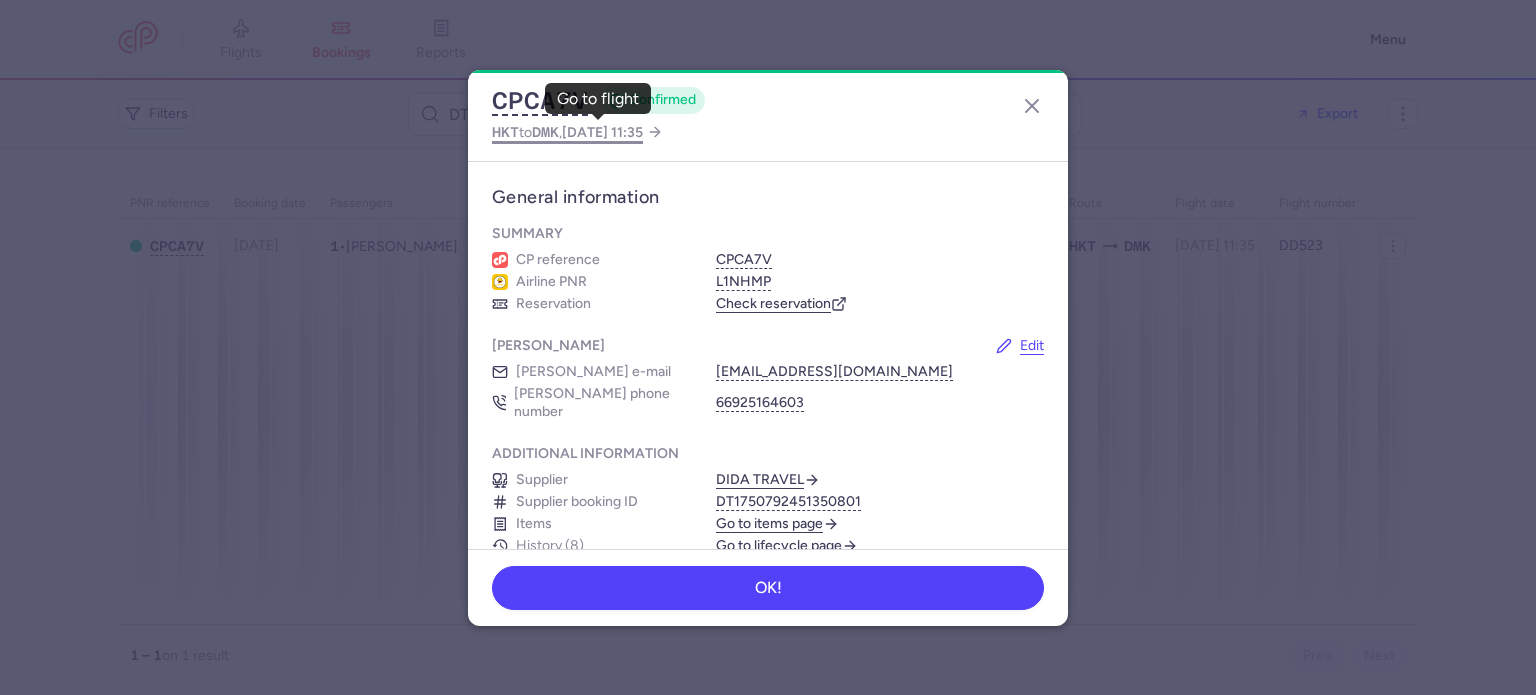 click on "2025 Jul 14, 11:35" at bounding box center [602, 132] 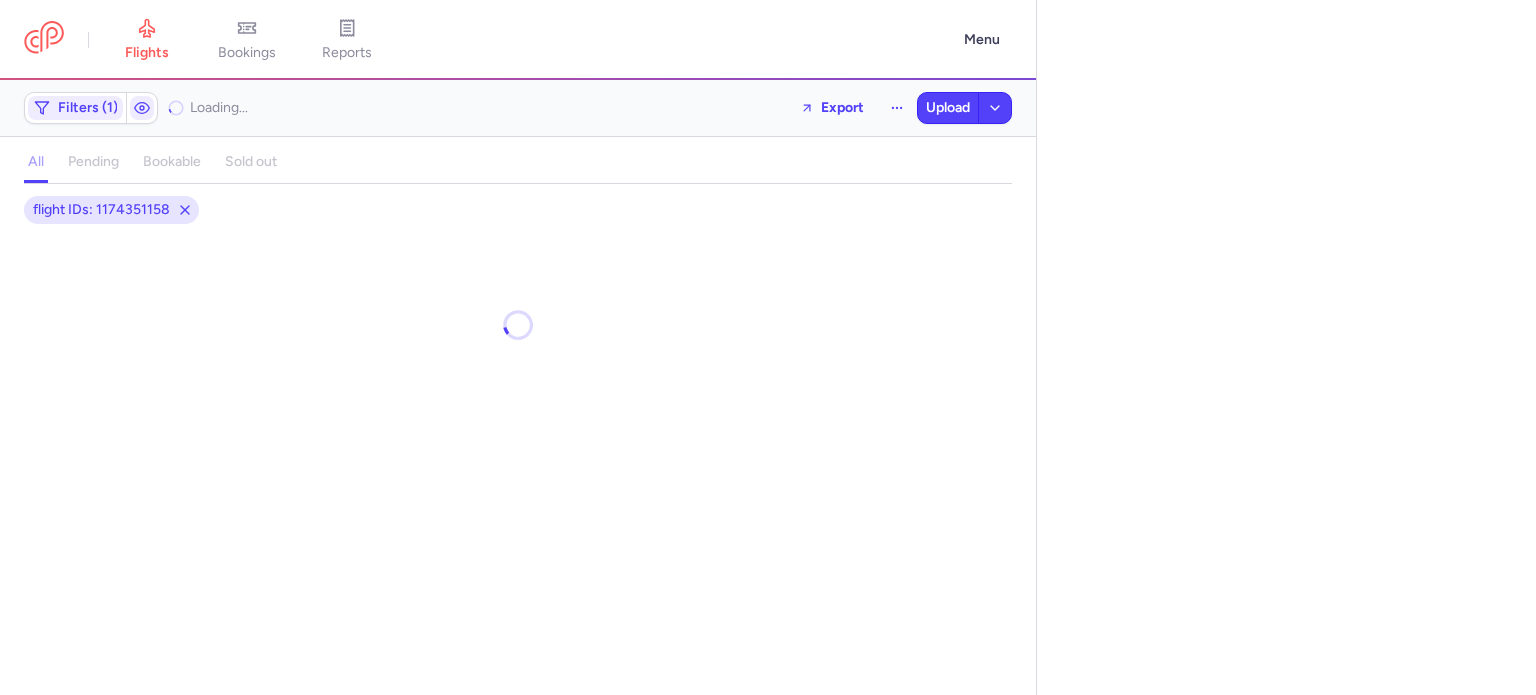 select on "days" 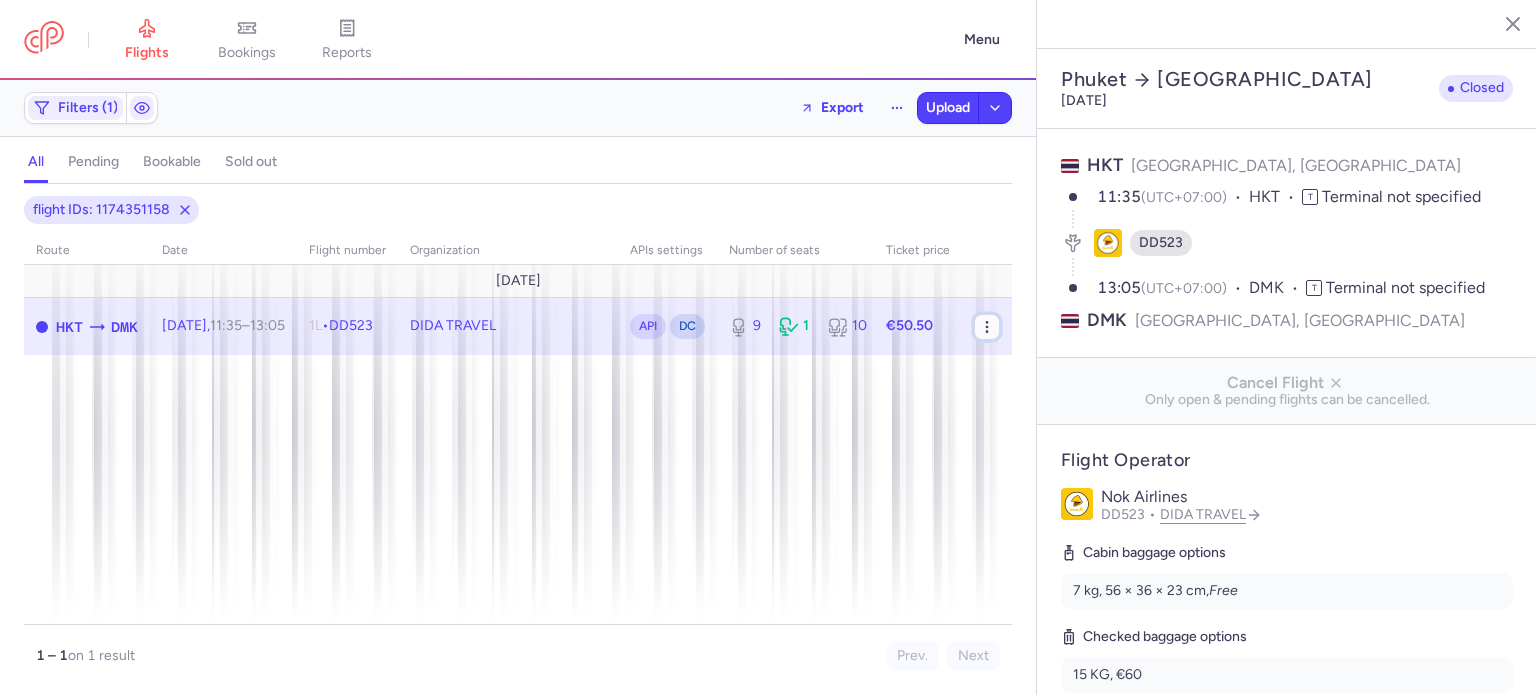 click 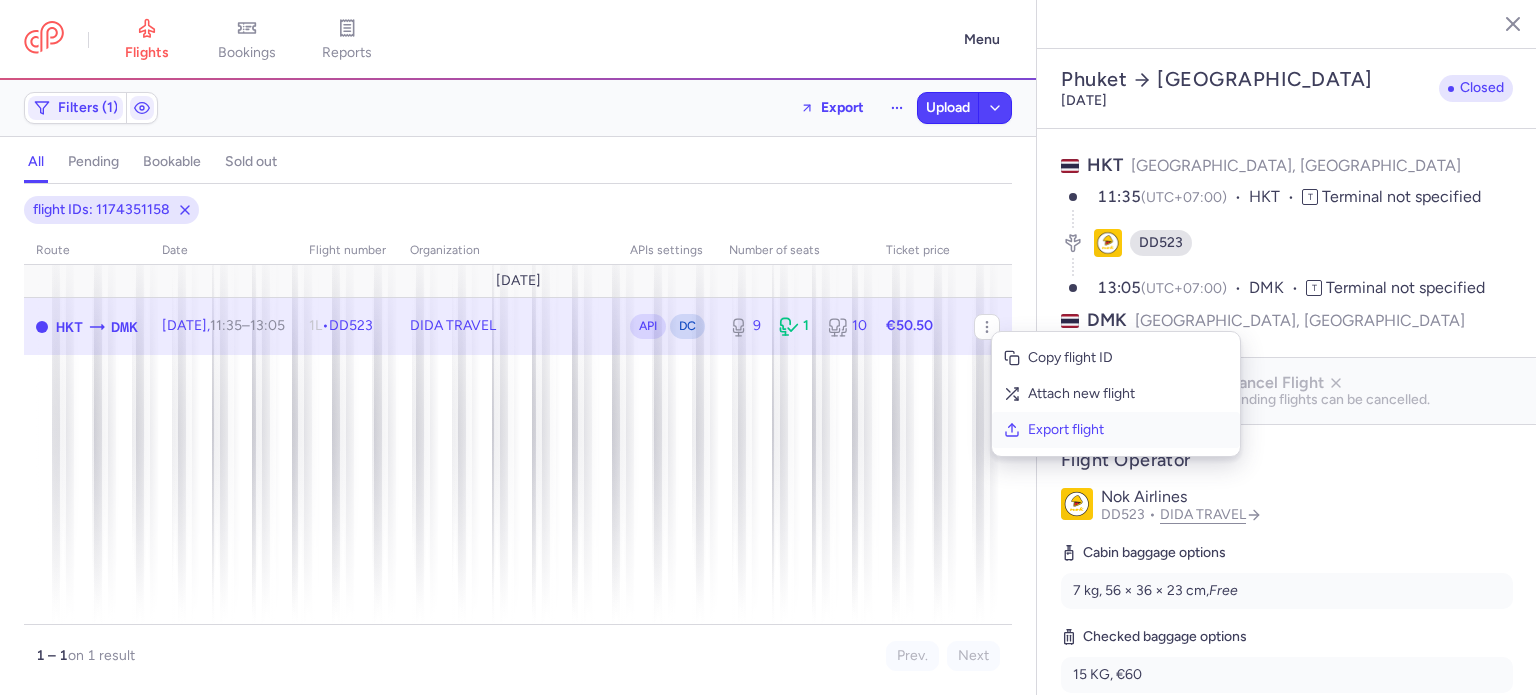 click on "Export flight" at bounding box center [1128, 430] 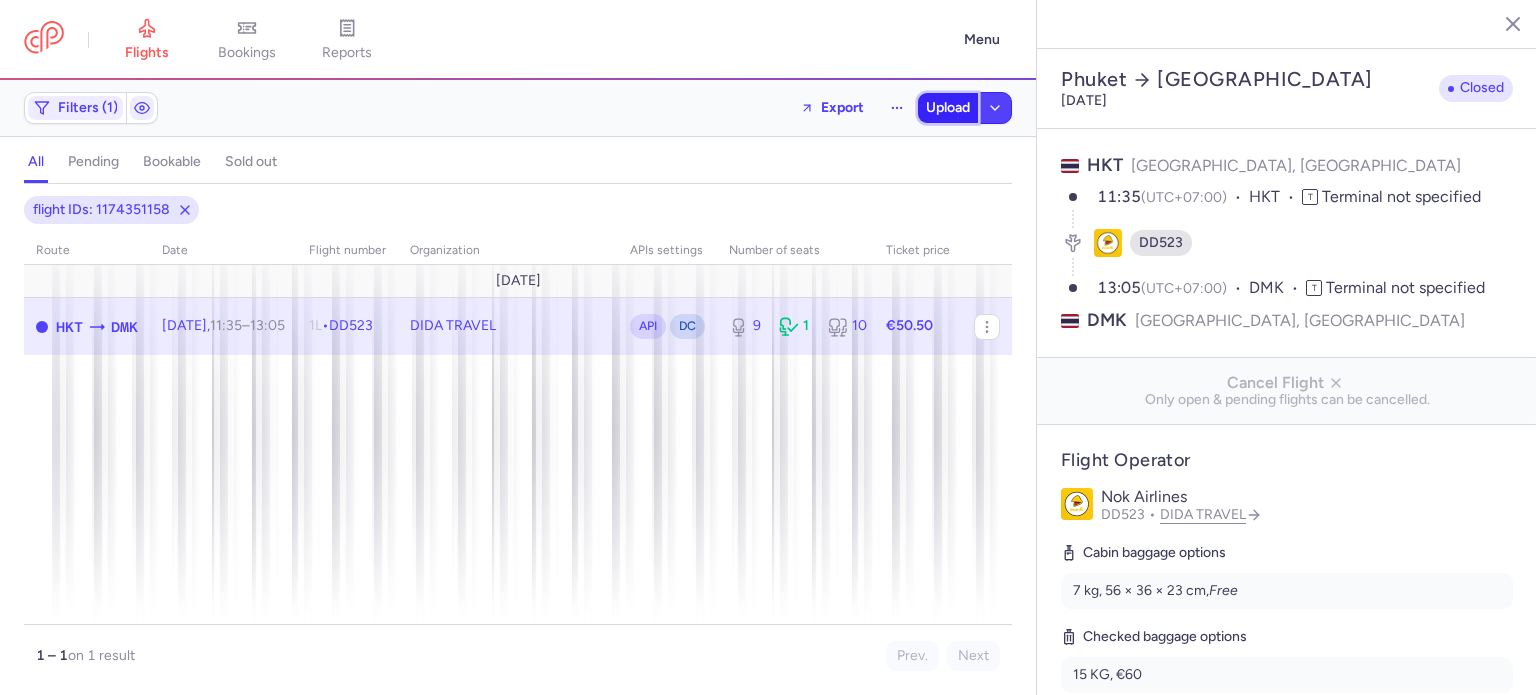 click on "Upload" at bounding box center (948, 108) 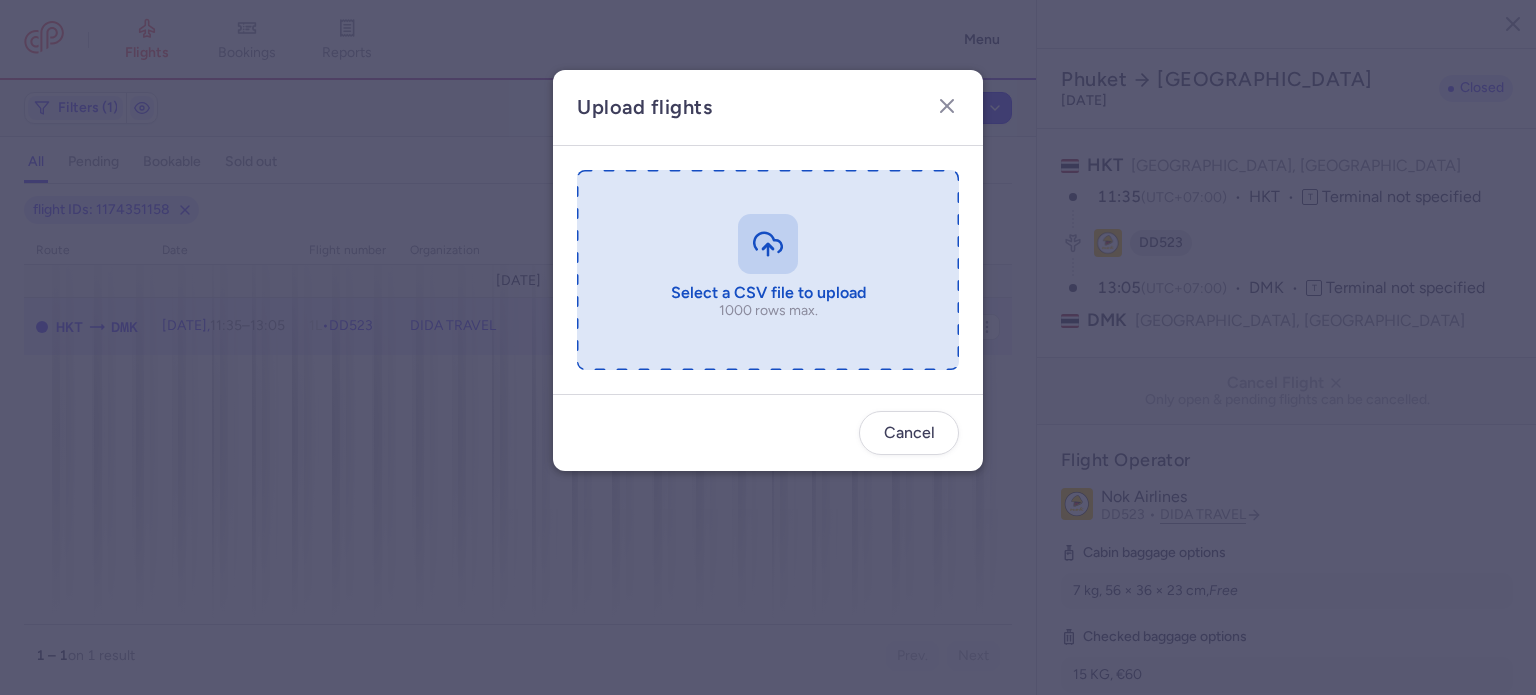 click at bounding box center (768, 270) 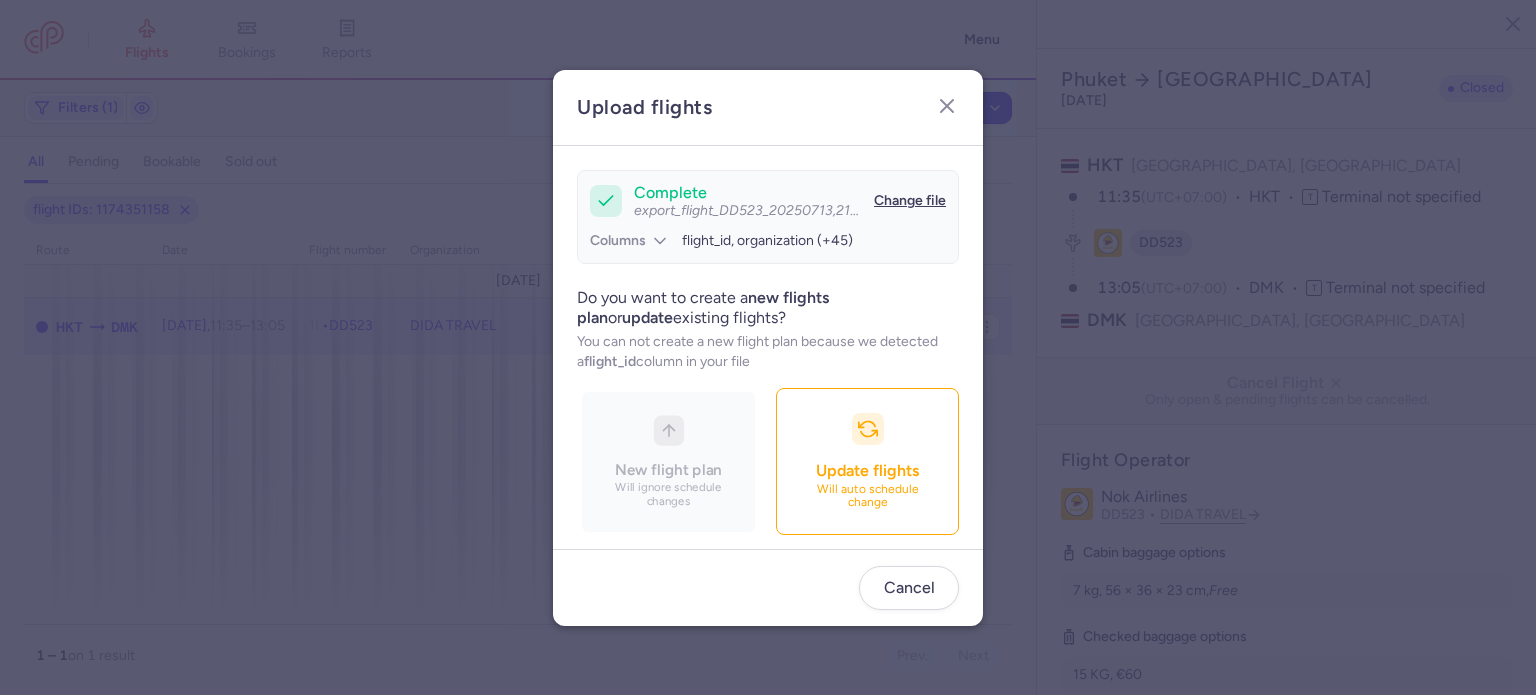 scroll, scrollTop: 172, scrollLeft: 0, axis: vertical 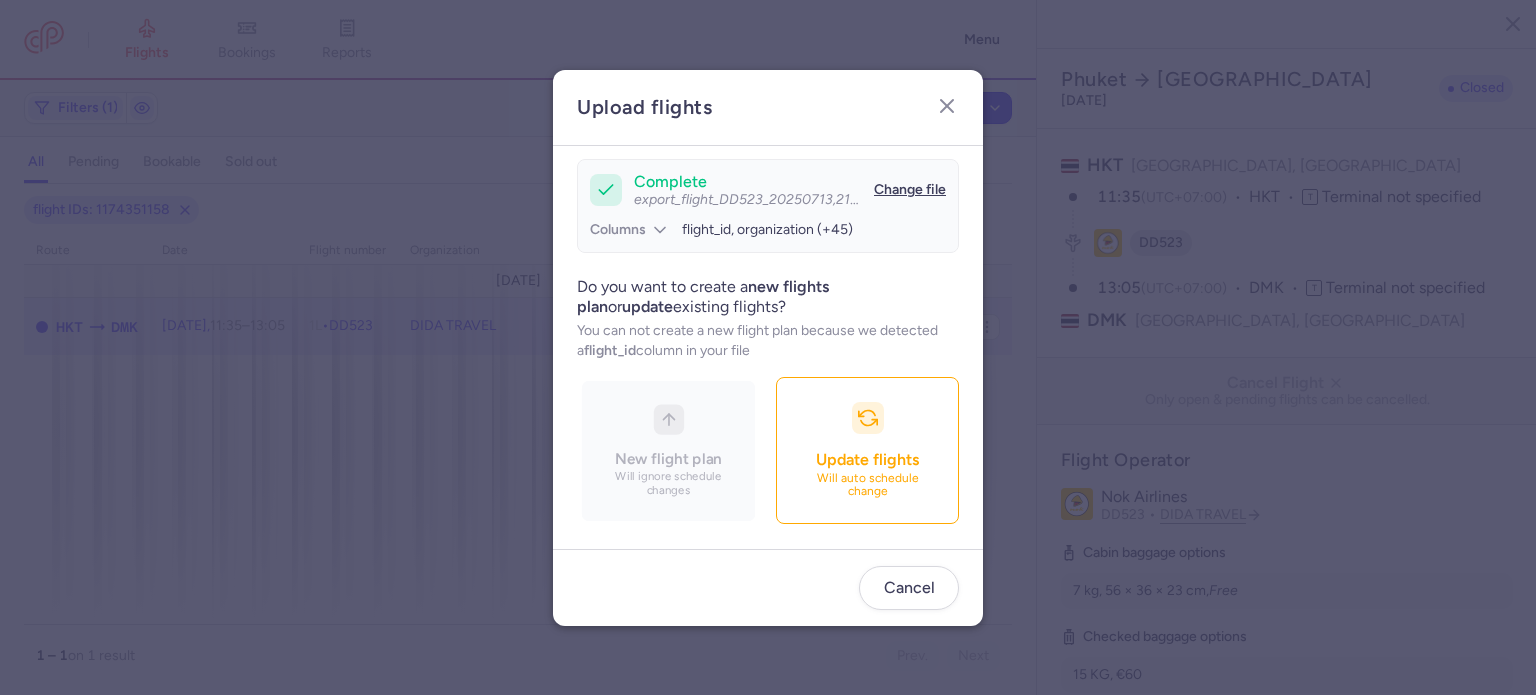 click on "Cancel" 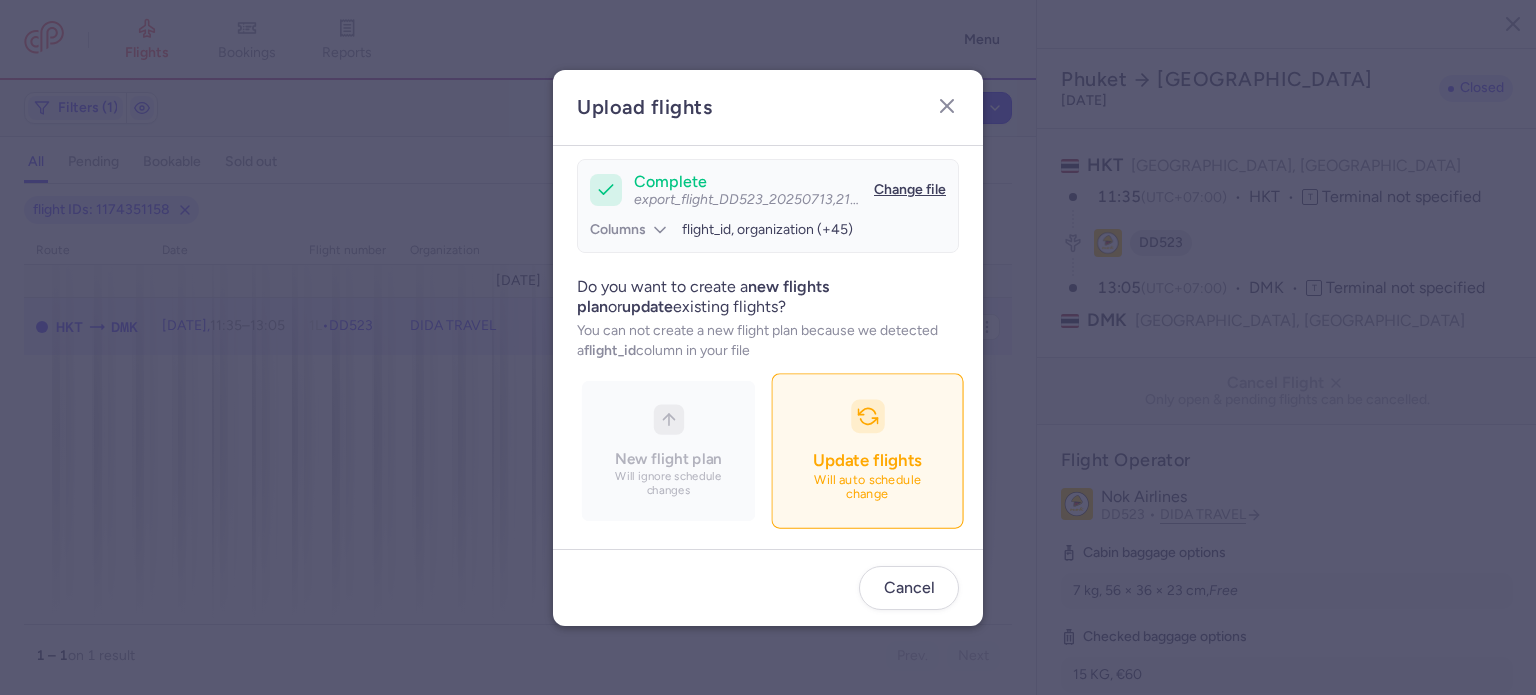 click on "Will auto schedule change" at bounding box center [868, 487] 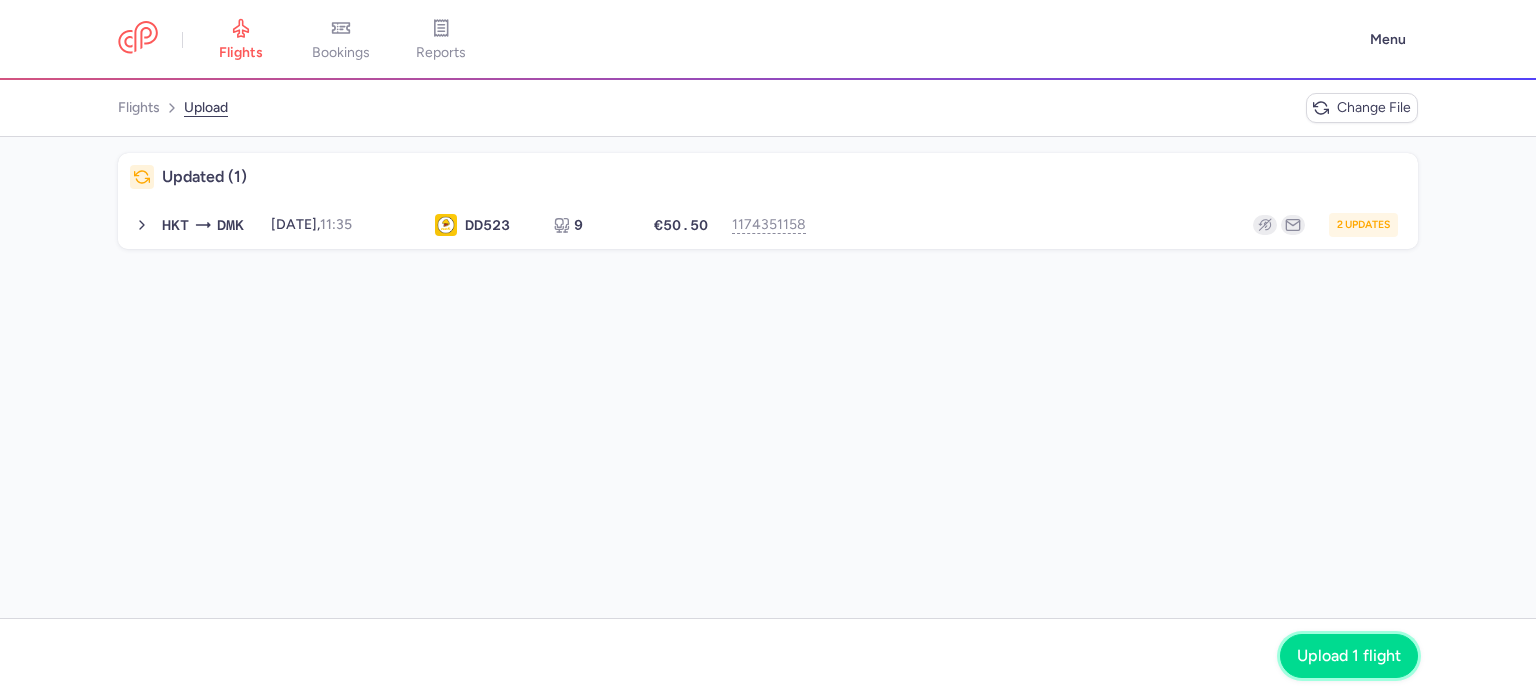 click on "Upload 1 flight" 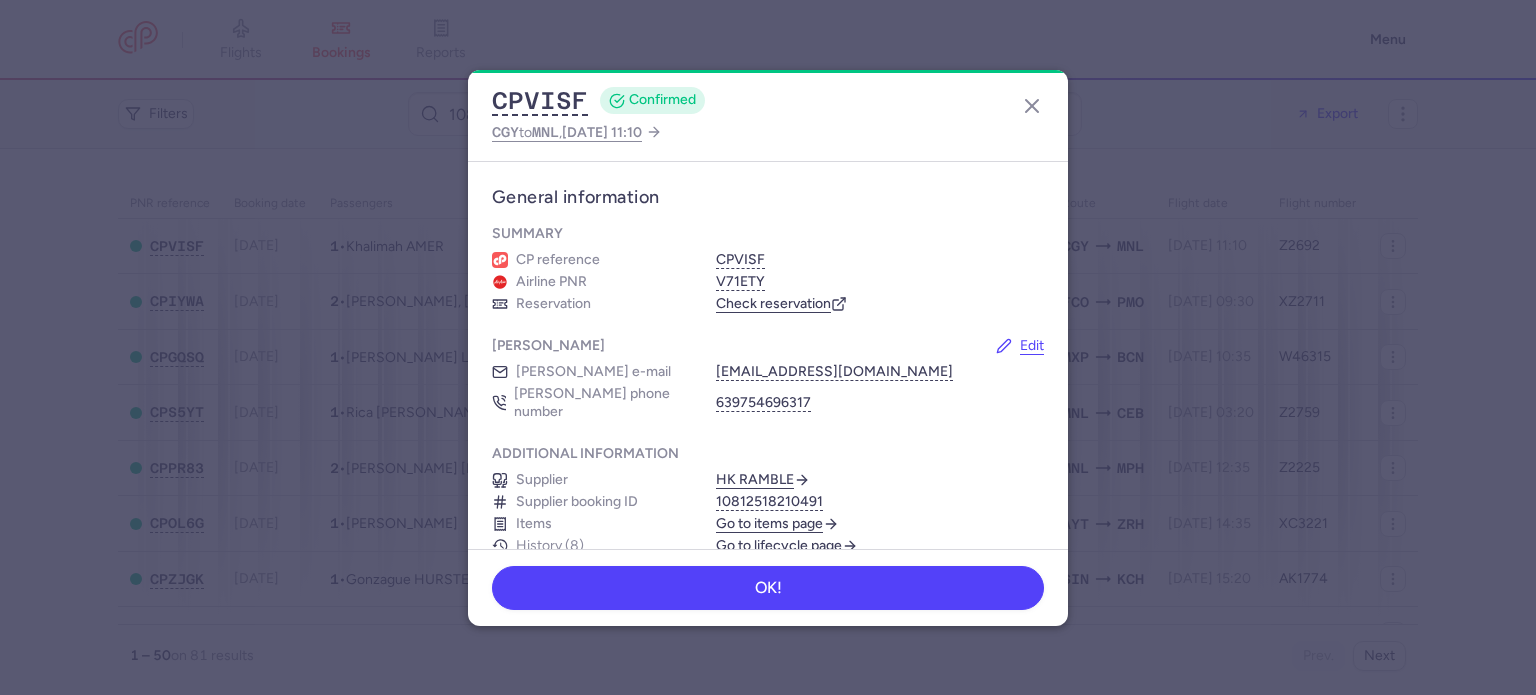 scroll, scrollTop: 0, scrollLeft: 0, axis: both 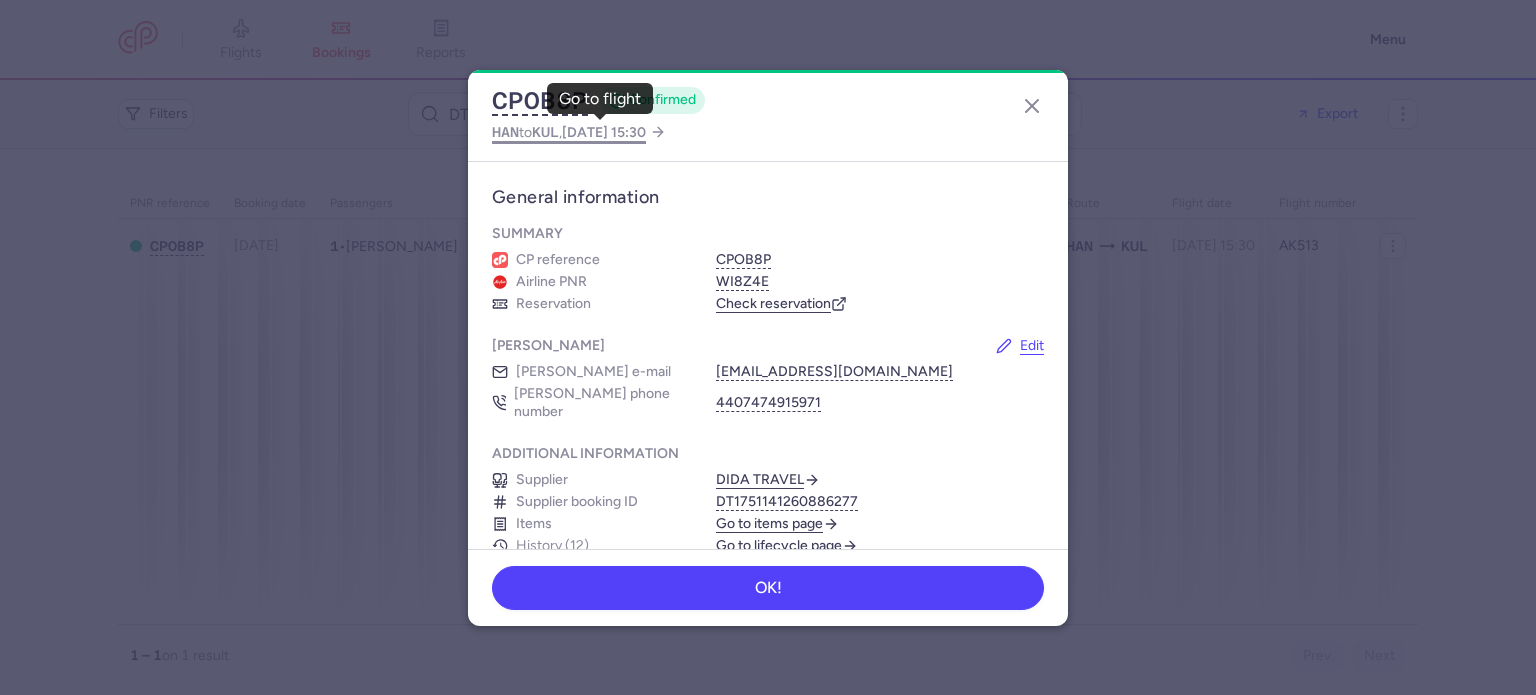 click on "[DATE] 15:30" at bounding box center (604, 132) 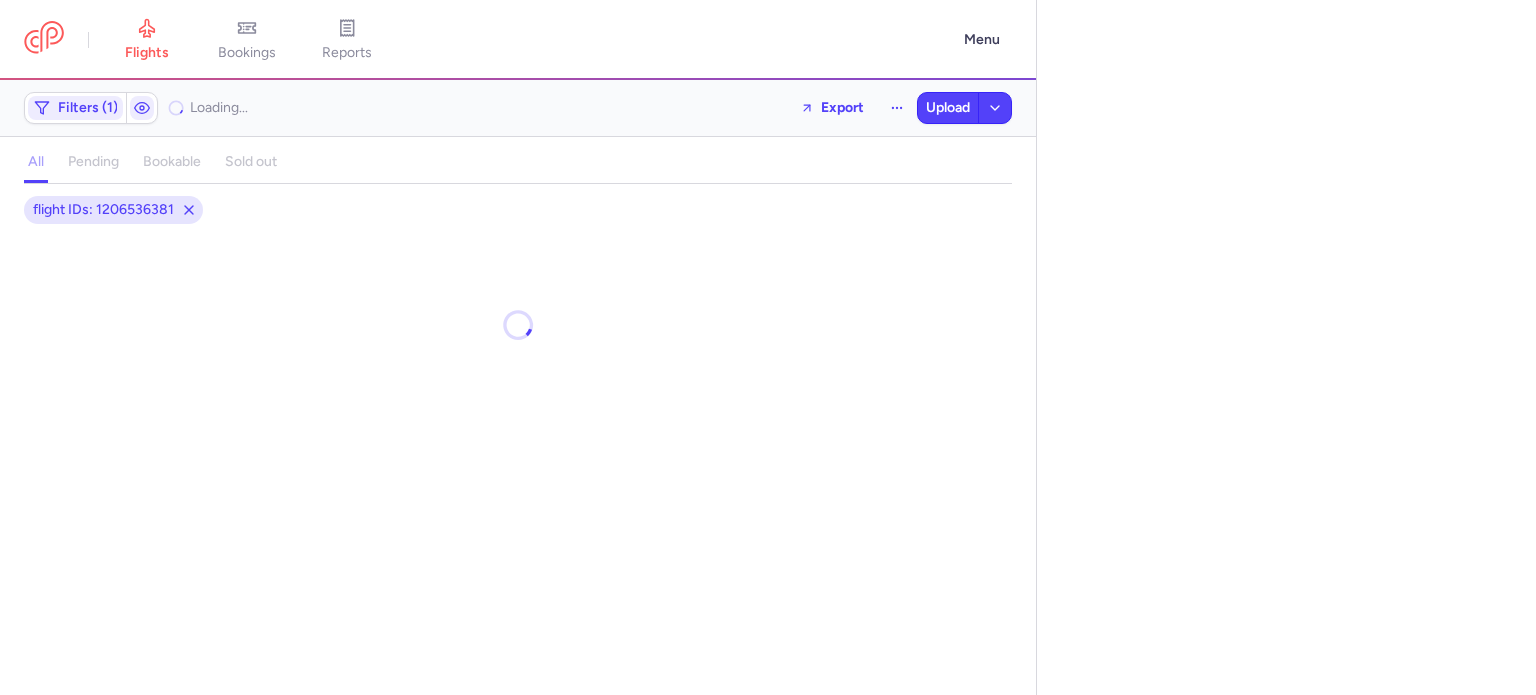 select on "days" 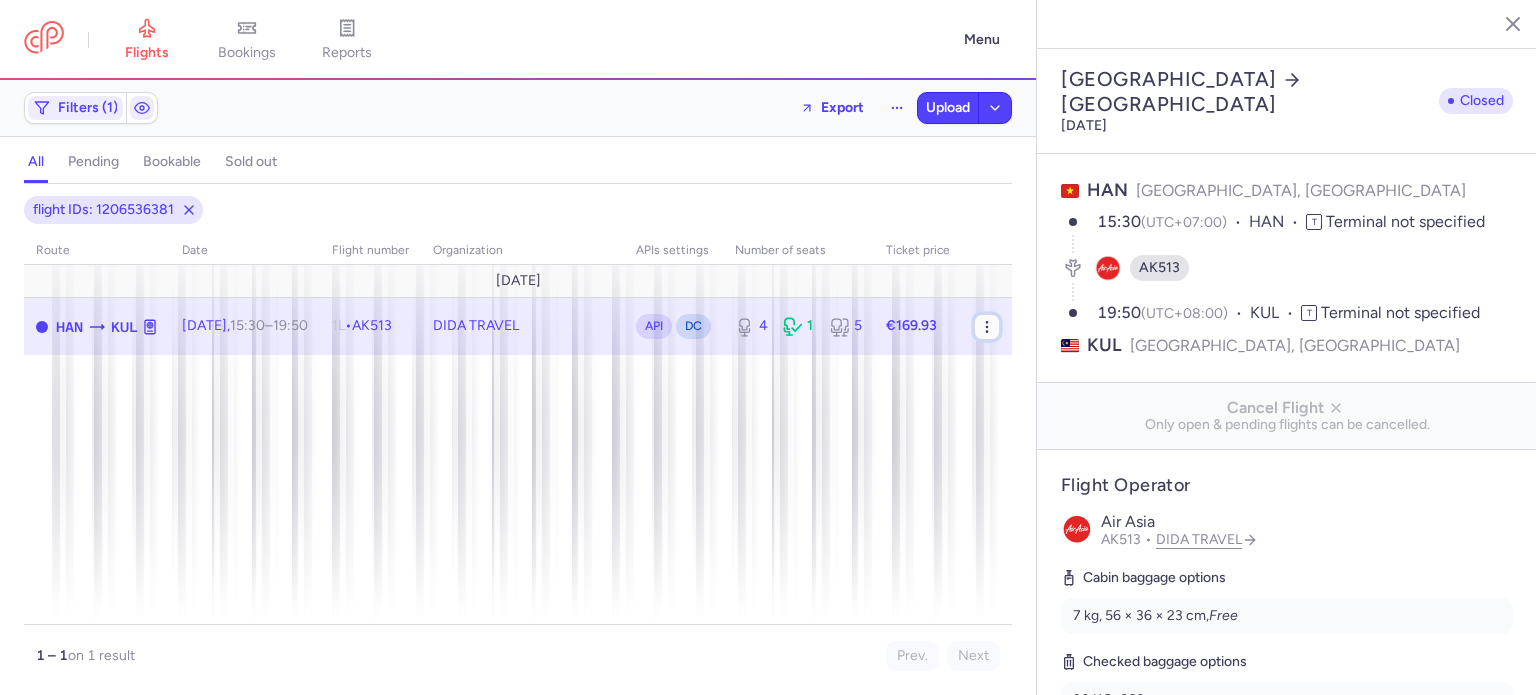 click 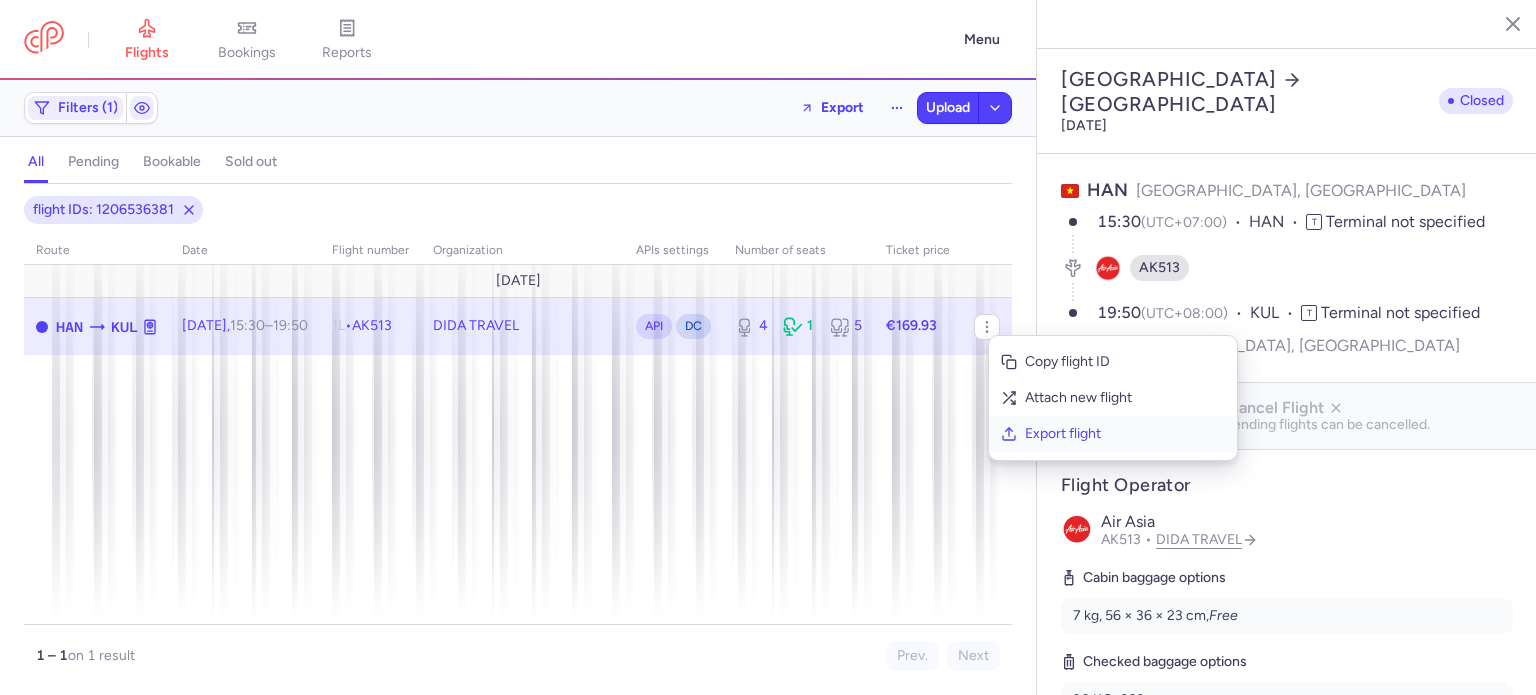 click on "Export flight" 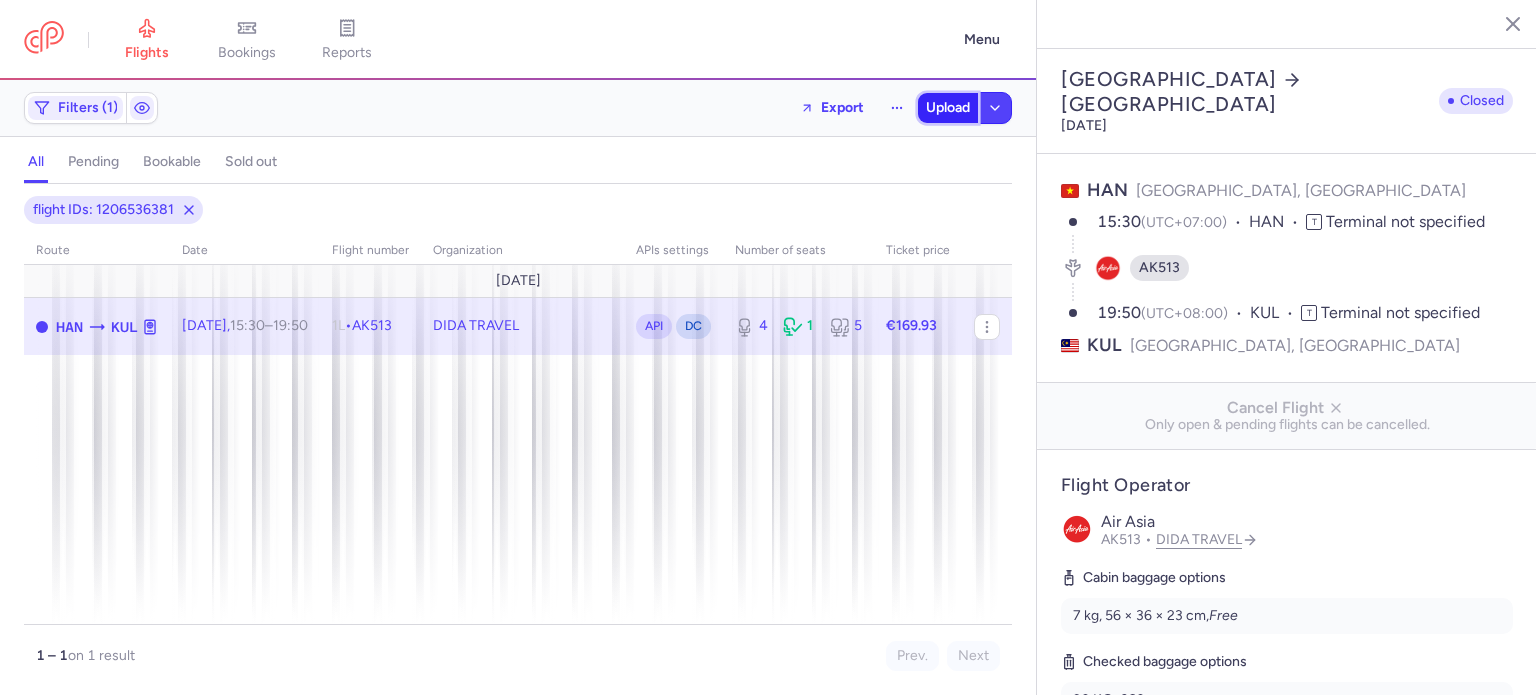 click on "Upload" at bounding box center (948, 108) 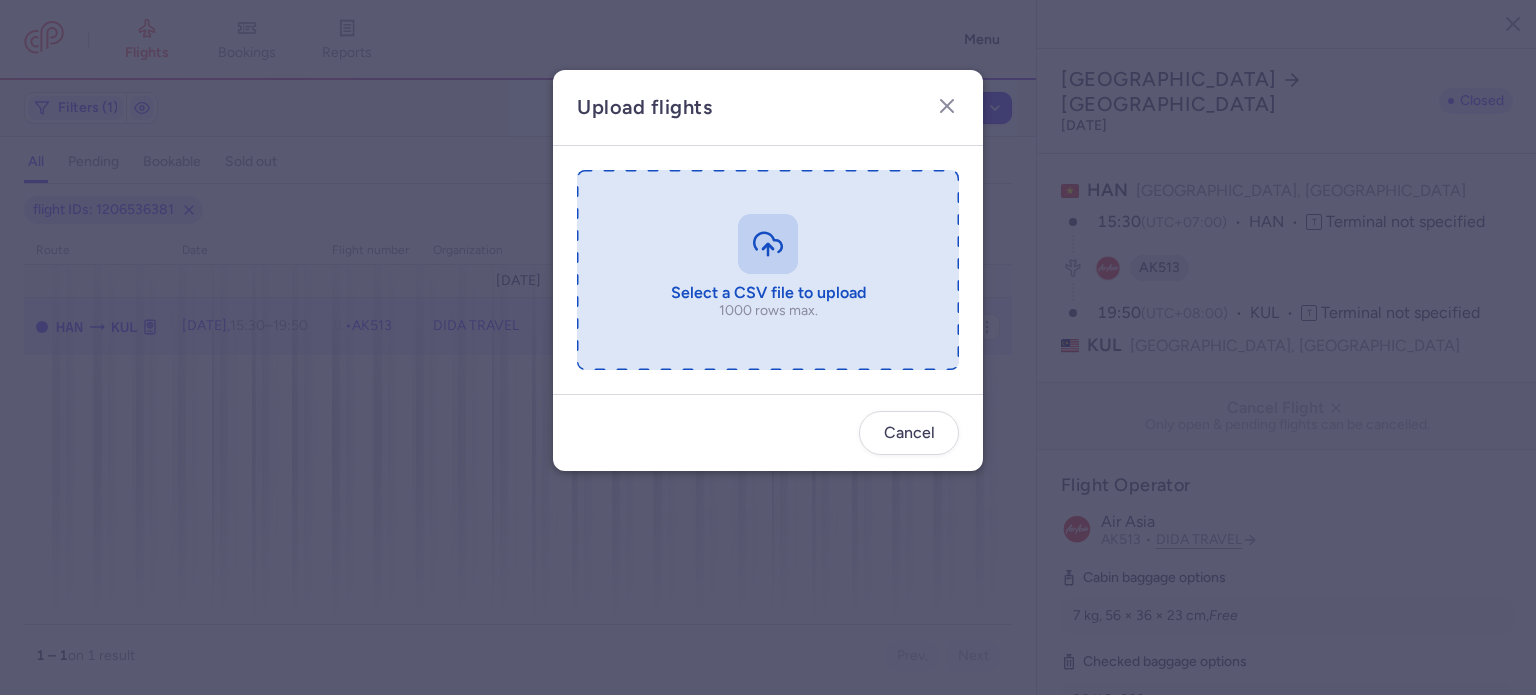 click at bounding box center (768, 270) 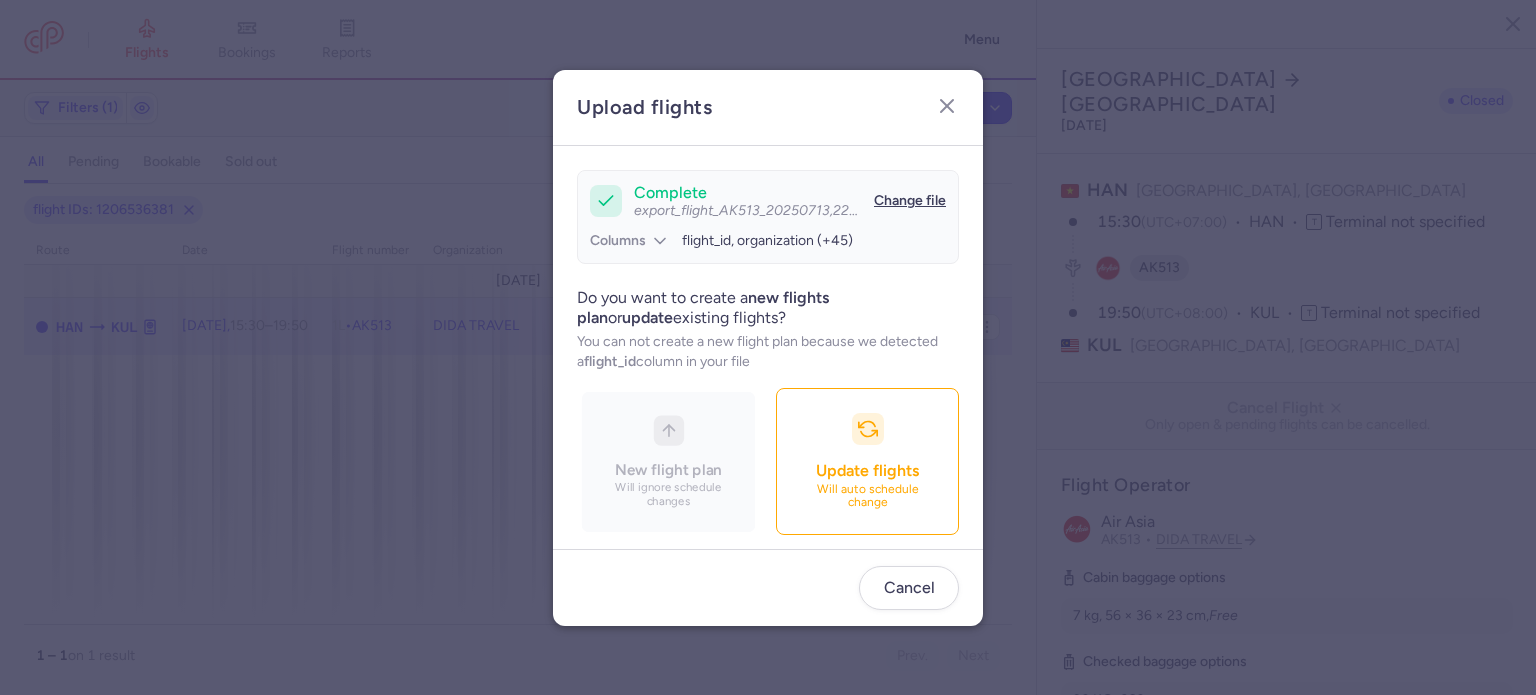 scroll, scrollTop: 172, scrollLeft: 0, axis: vertical 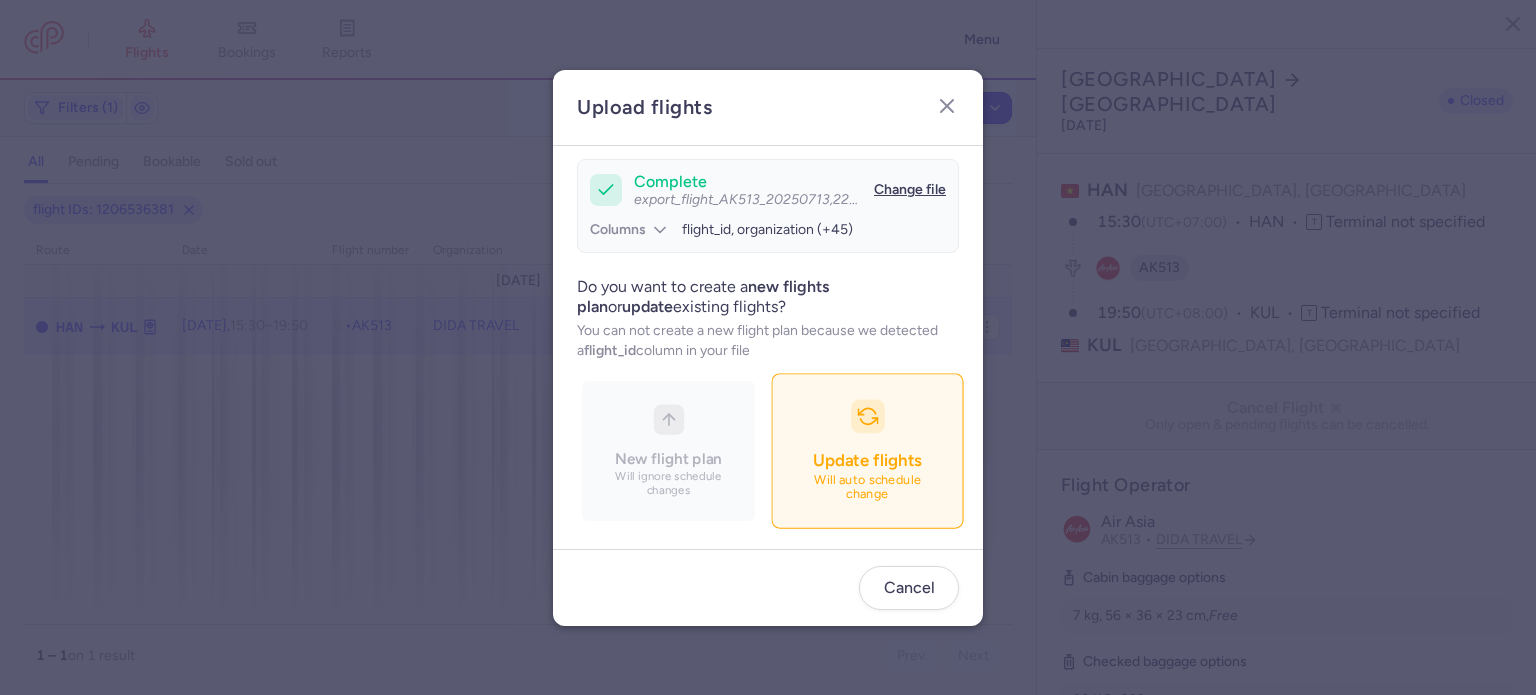 click on "Update flights Will auto schedule change" at bounding box center [867, 450] 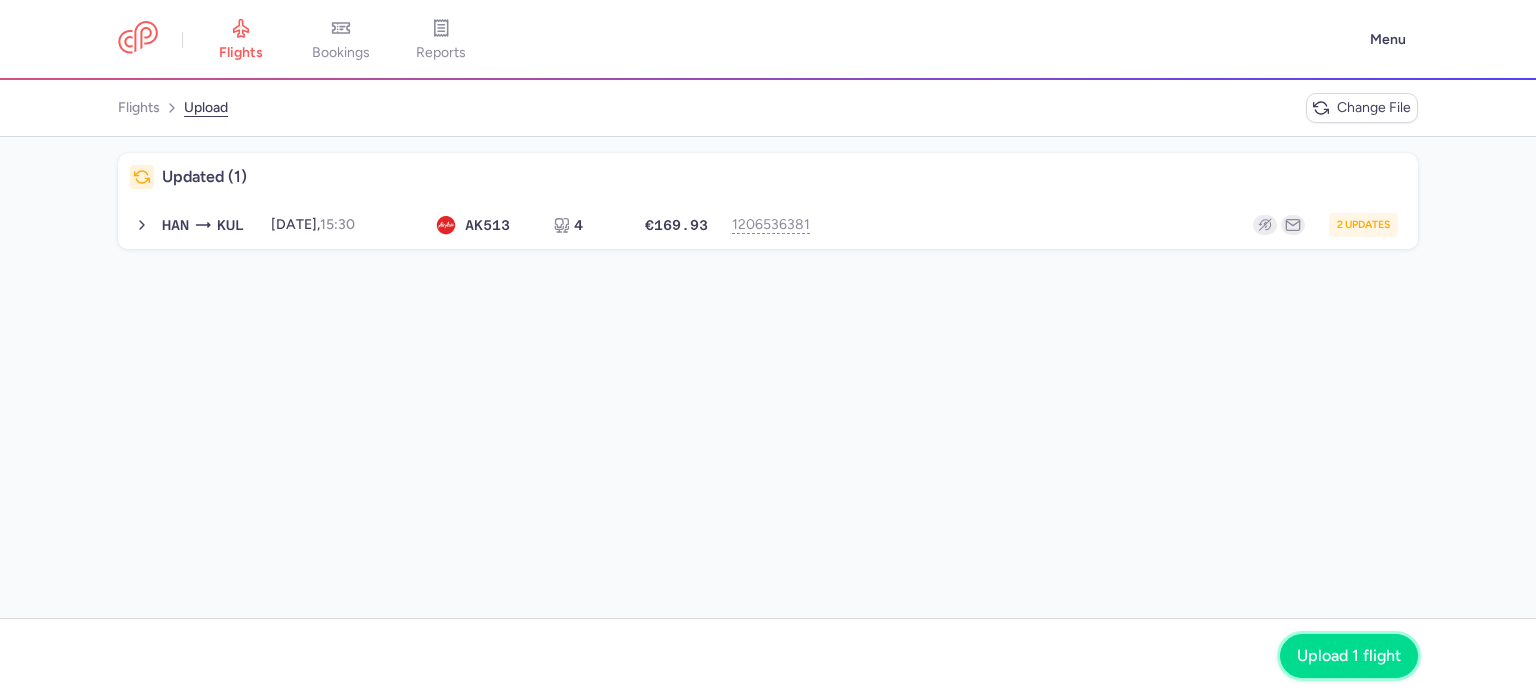click on "Upload 1 flight" at bounding box center (1349, 656) 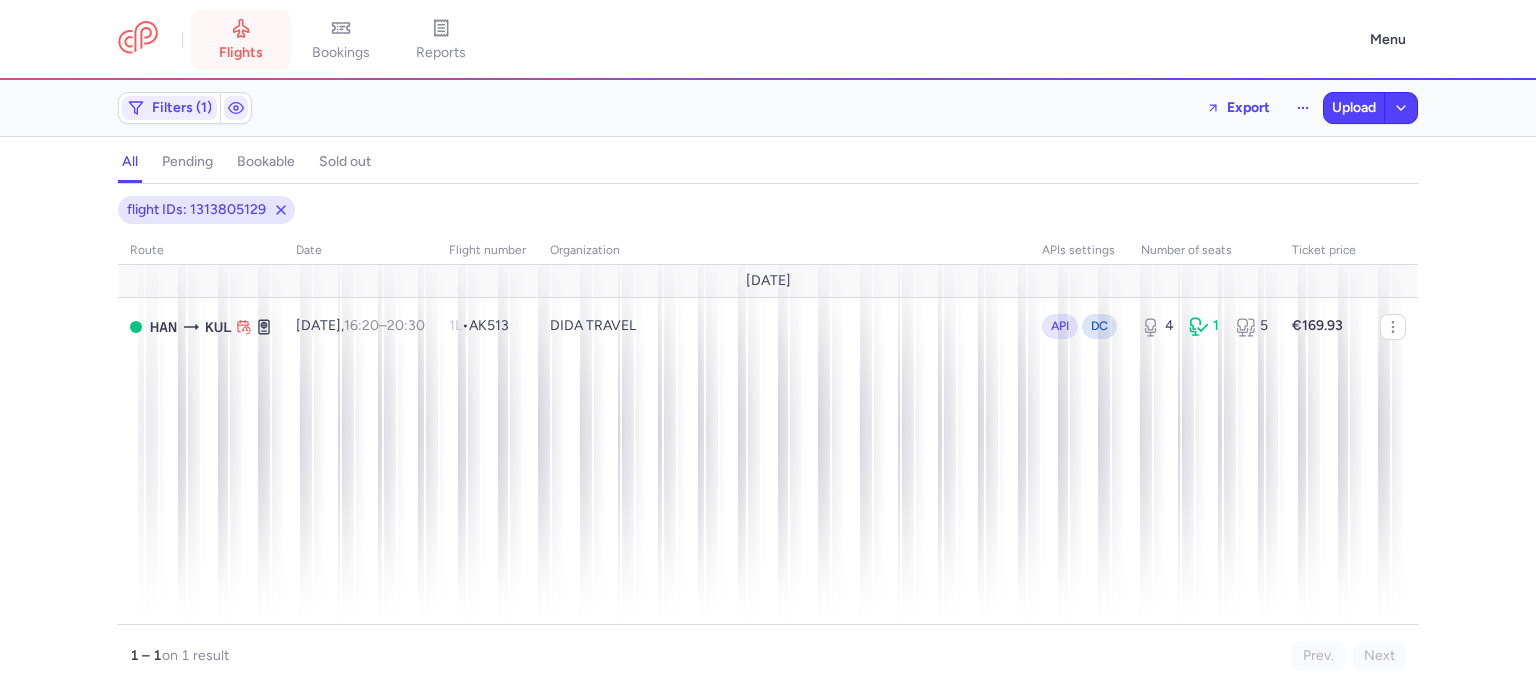 scroll, scrollTop: 0, scrollLeft: 0, axis: both 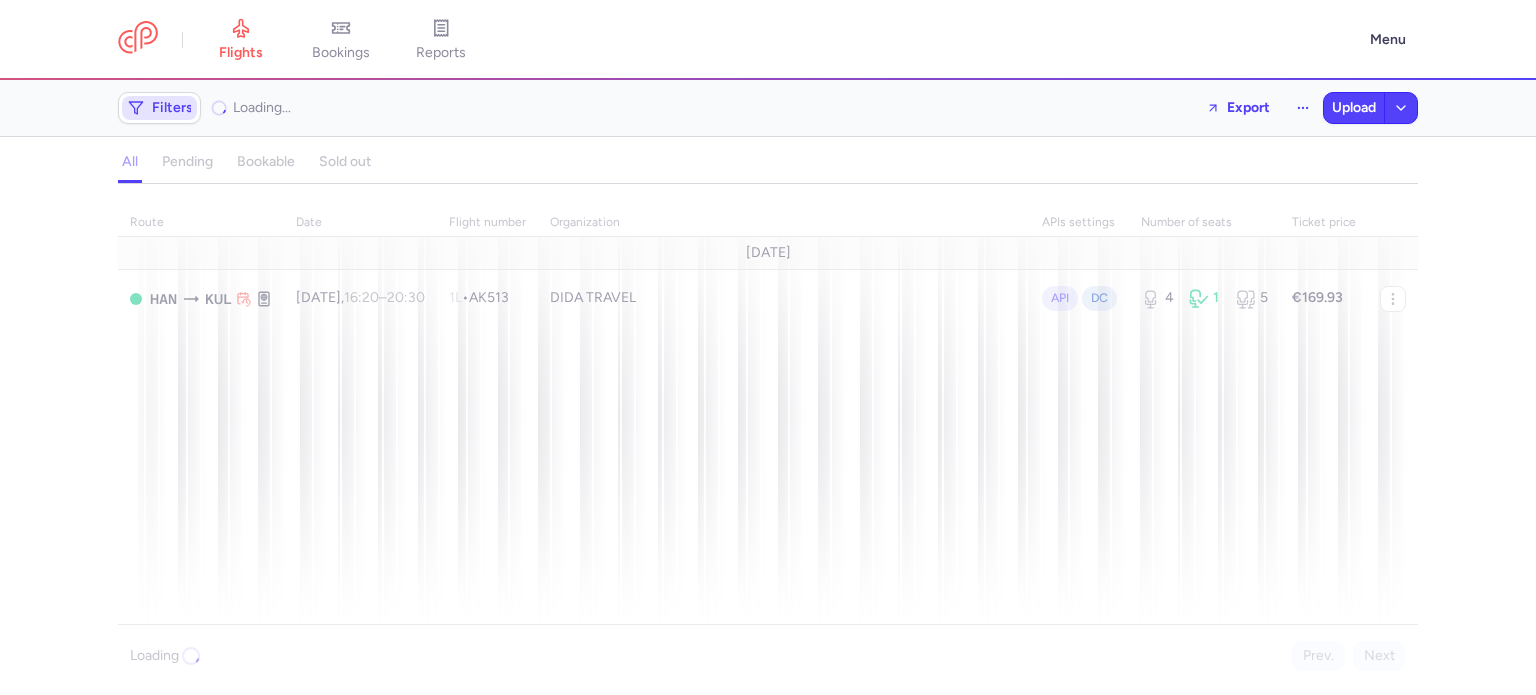 click on "Filters" at bounding box center [159, 108] 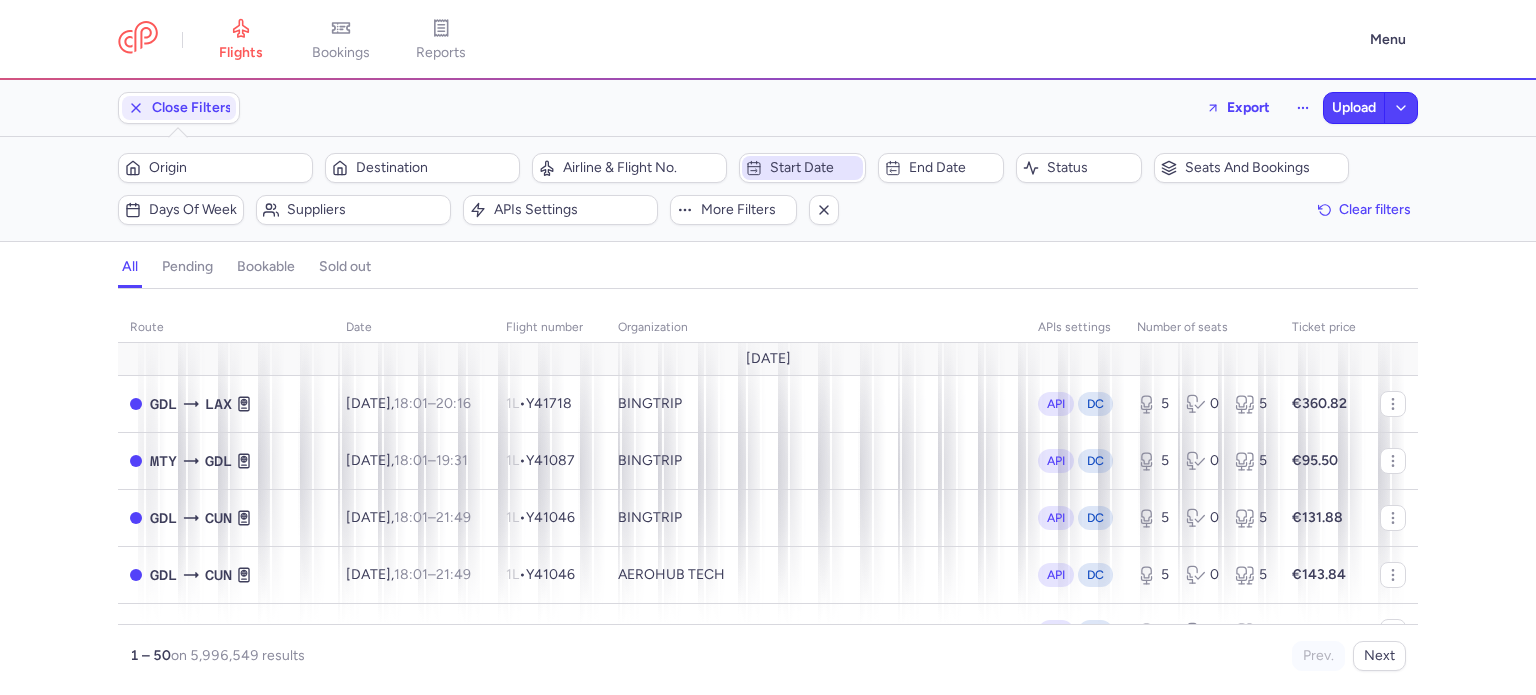 click on "Start date" at bounding box center [814, 168] 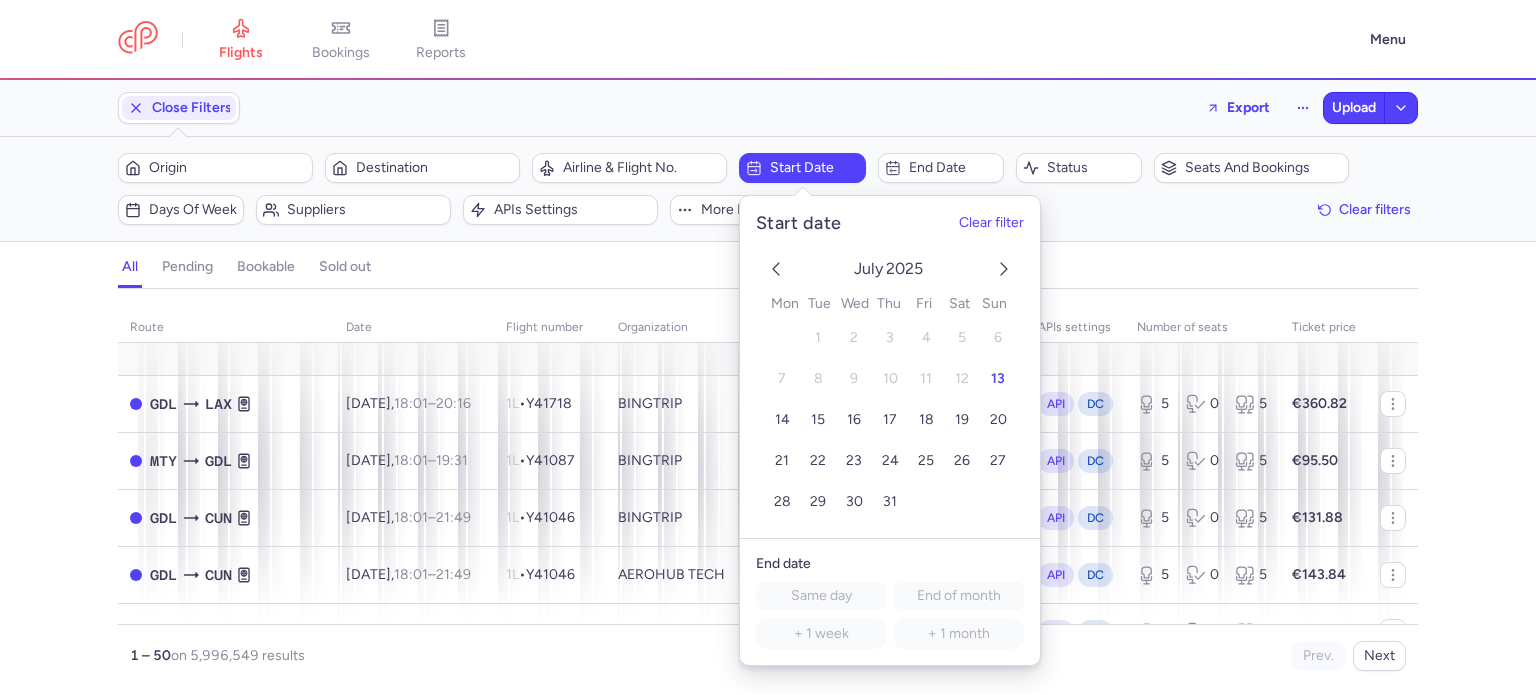 click 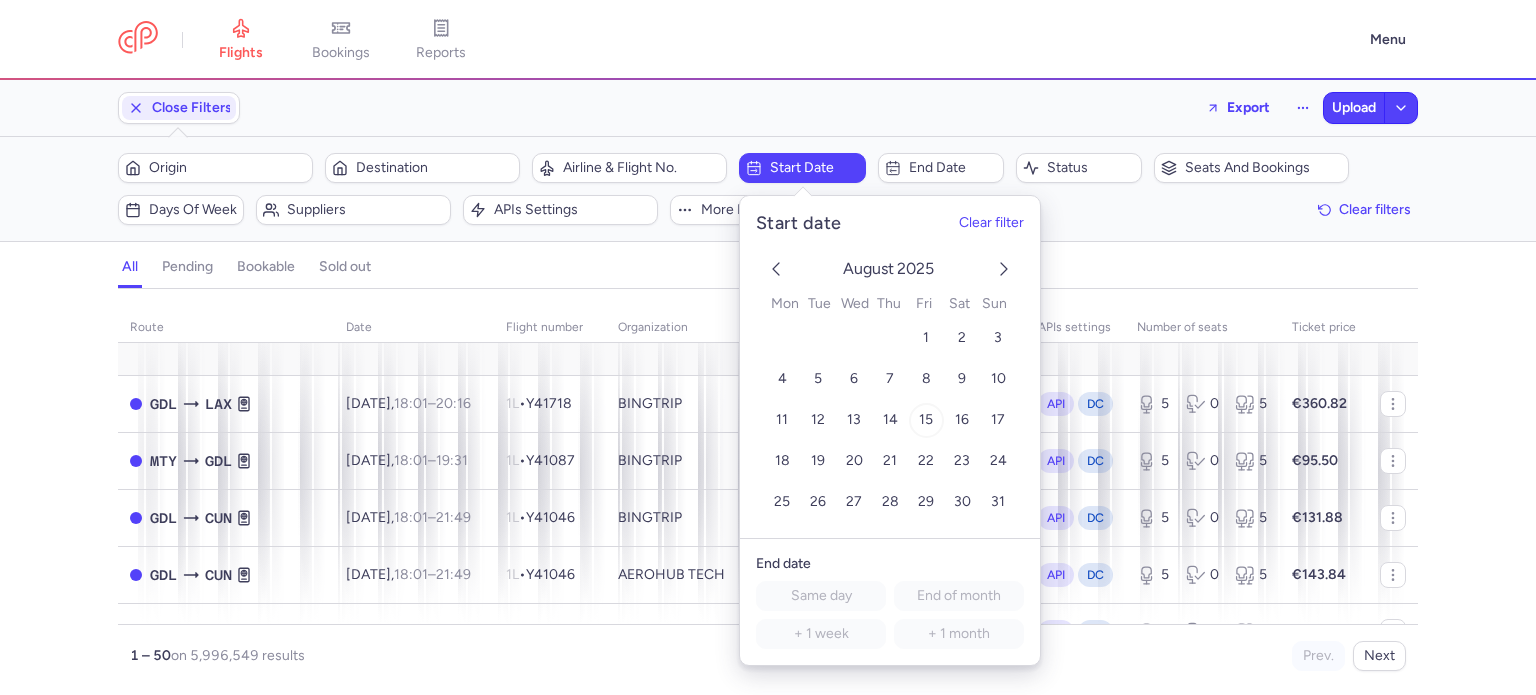 click on "15" at bounding box center [926, 419] 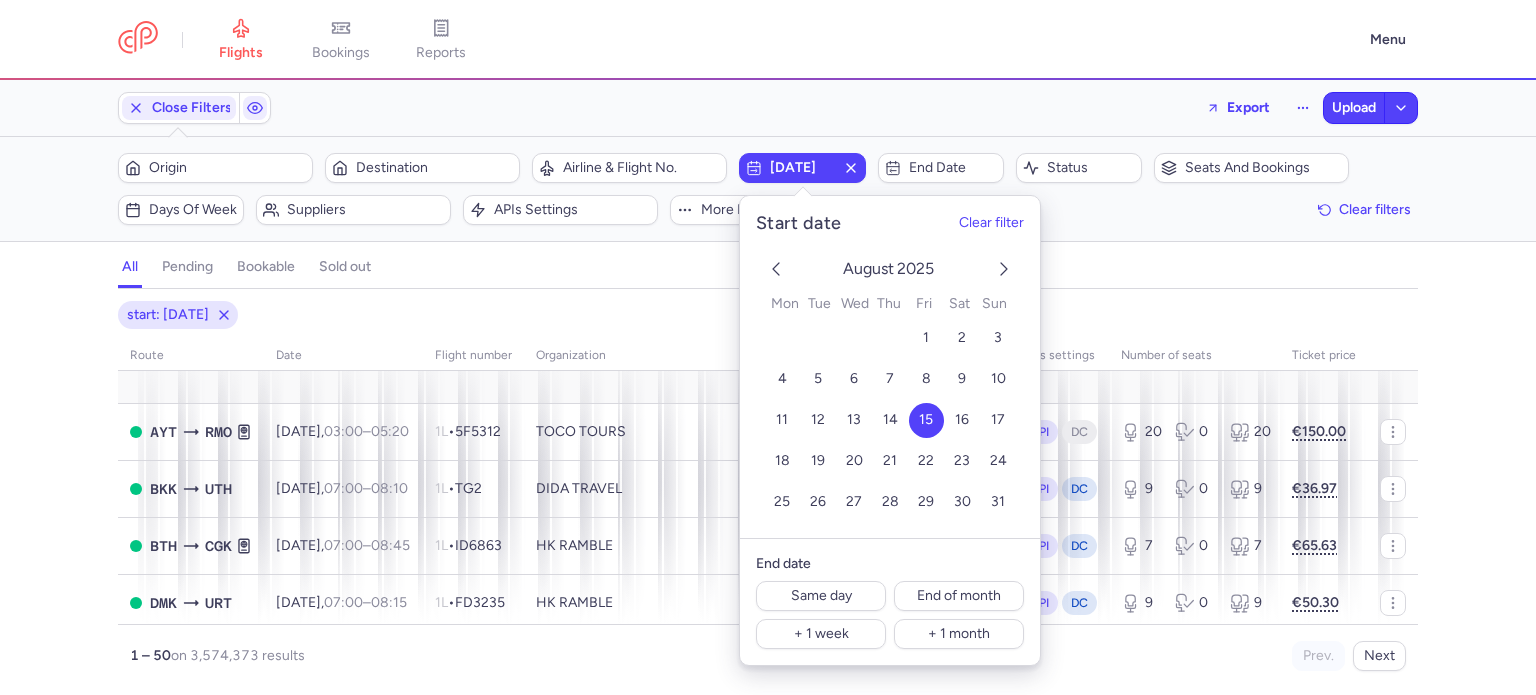 click on "all pending bookable sold out" at bounding box center (768, 271) 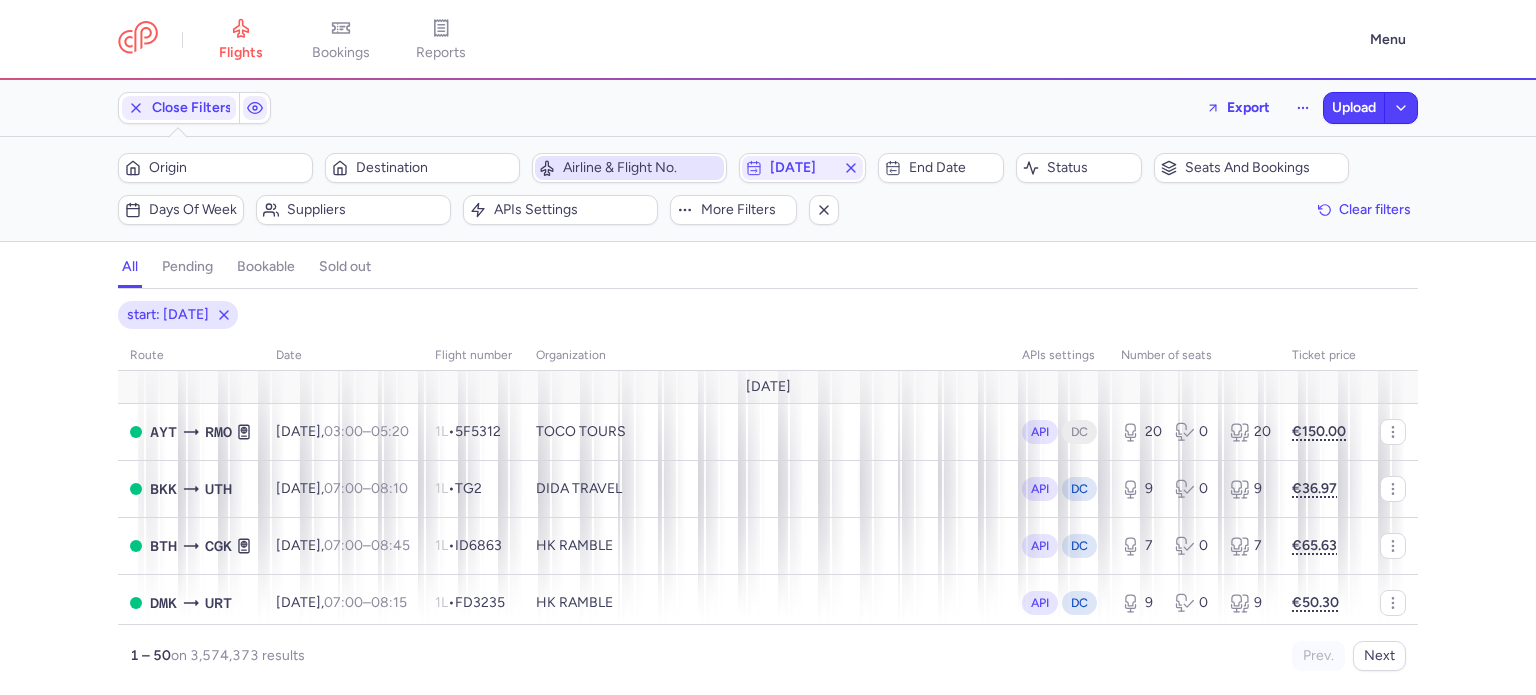 click on "Airline & Flight No." at bounding box center (641, 168) 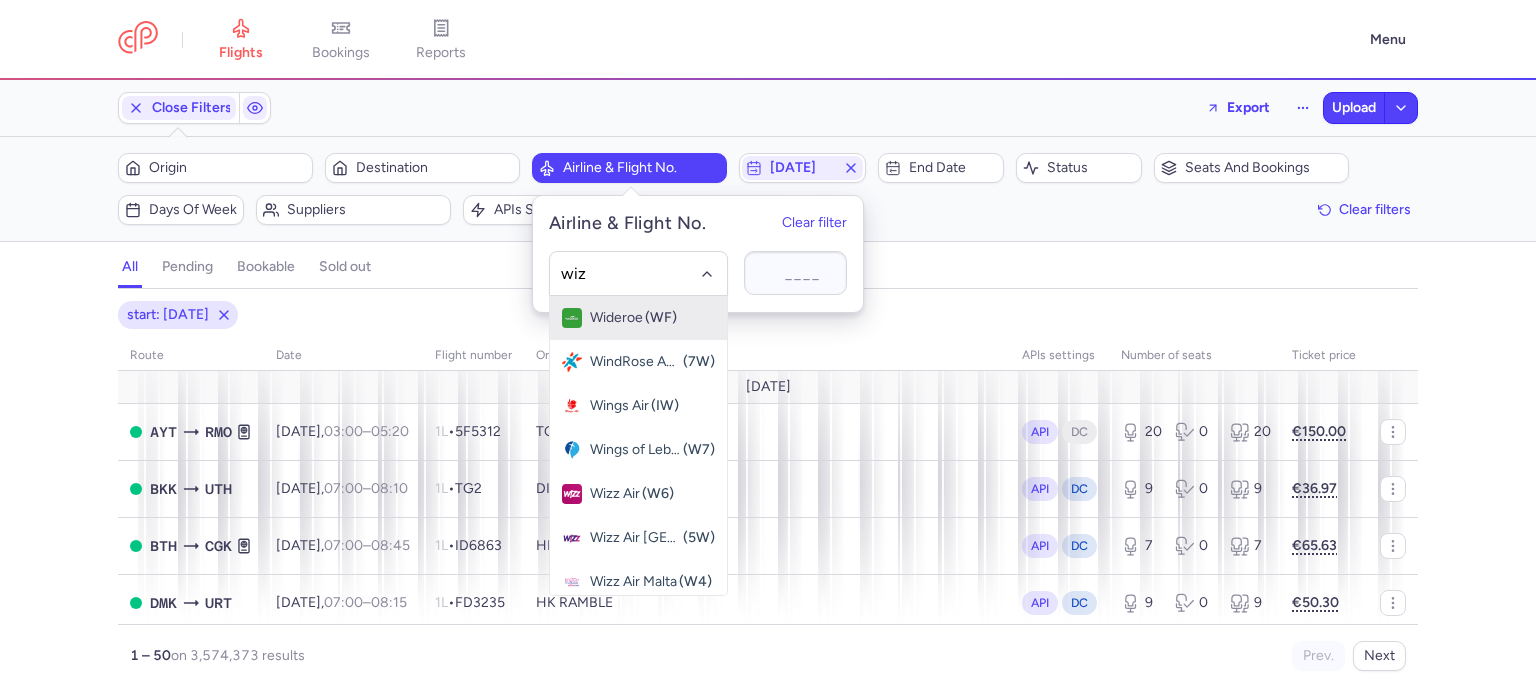 type on "wizz" 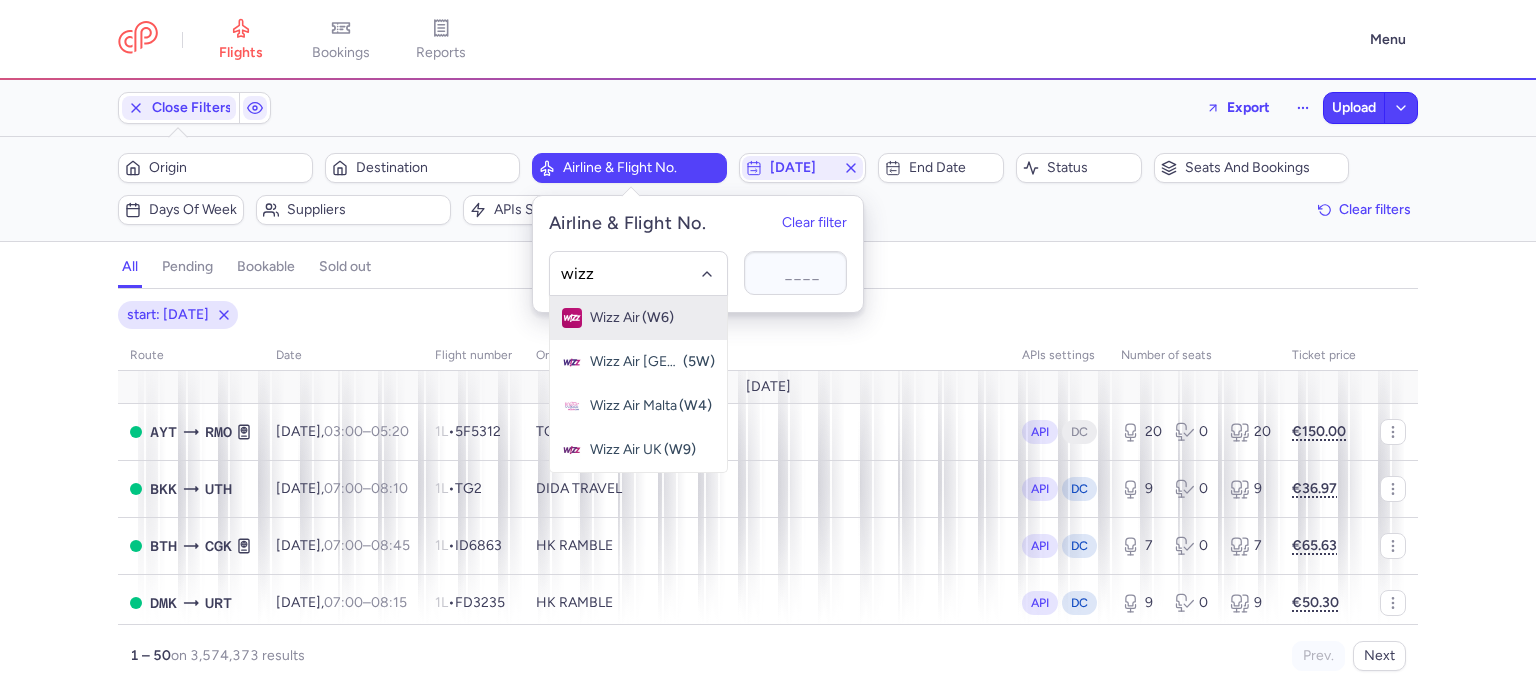 click on "Wizz Air" at bounding box center [615, 318] 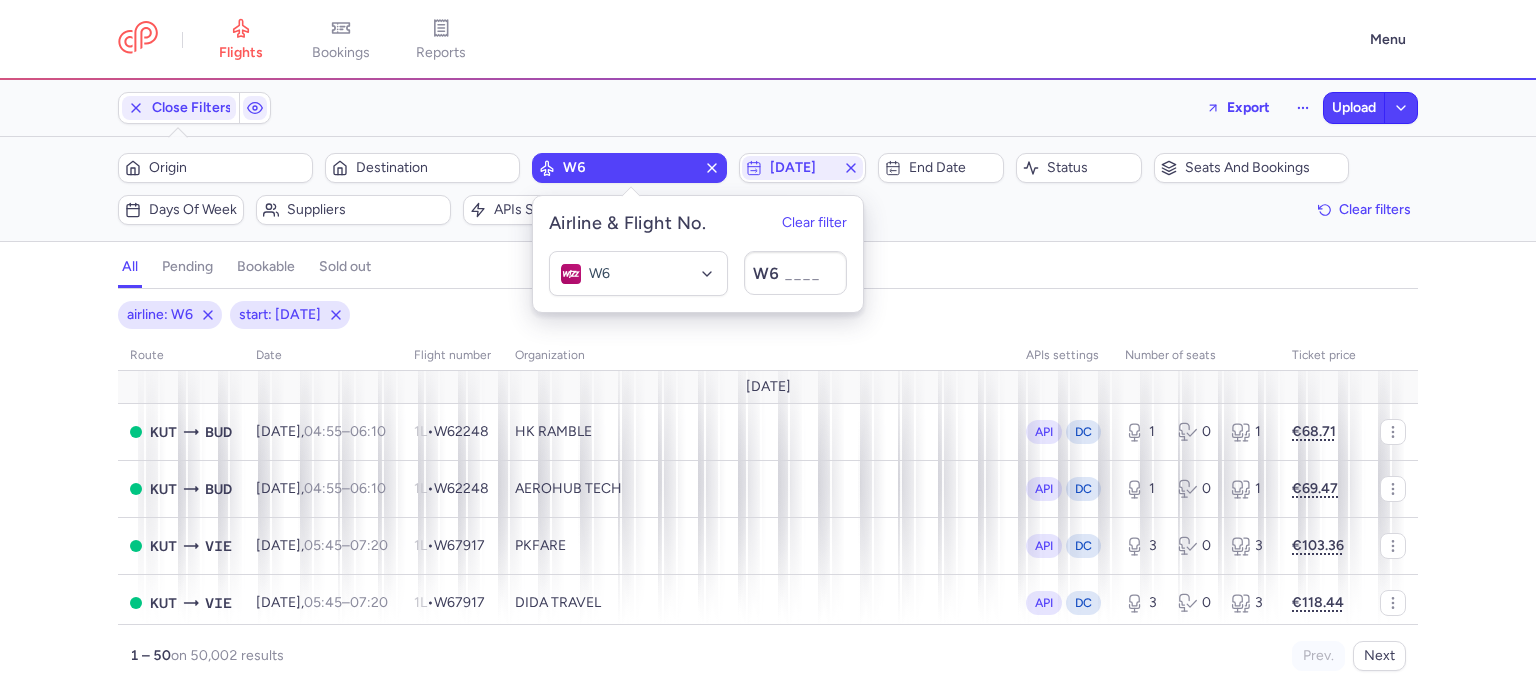 click on "Close Filters  Export  Upload" at bounding box center [768, 108] 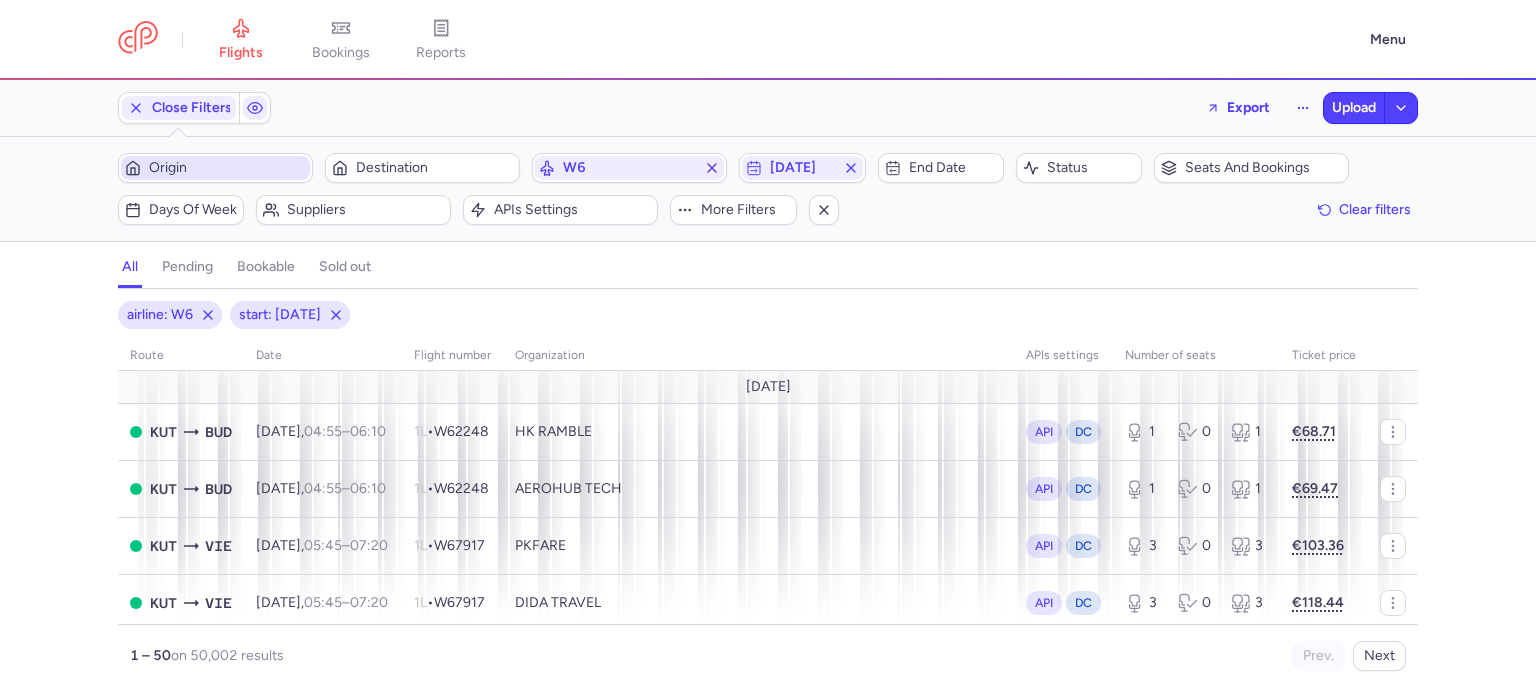 click on "Origin" at bounding box center (215, 168) 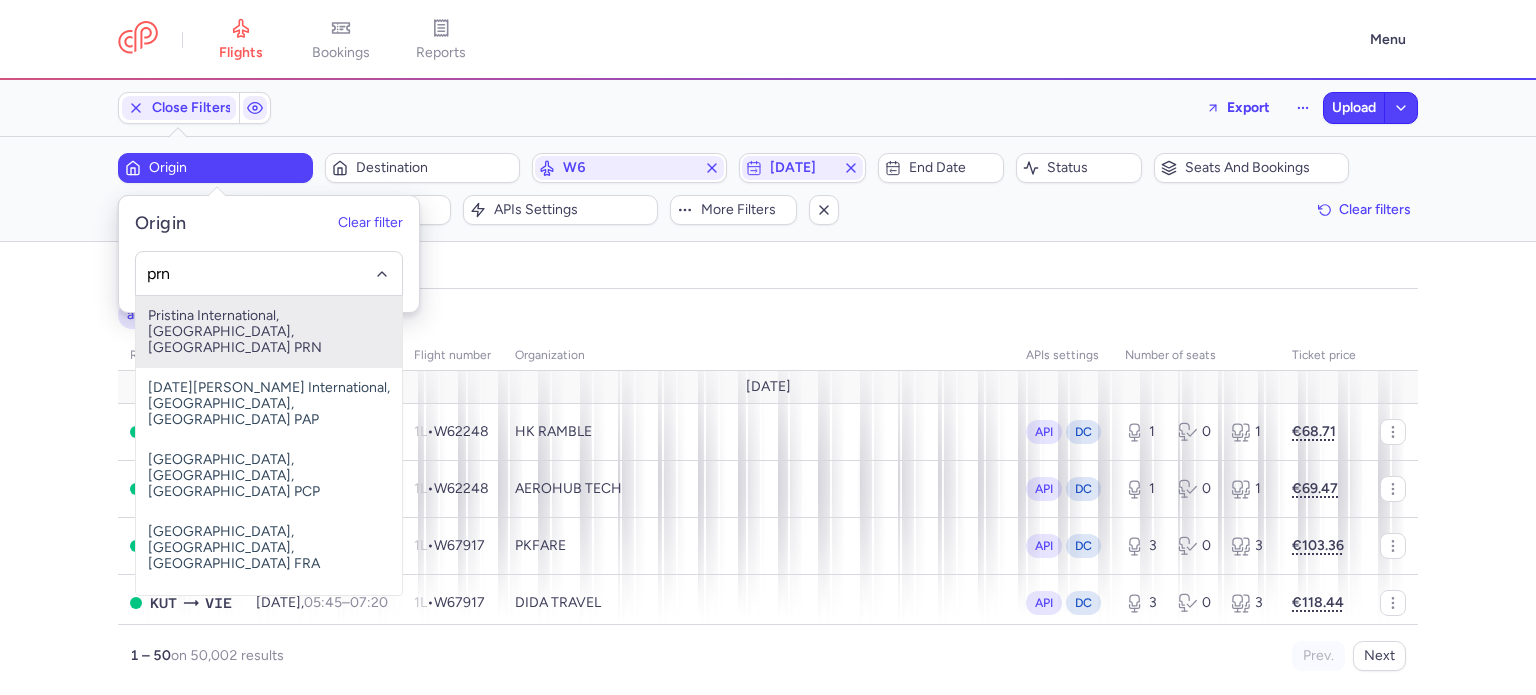 click on "Pristina International, [GEOGRAPHIC_DATA], [GEOGRAPHIC_DATA] PRN" at bounding box center [269, 332] 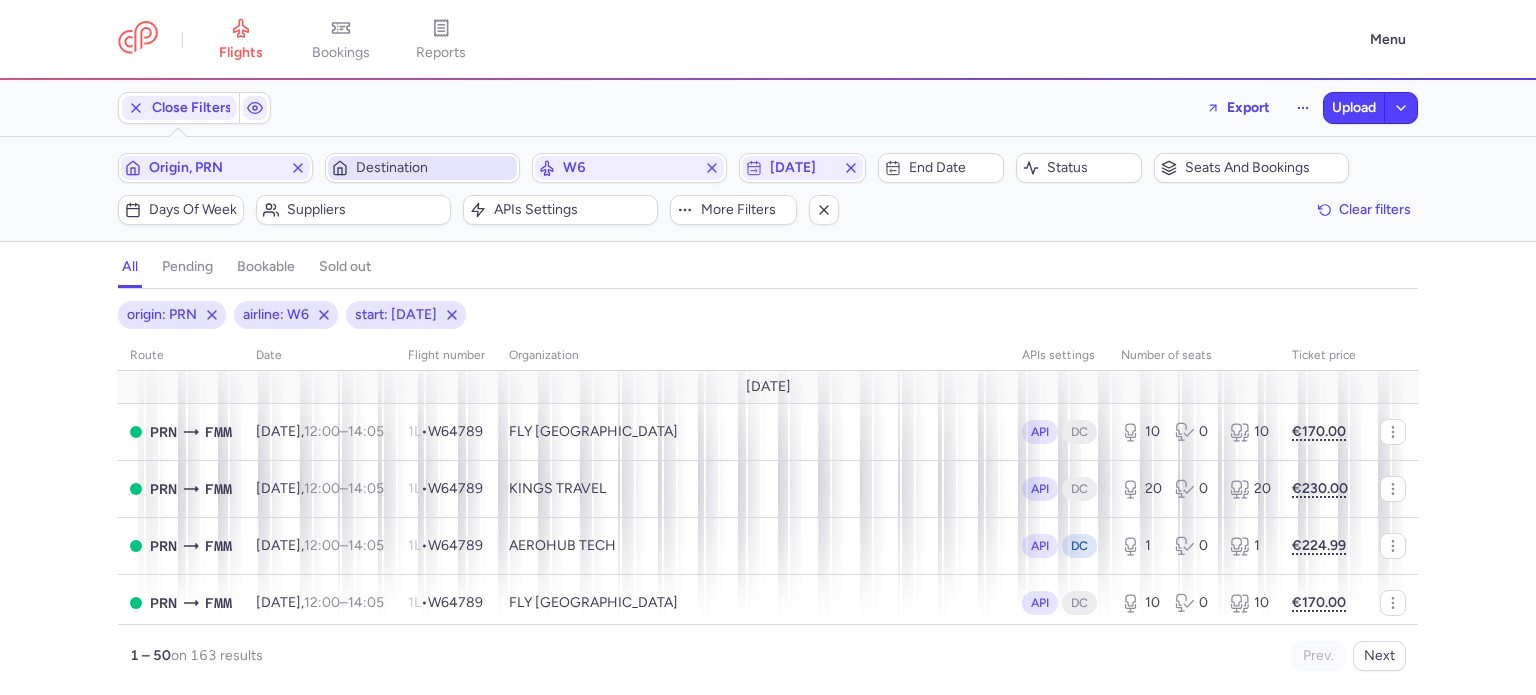 click on "Destination" at bounding box center (434, 168) 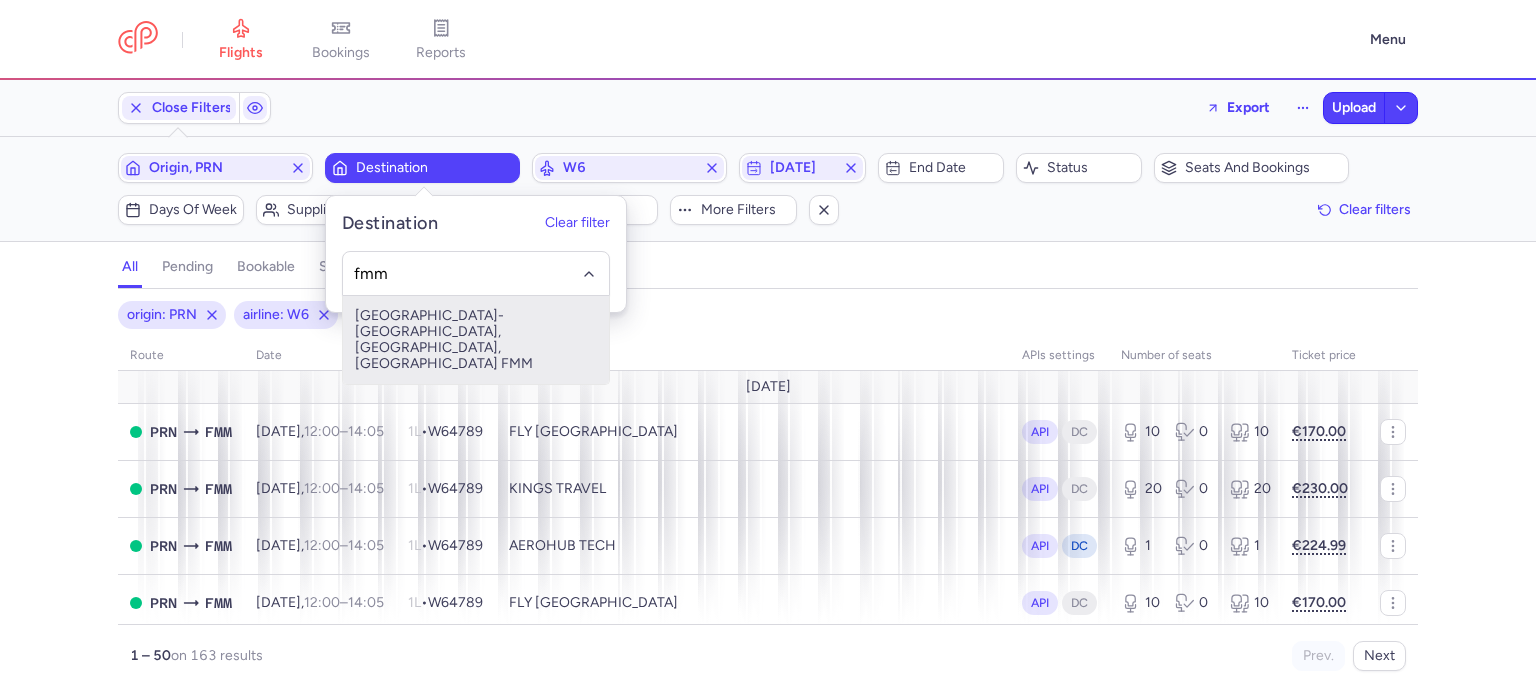 click on "[GEOGRAPHIC_DATA]-[GEOGRAPHIC_DATA], [GEOGRAPHIC_DATA], [GEOGRAPHIC_DATA] FMM" at bounding box center (476, 340) 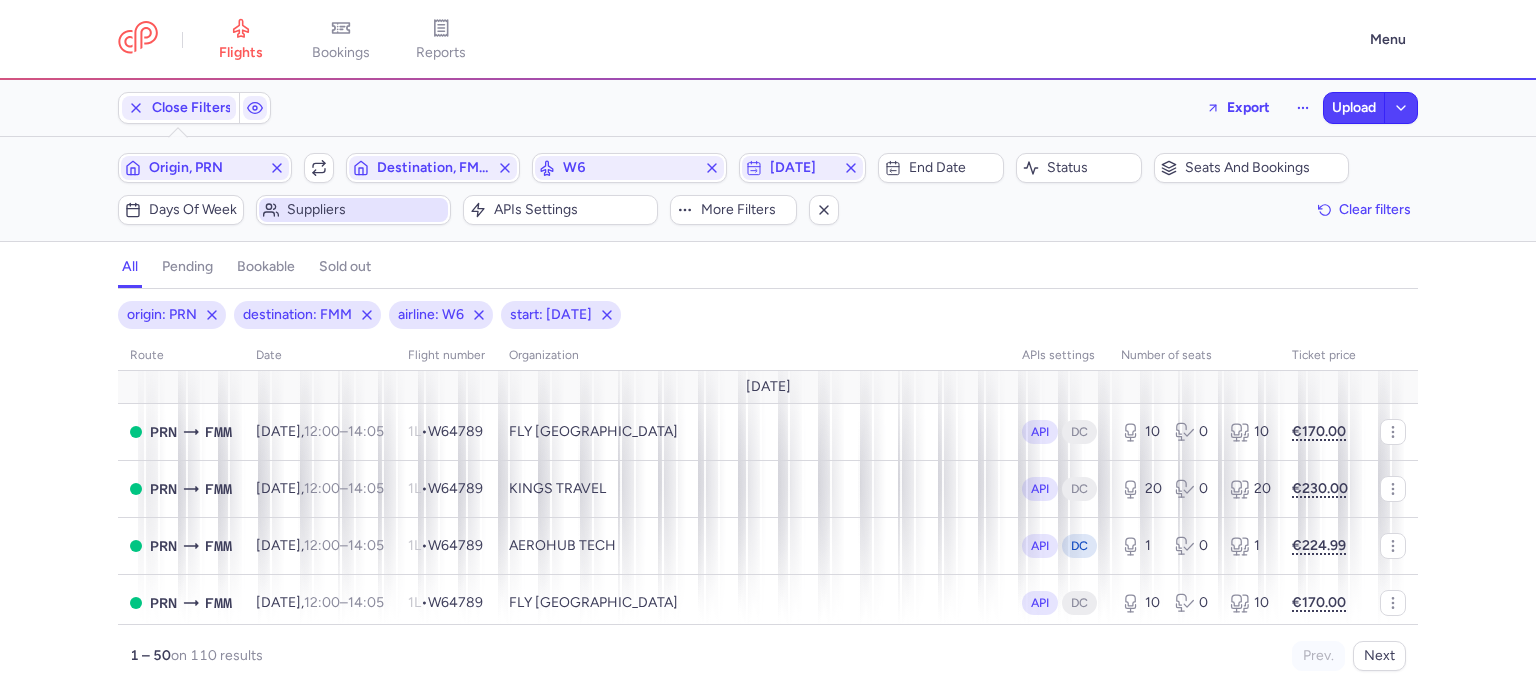 click on "Suppliers" 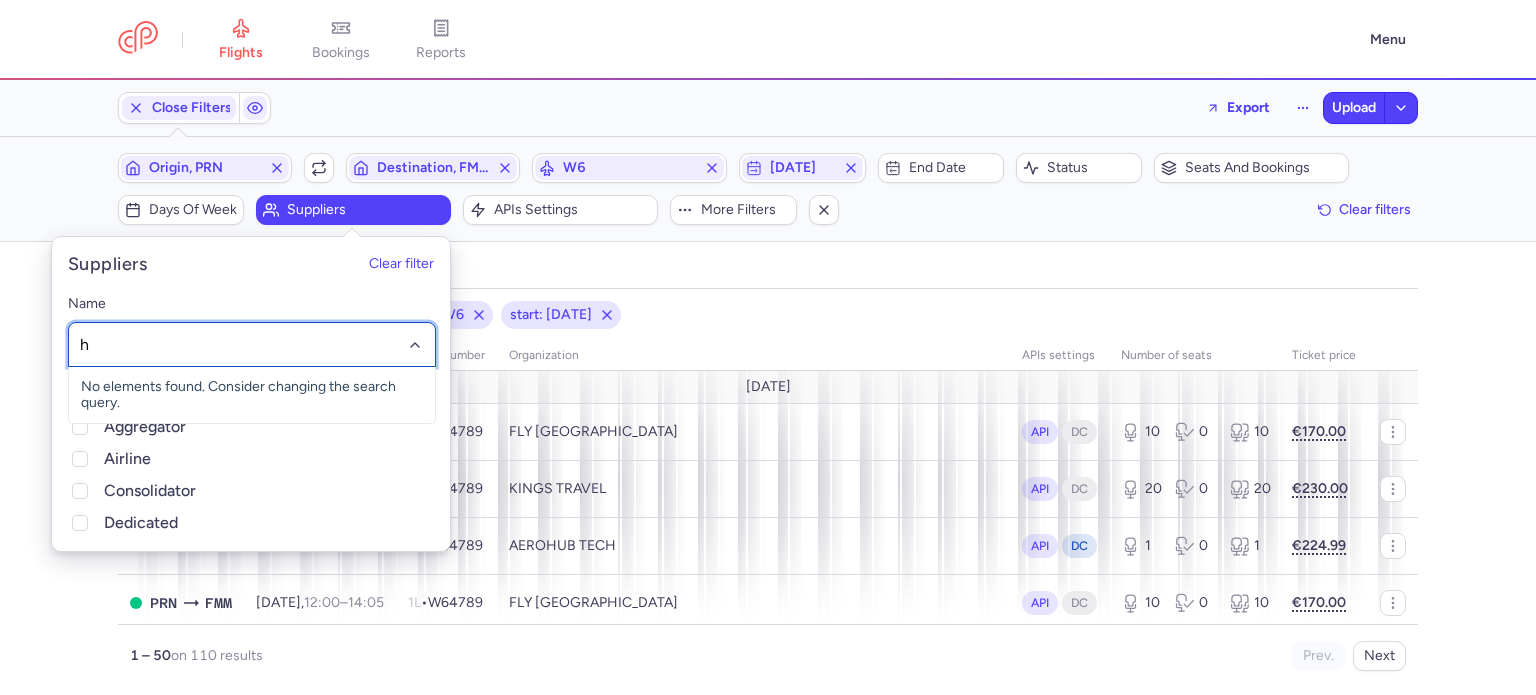 type on "hk" 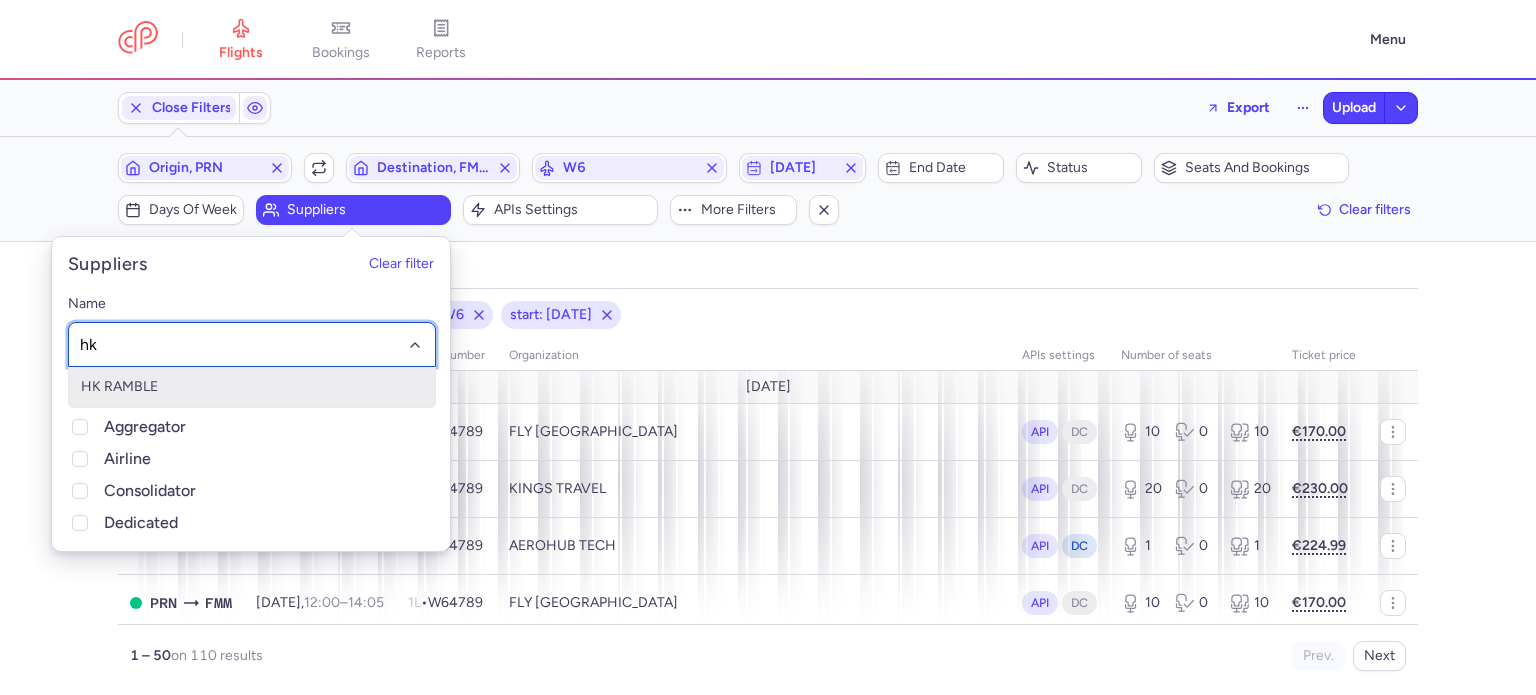 click on "HK RAMBLE" at bounding box center [252, 387] 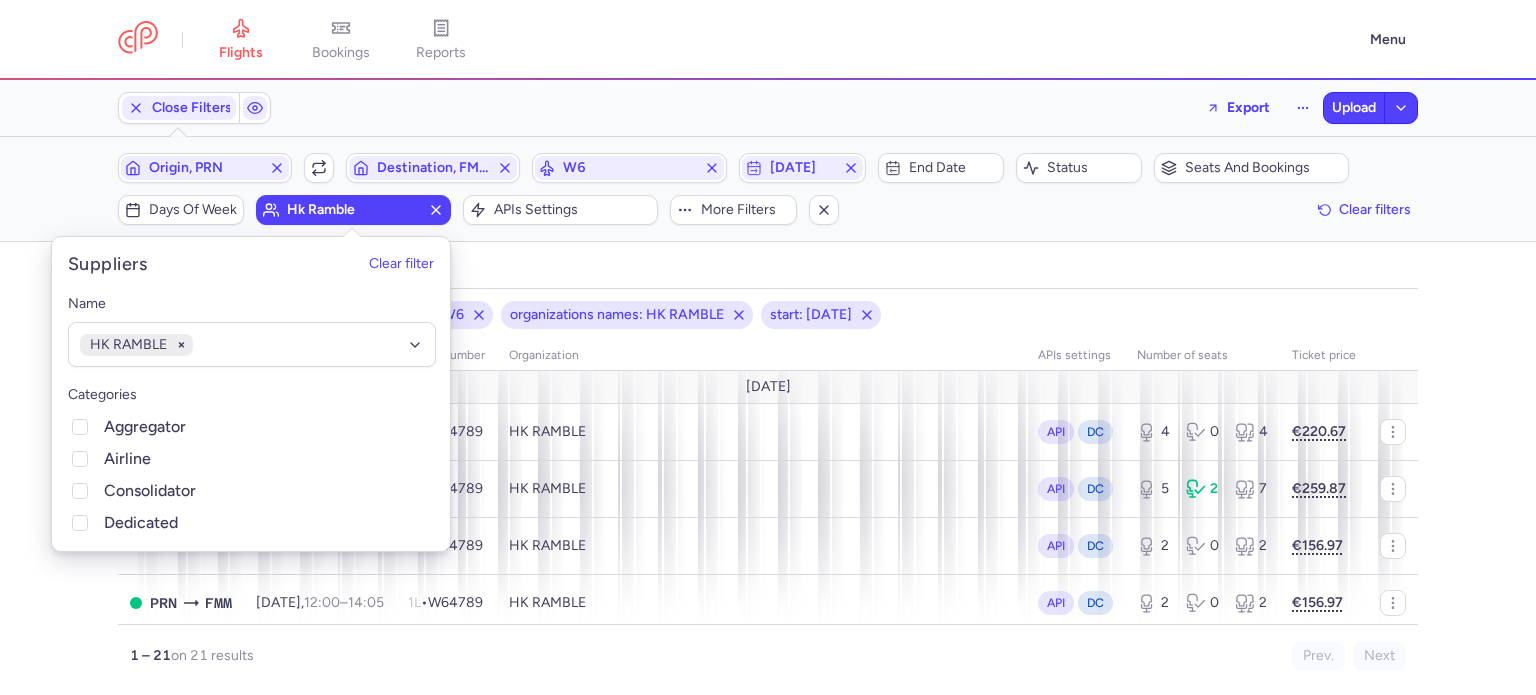 click on "origin: PRN destination: FMM airline: W6 organizations names: HK RAMBLE start: [DATE] route date Flight number organization APIs settings number of seats Ticket price [DATE]  PRN  FMM [DATE]  12:00  –  14:05  +0 1L  •   W64789  HK RAMBLE API DC 4 0 4 €220.67  PRN  FMM [DATE]  12:00  –  14:05  +0 1L  •   W64789  HK RAMBLE API DC 5 2 7 €259.87  PRN  FMM [DATE]  12:00  –  14:05  +0 1L  •   W64789  HK RAMBLE API DC 2 0 2 €156.97  PRN  FMM [DATE]  12:00  –  14:05  +0 1L  •   W64789  HK RAMBLE API DC 2 0 2 €156.97  PRN  FMM [DATE]  12:00  –  14:05  +0 1L  •   W64789  HK RAMBLE API DC 3 0 3 €147.17  PRN  FMM [DATE]  12:00  –  14:05  +0 1L  •   W64789  HK RAMBLE API DC 0 6 6 €147.17  PRN  FMM [DATE]  12:00  –  14:05  +0 1L  •   W64789  HK RAMBLE API DC 3 0 3 €176.57  PRN  FMM [DATE]  12:00  –  14:05  +0 1L  •   W64789  HK RAMBLE API DC 5 0 5 €176.57  PRN  FMM [DATE]  12:00  –  14:05  +0 1L  •   W64789  API" at bounding box center (768, 498) 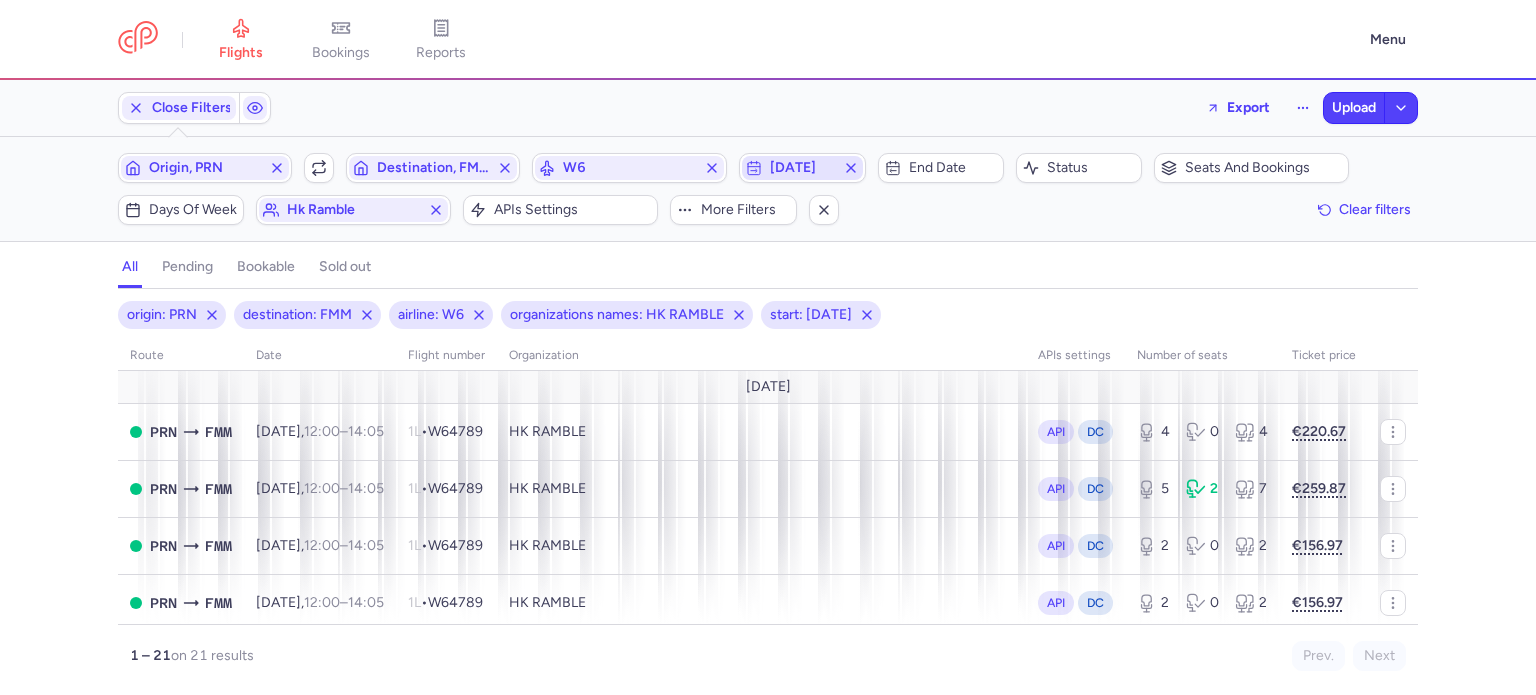 click on "[DATE]" at bounding box center (802, 168) 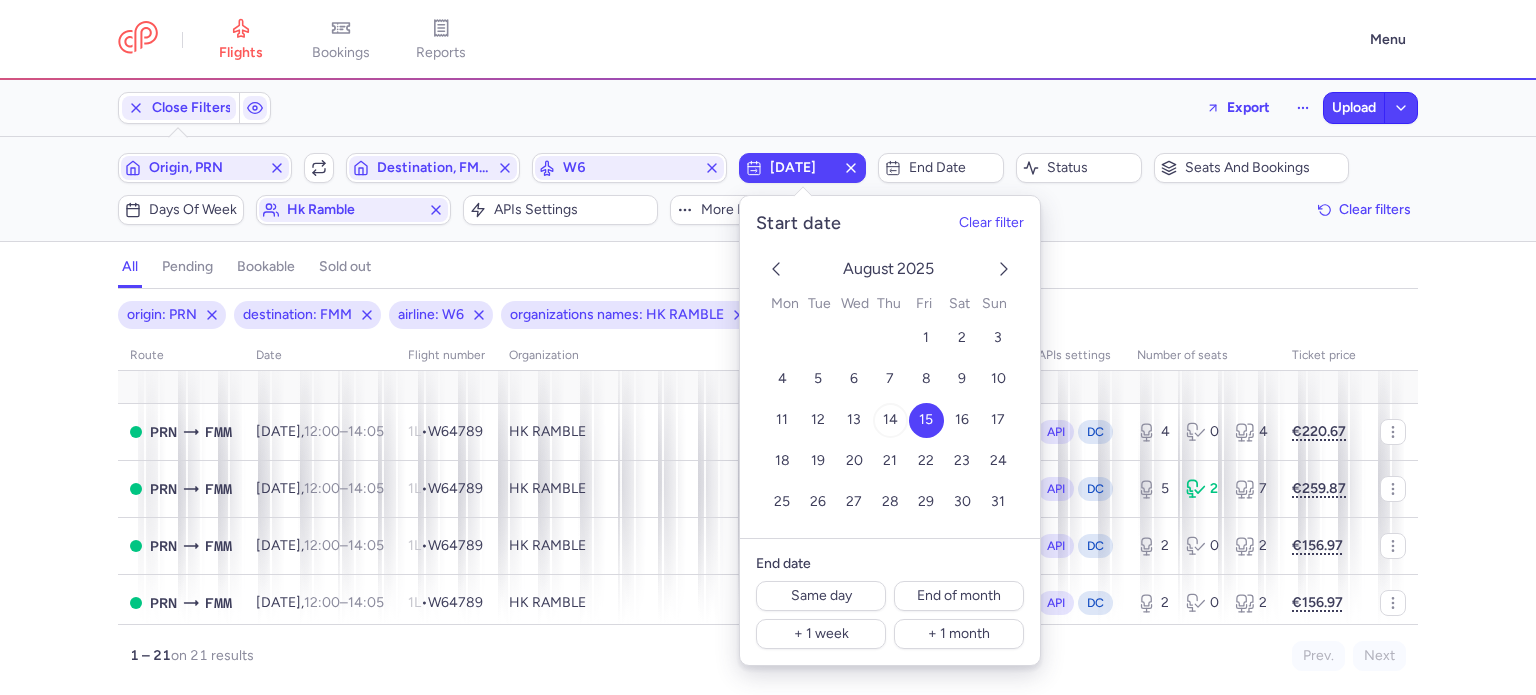 click on "14" at bounding box center [890, 419] 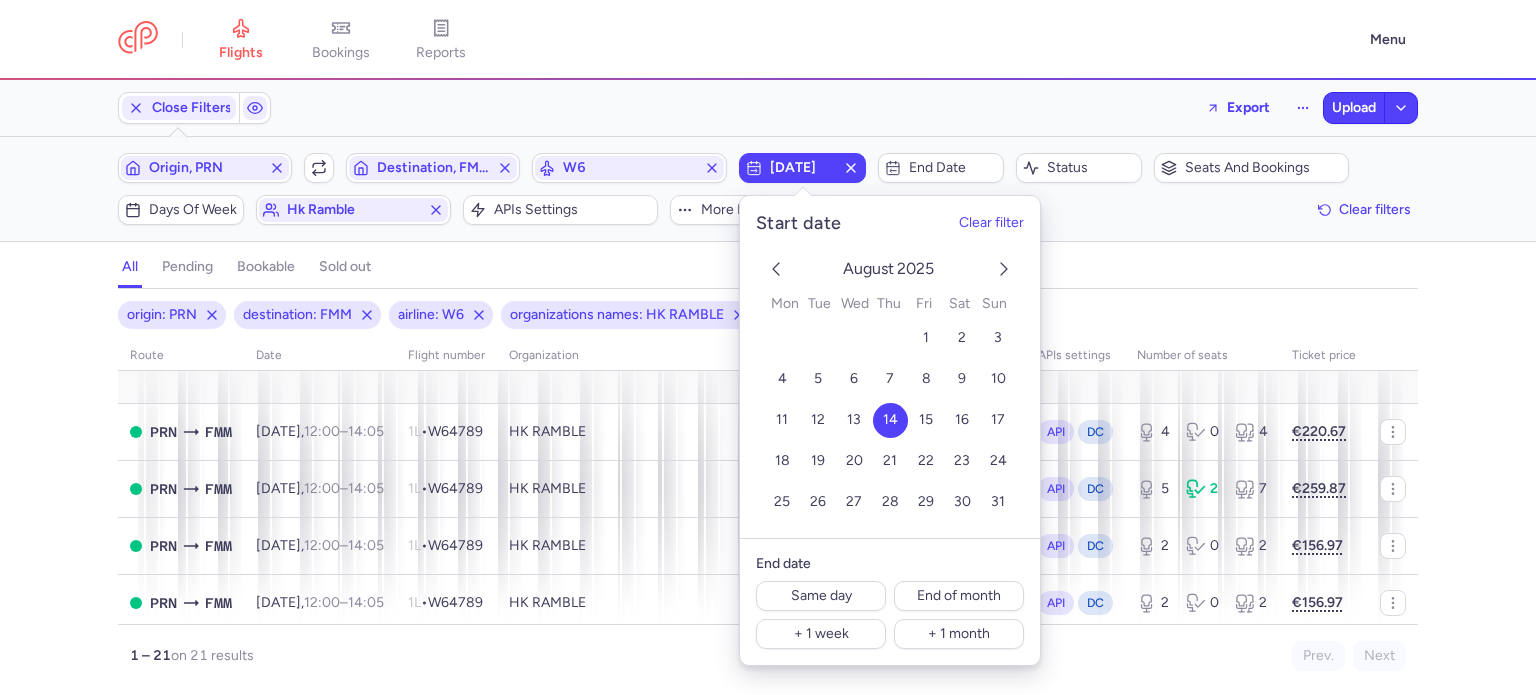 click on "origin: PRN destination: FMM airline: W6 organizations names: HK RAMBLE start: [DATE] route date Flight number organization APIs settings number of seats Ticket price [DATE]  PRN  FMM [DATE]  12:00  –  14:05  +0 1L  •   W64789  HK RAMBLE API DC 4 0 4 €220.67  PRN  FMM [DATE]  12:00  –  14:05  +0 1L  •   W64789  HK RAMBLE API DC 5 2 7 €259.87  PRN  FMM [DATE]  12:00  –  14:05  +0 1L  •   W64789  HK RAMBLE API DC 2 0 2 €156.97  PRN  FMM [DATE]  12:00  –  14:05  +0 1L  •   W64789  HK RAMBLE API DC 2 0 2 €156.97  PRN  FMM [DATE]  12:00  –  14:05  +0 1L  •   W64789  HK RAMBLE API DC 3 0 3 €147.17  PRN  FMM [DATE]  12:00  –  14:05  +0 1L  •   W64789  HK RAMBLE API DC 0 6 6 €147.17  PRN  FMM [DATE]  12:00  –  14:05  +0 1L  •   W64789  HK RAMBLE API DC 3 0 3 €176.57  PRN  FMM [DATE]  12:00  –  14:05  +0 1L  •   W64789  HK RAMBLE API DC 5 0 5 €176.57  PRN  FMM [DATE]  12:00  –  14:05  +0 1L  •   W64789  API" at bounding box center (768, 498) 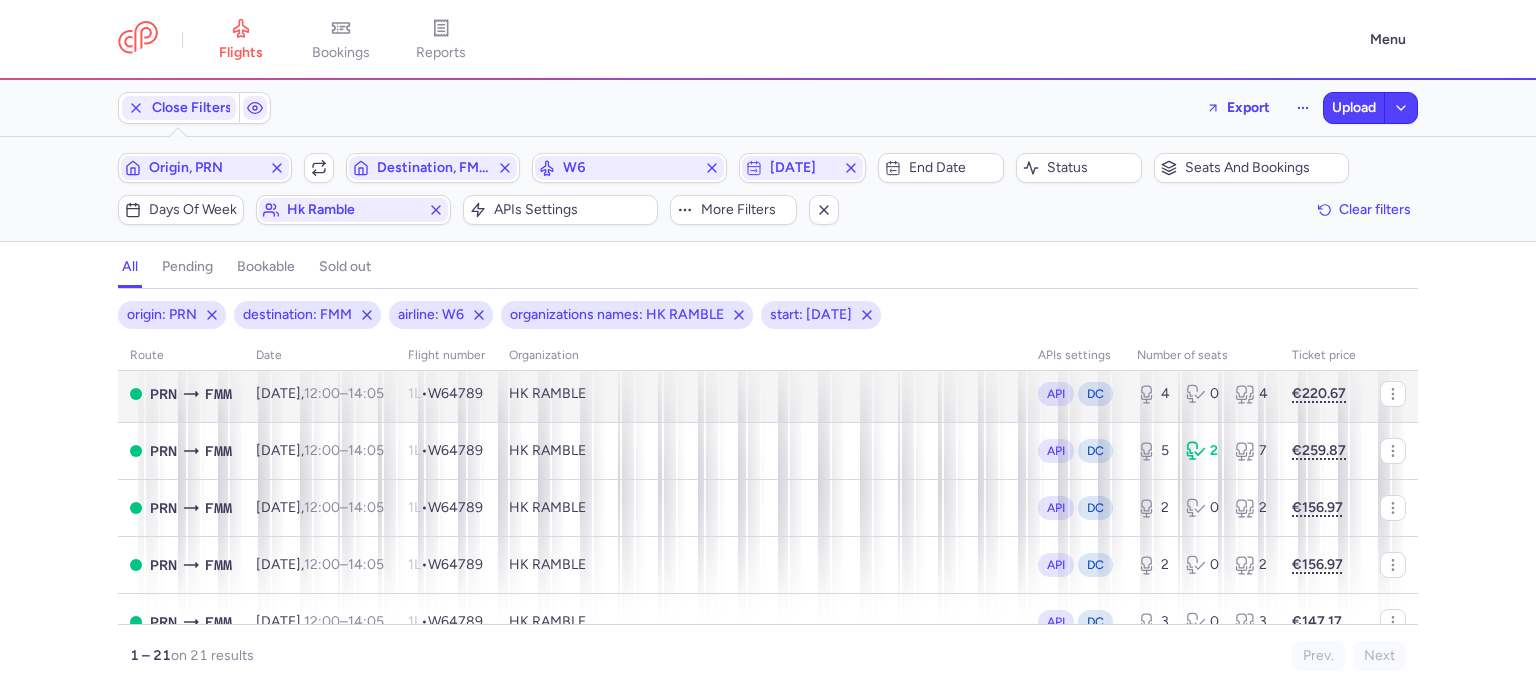 scroll, scrollTop: 0, scrollLeft: 0, axis: both 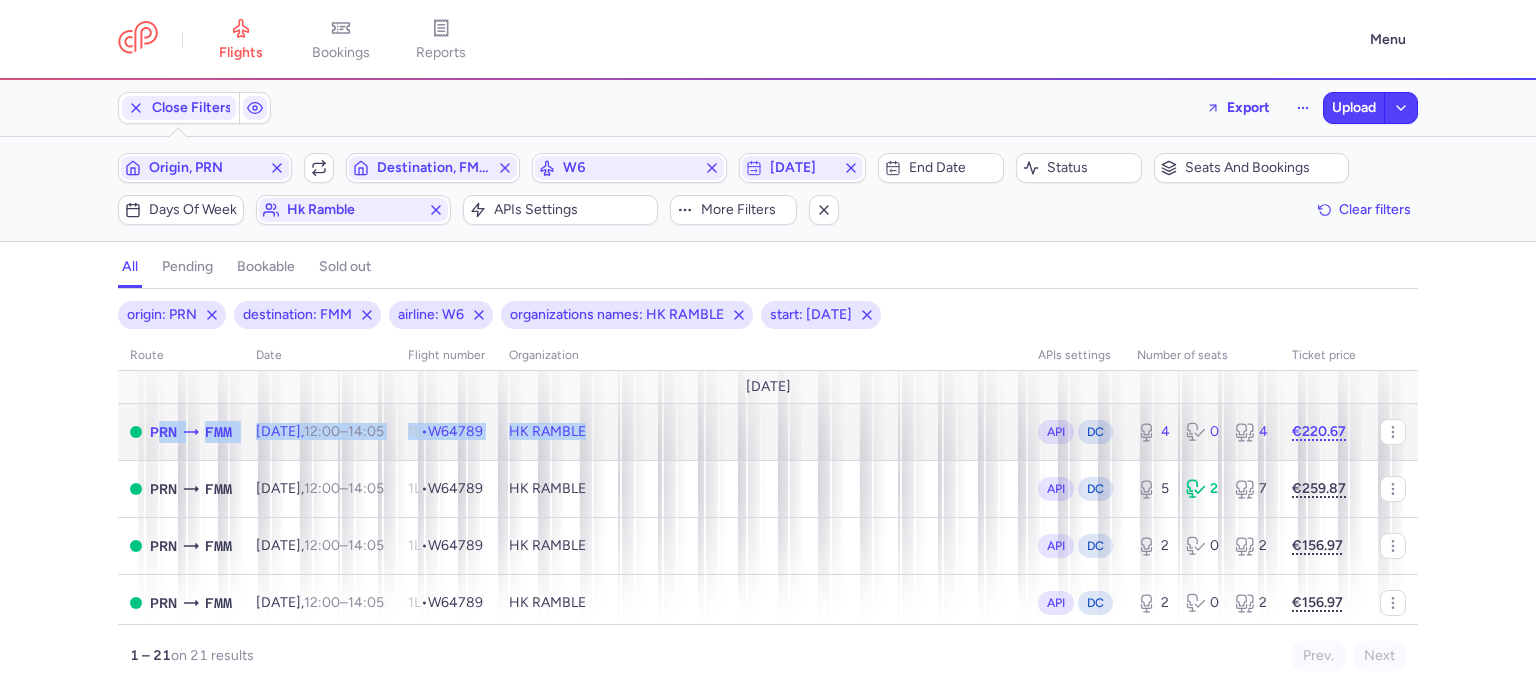 drag, startPoint x: 651, startPoint y: 432, endPoint x: 148, endPoint y: 433, distance: 503.001 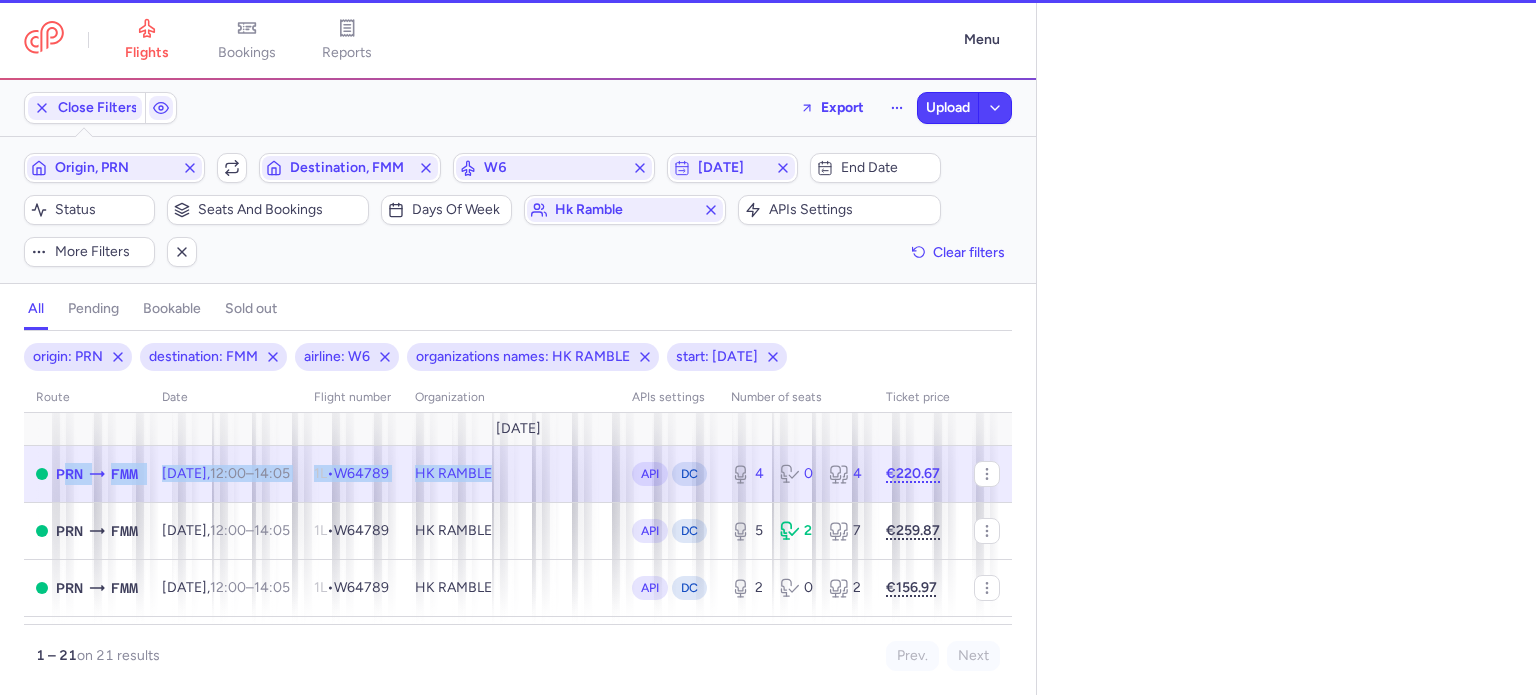 select on "days" 